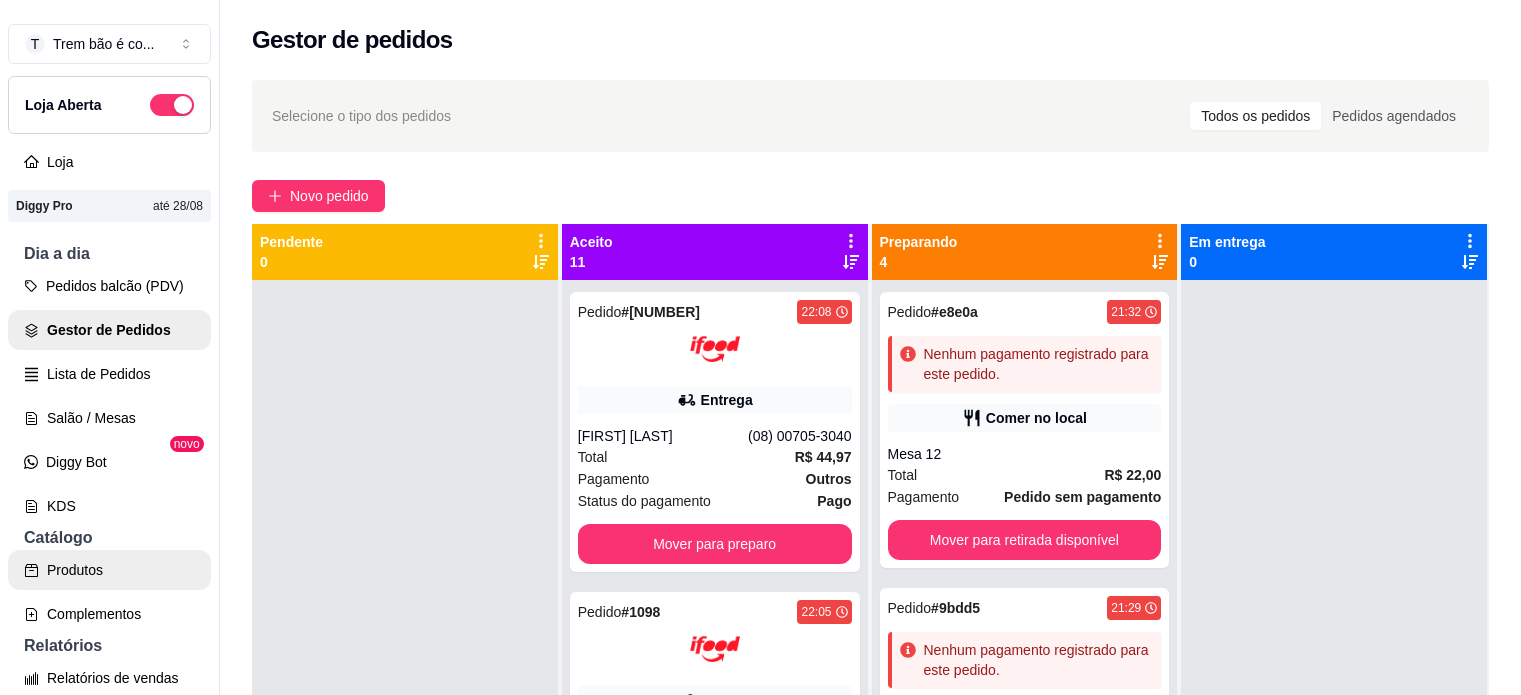 scroll, scrollTop: 32, scrollLeft: 0, axis: vertical 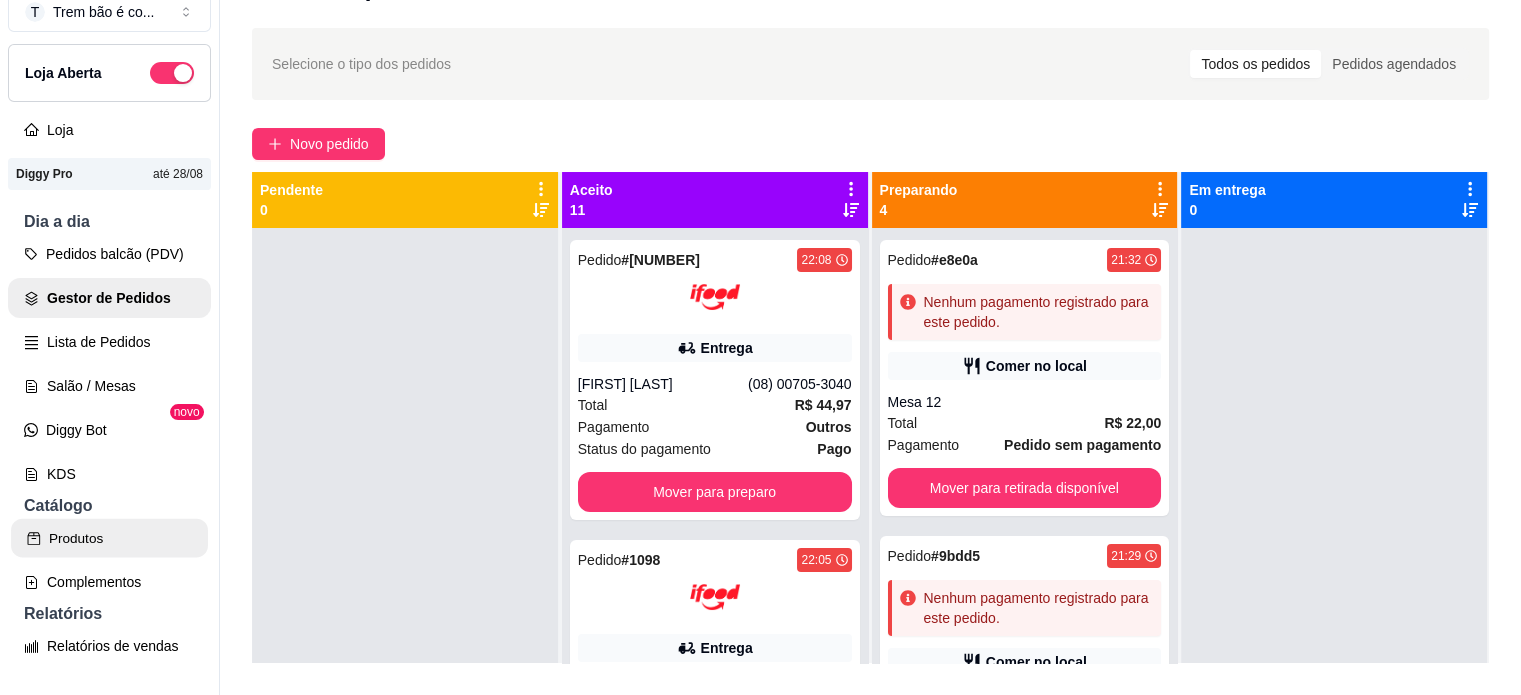click on "Produtos" at bounding box center (109, 538) 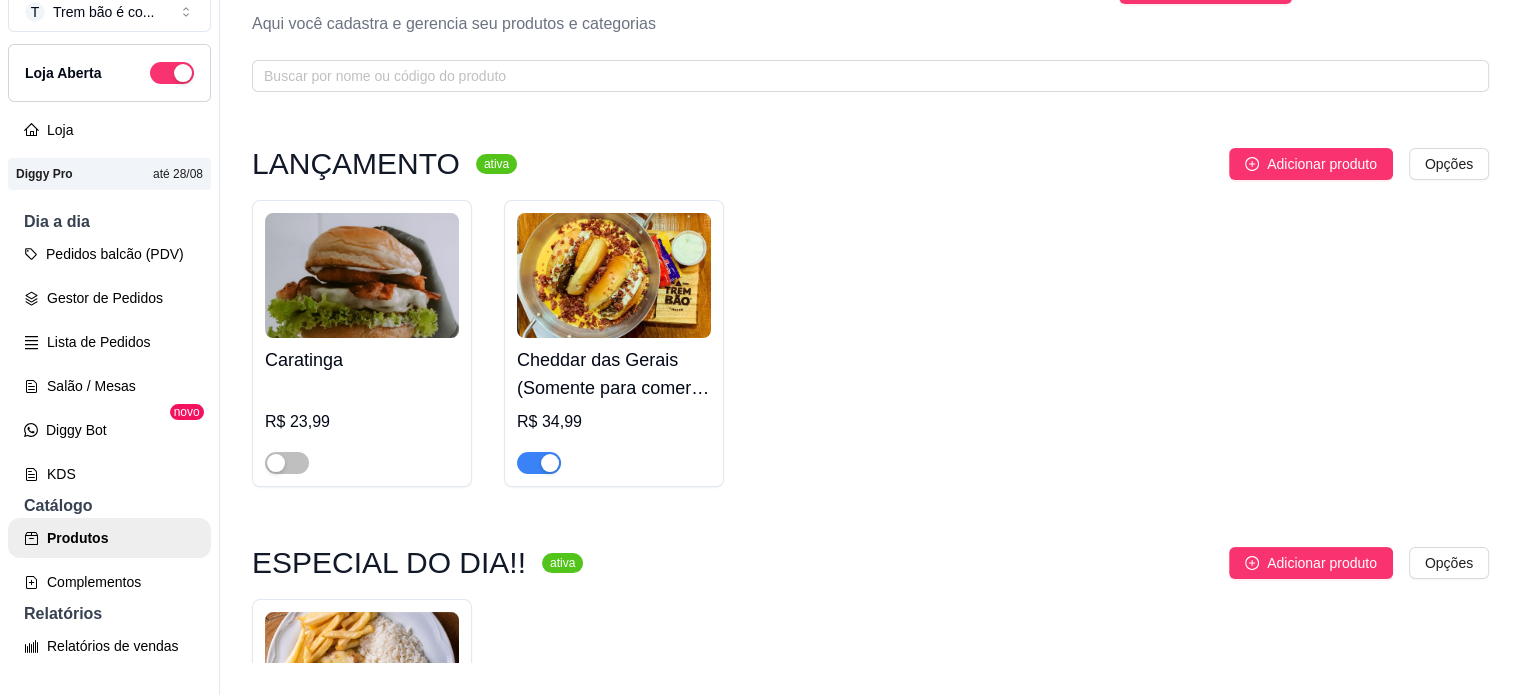 scroll, scrollTop: 0, scrollLeft: 0, axis: both 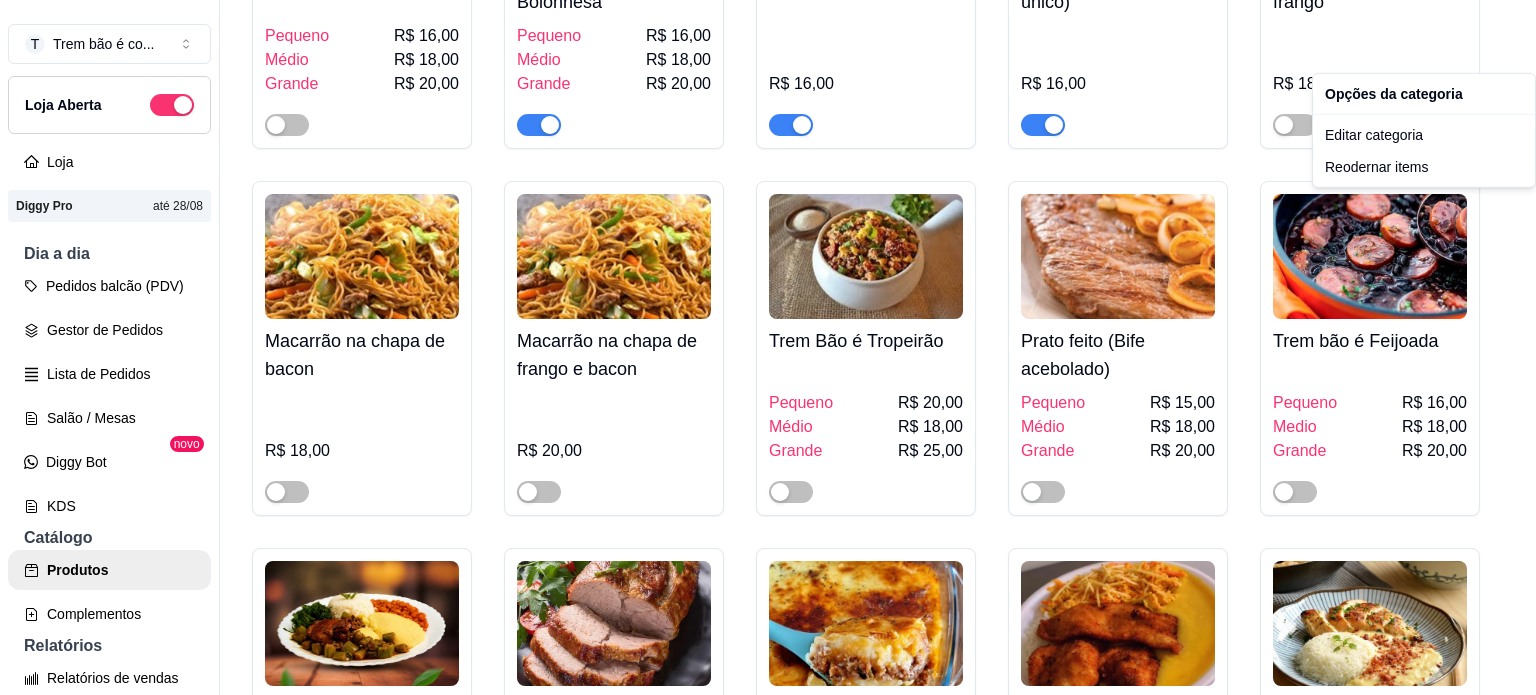 click on "T Trem bão é co ... Loja Aberta Loja Diggy Pro até 28/08   Dia a dia Pedidos balcão (PDV) Gestor de Pedidos Lista de Pedidos Salão / Mesas Diggy Bot novo KDS Catálogo Produtos Complementos Relatórios Relatórios de vendas Relatório de clientes Relatório de mesas Relatório de fidelidade novo Gerenciar Entregadores novo Nota Fiscal (NFC-e) Controle de caixa Controle de fiado Cupons Clientes Estoque Configurações Diggy Planos Precisa de ajuda? Sair Produtos Adicionar categoria Reodernar categorias Aqui você cadastra e gerencia seu produtos e categorias LANÇAMENTO  ativa Adicionar produto Opções Caratinga   [PRICE] Cheddar das Gerais (Somente para comer no local)   [PRICE] ESPECIAL DO DIA!! ativa Adicionar produto Opções Parmegiana (tamanho único)   [PRICE] COMBOS PROMOCIONAIS ativa Adicionar produto Opções Combo coxinhas + Guaraná lata 350 ml    [PRICE] Smash Ouro Preto e Guaraná da Amazônia Fys   [PRICE] Combo Casal   [PRICE]   [PRICE] Combo Kids   [PRICE]" at bounding box center [768, 347] 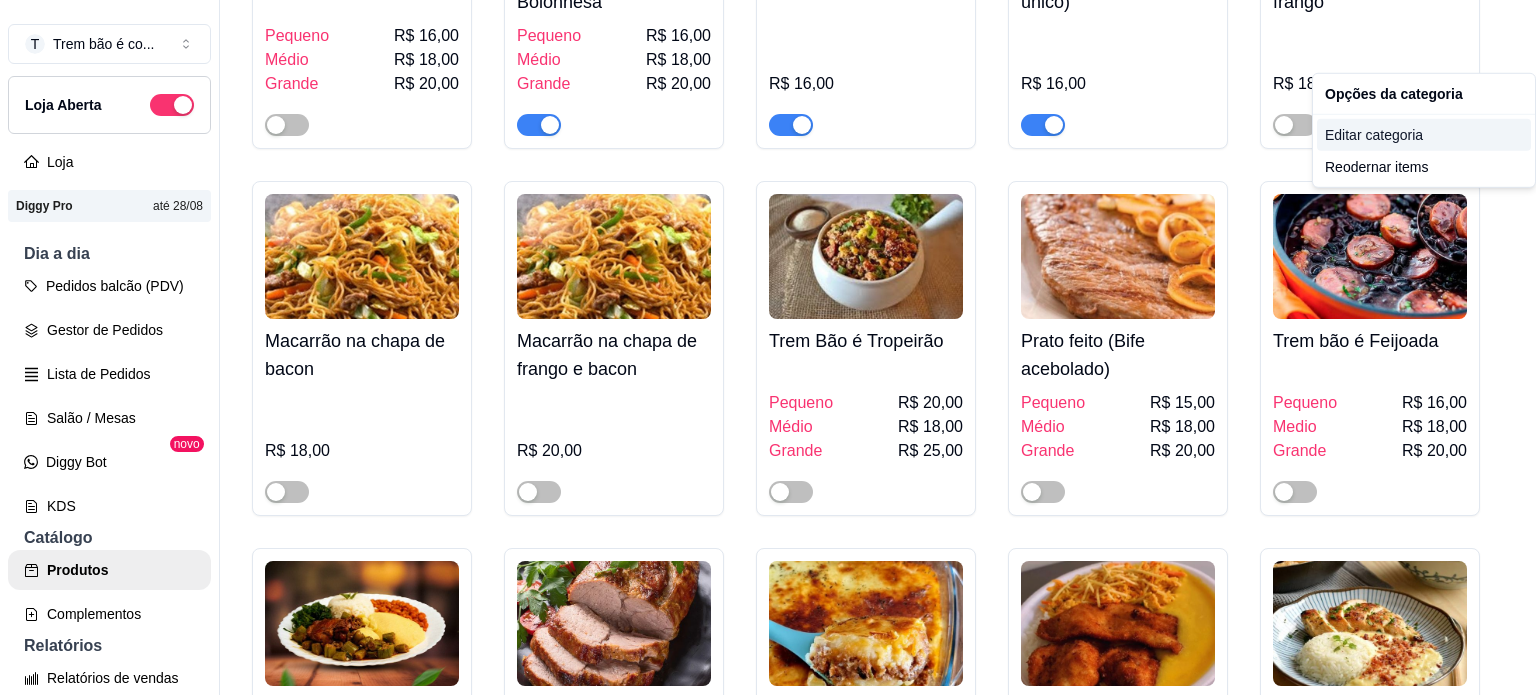 click on "Editar categoria" at bounding box center (1424, 135) 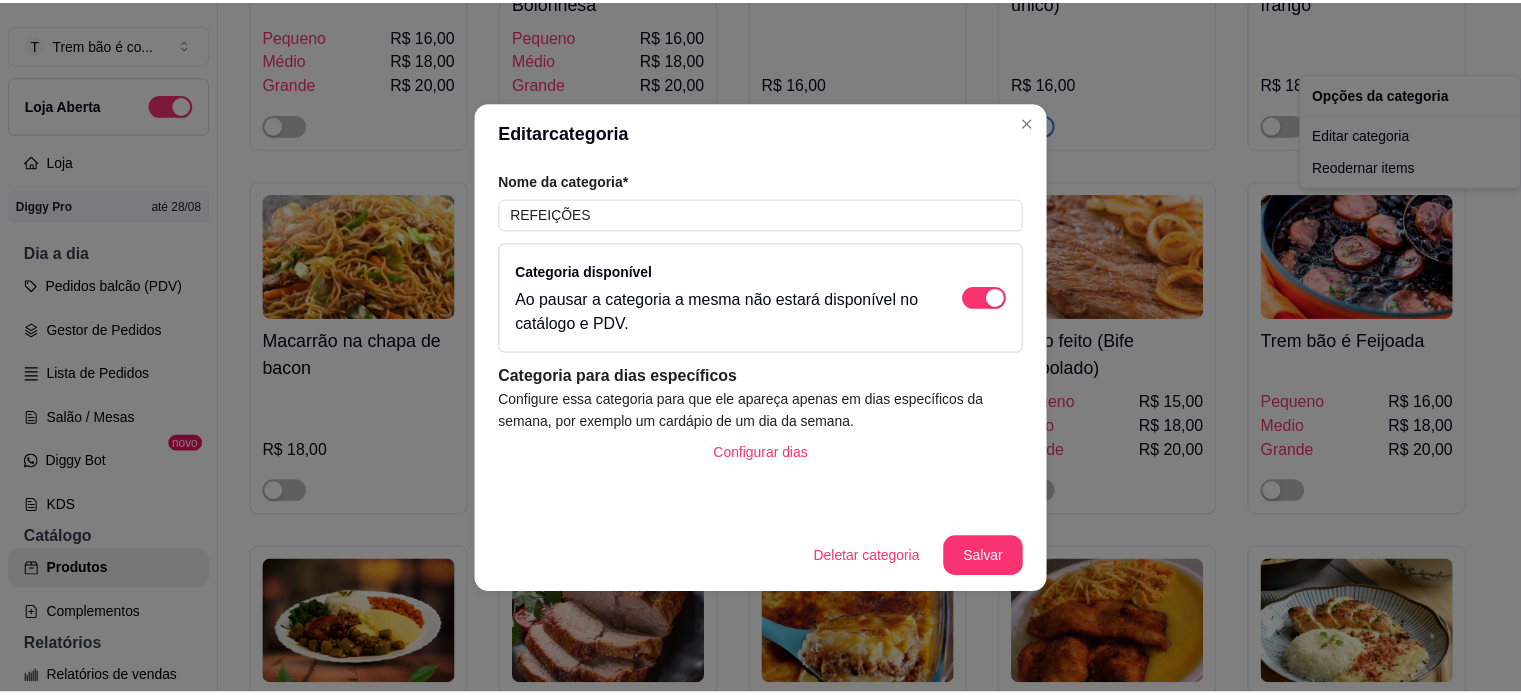scroll, scrollTop: 4047, scrollLeft: 0, axis: vertical 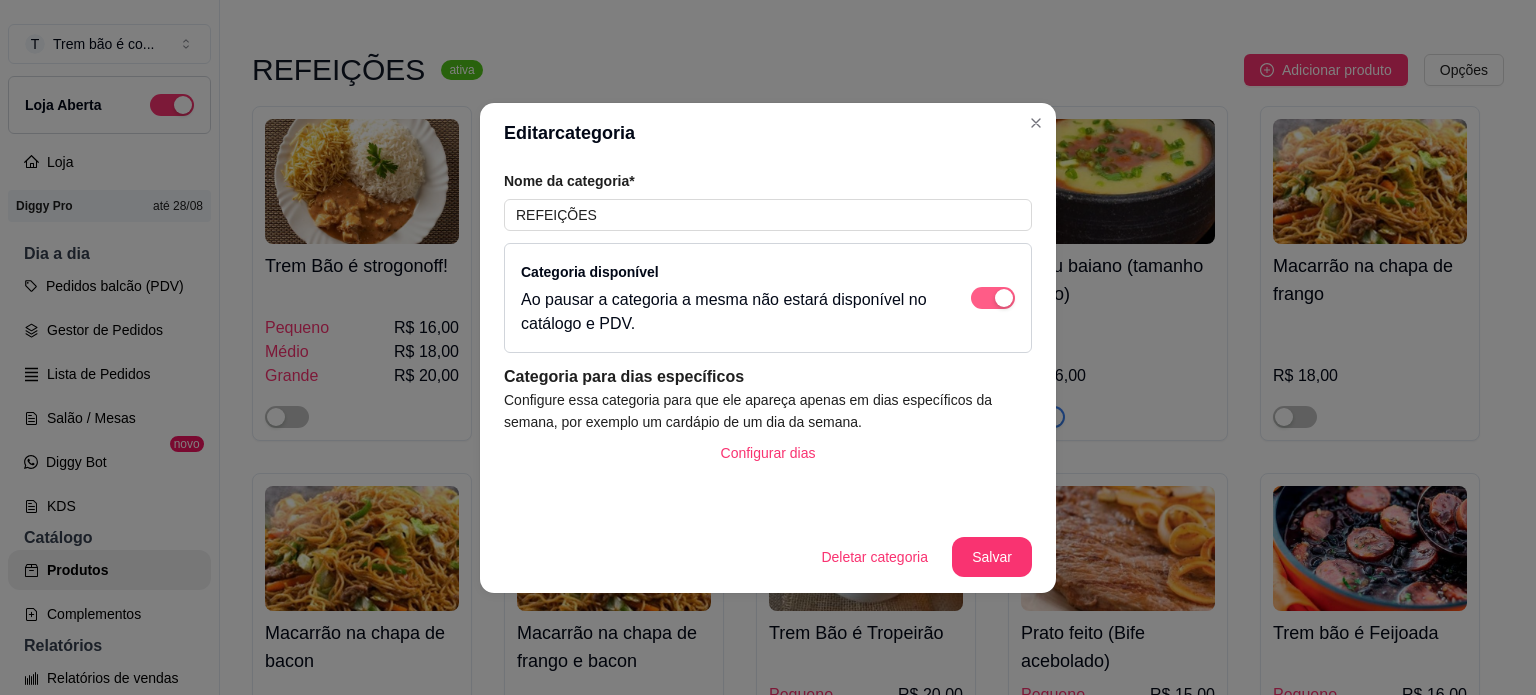click at bounding box center (993, 298) 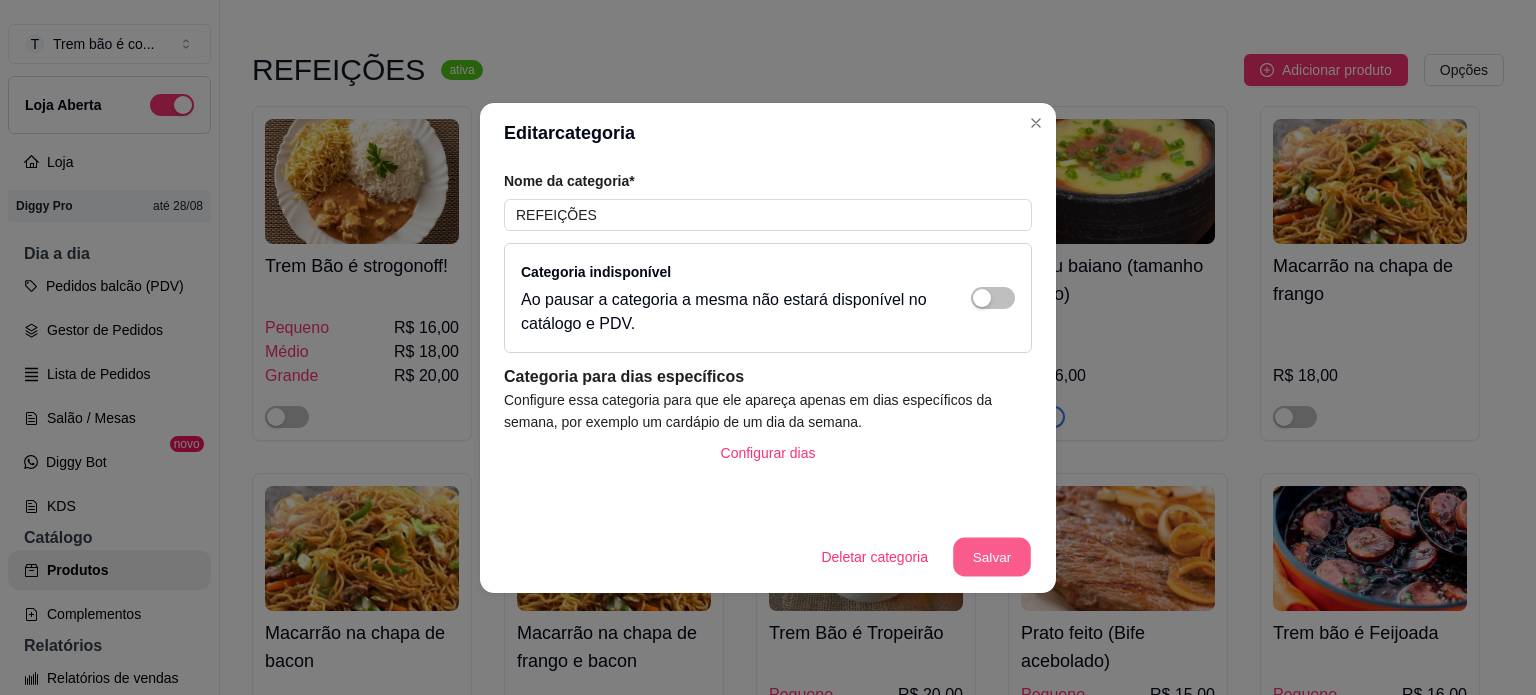 click on "Salvar" at bounding box center (992, 556) 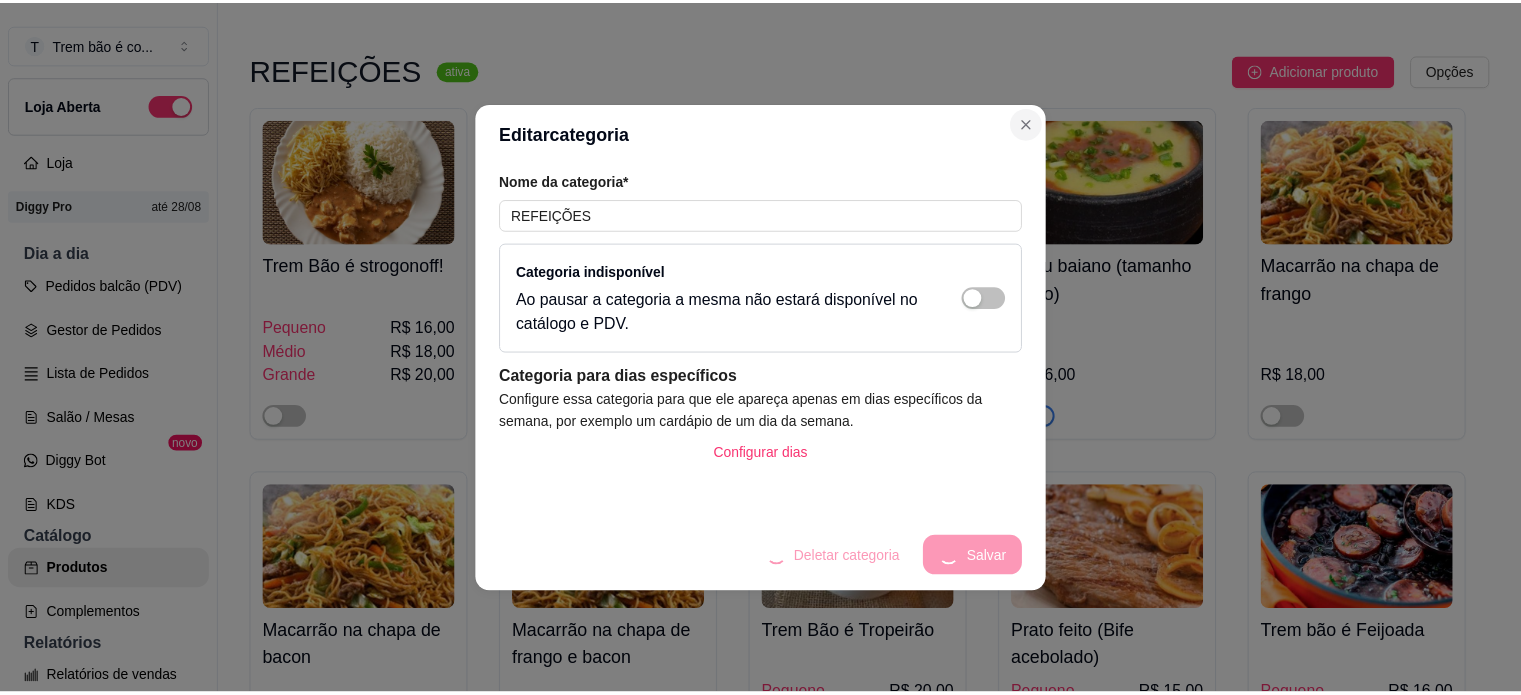 scroll, scrollTop: 4339, scrollLeft: 0, axis: vertical 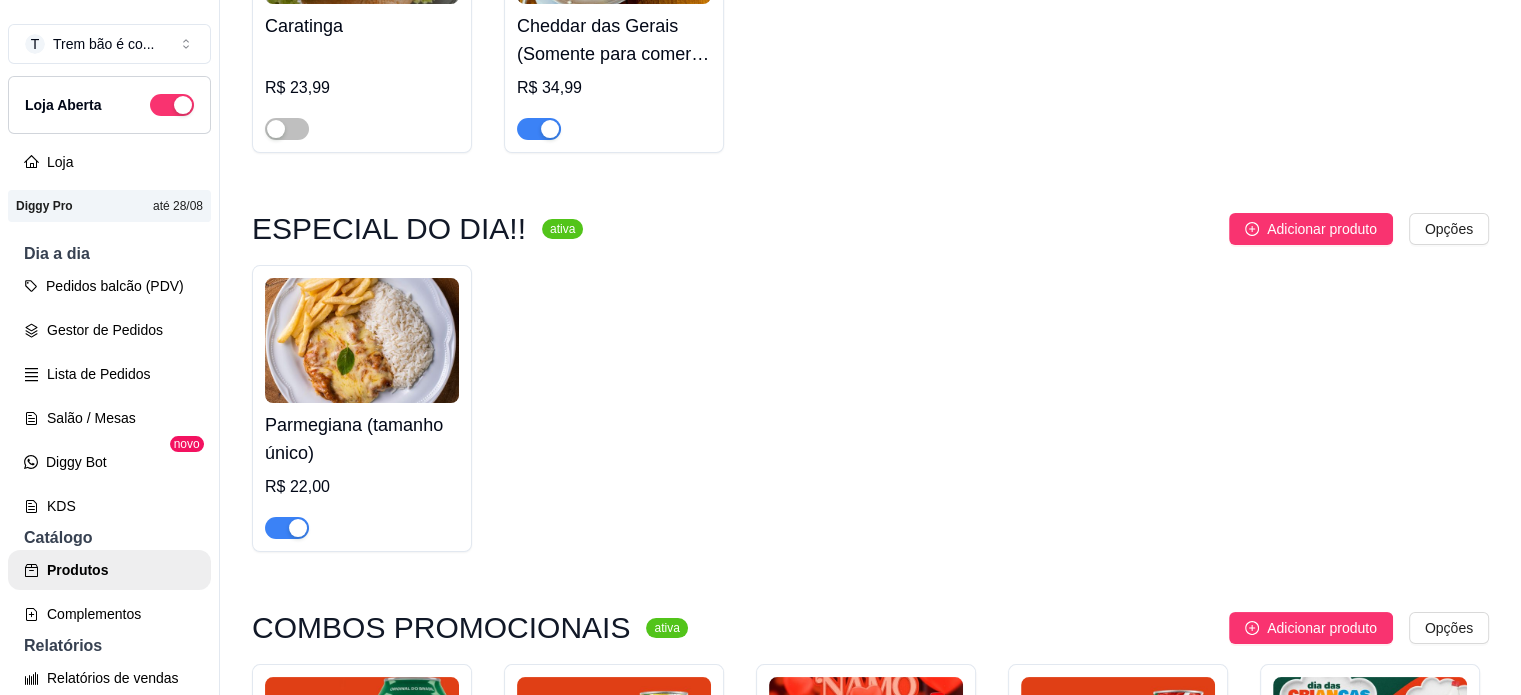 click at bounding box center (298, 528) 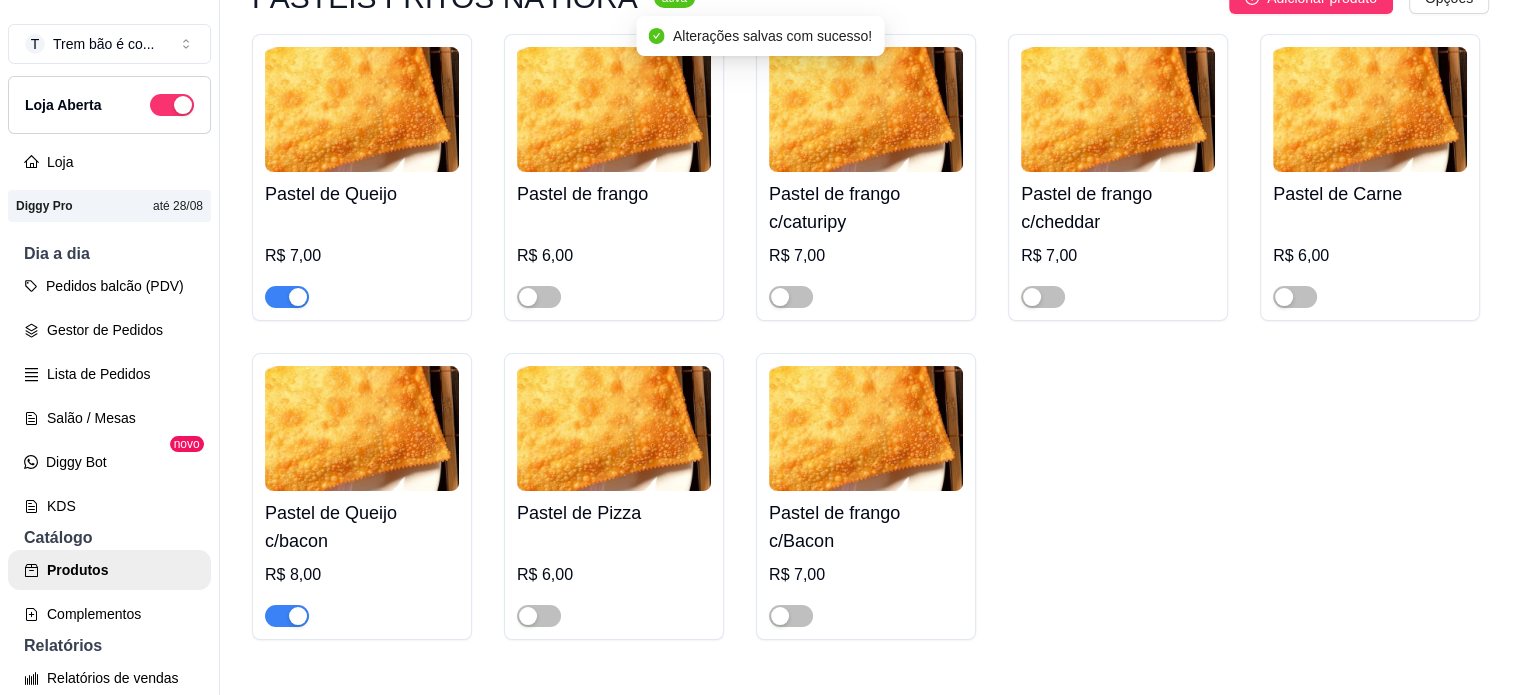 scroll, scrollTop: 6825, scrollLeft: 0, axis: vertical 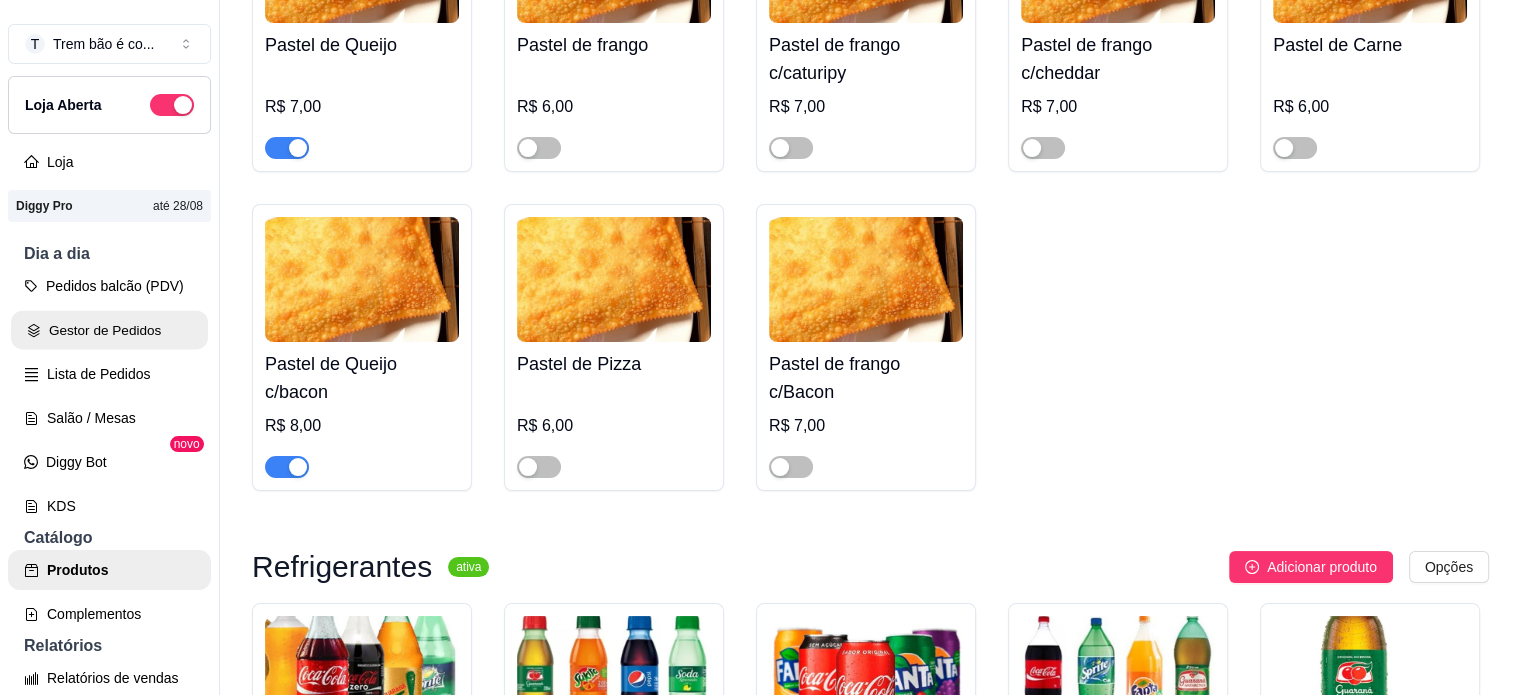 click on "Gestor de Pedidos" at bounding box center [109, 330] 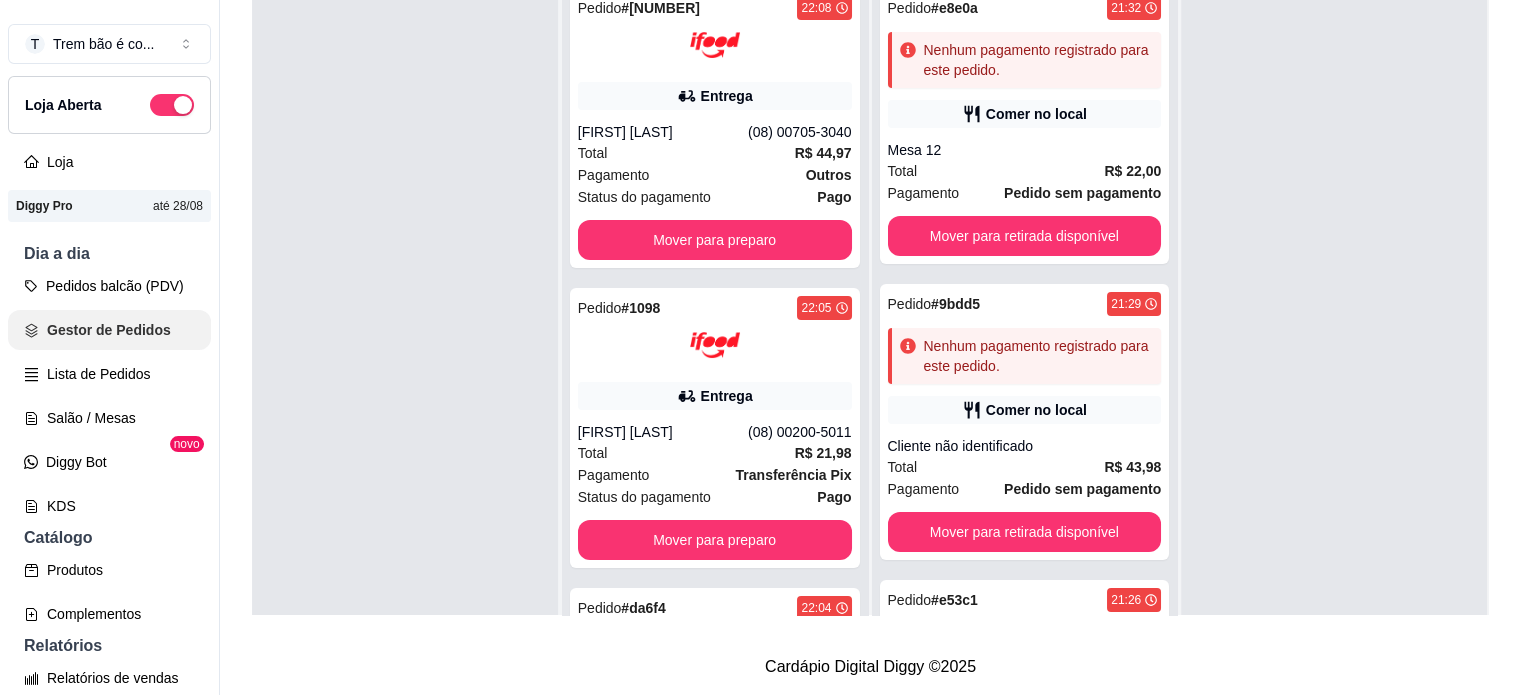 scroll, scrollTop: 0, scrollLeft: 0, axis: both 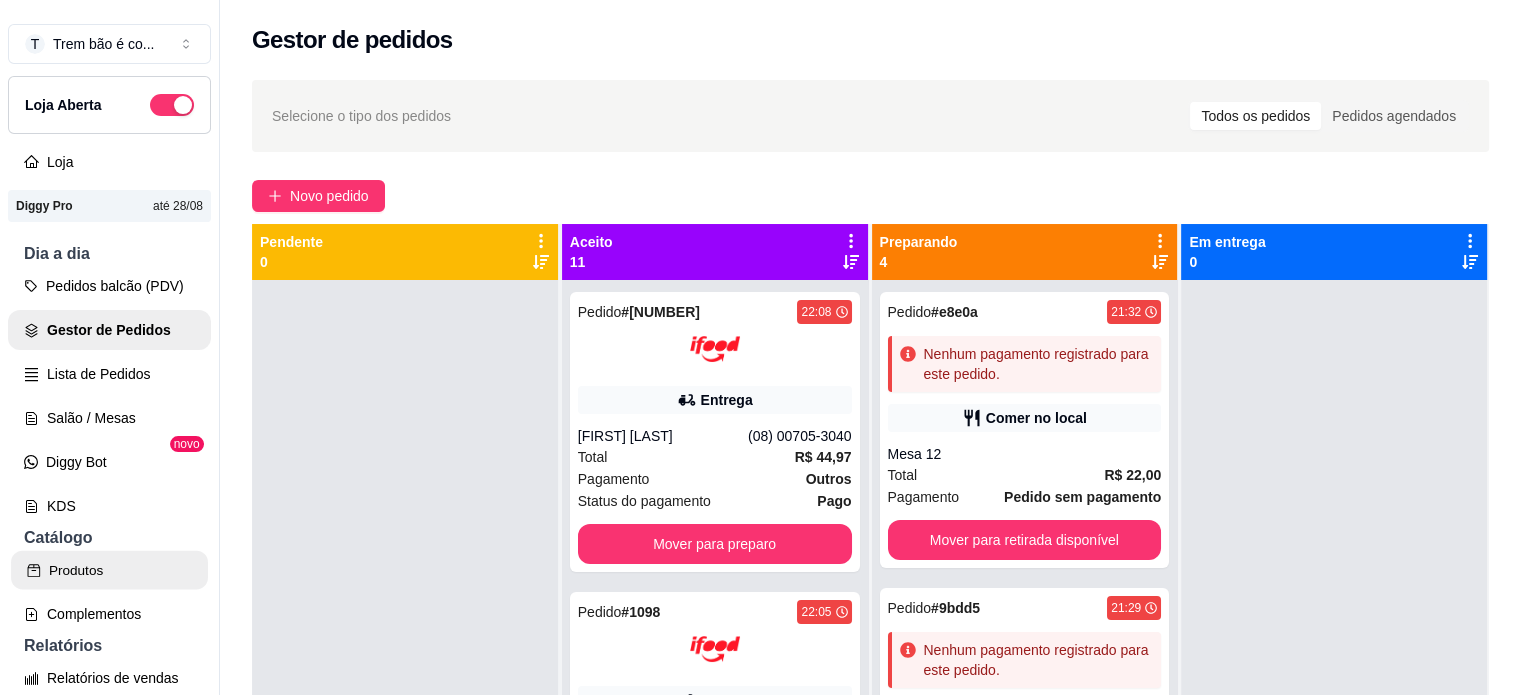 click on "Produtos" at bounding box center [109, 570] 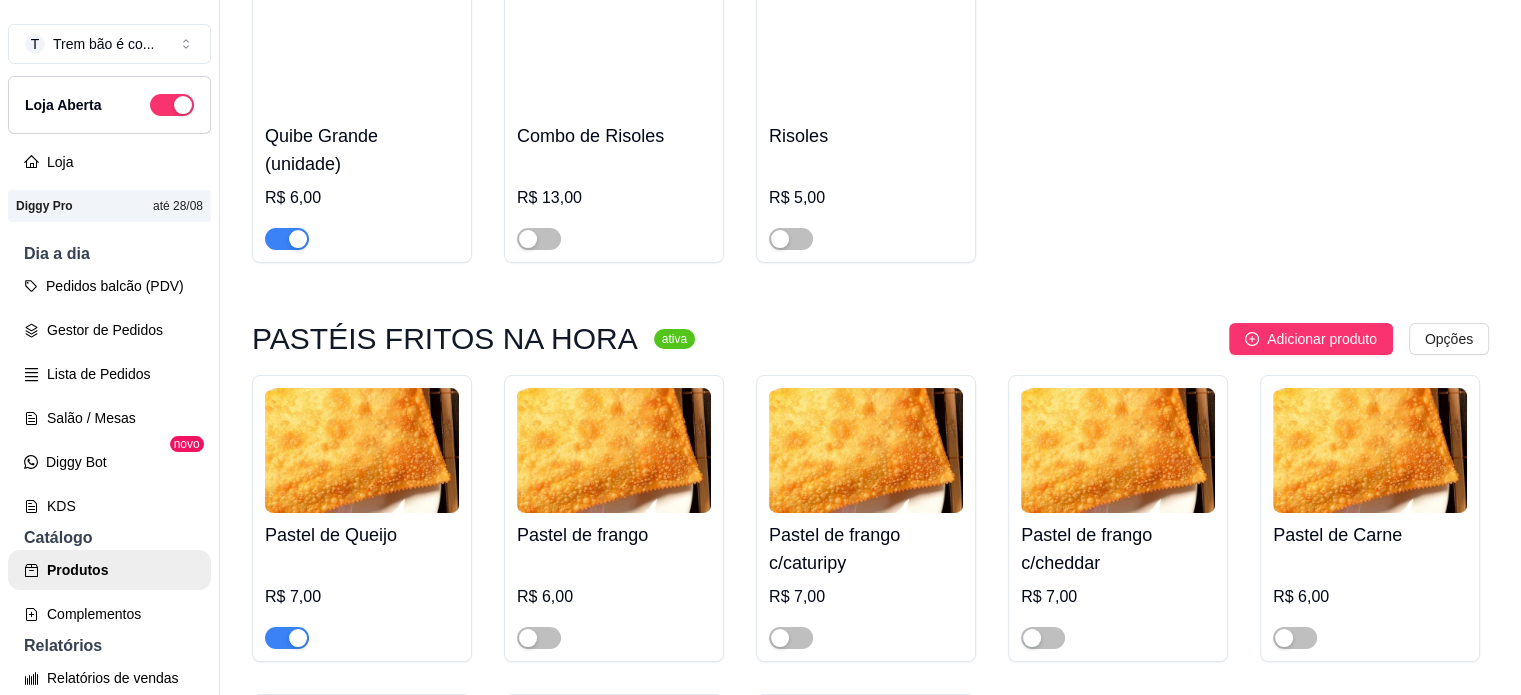 scroll, scrollTop: 6484, scrollLeft: 0, axis: vertical 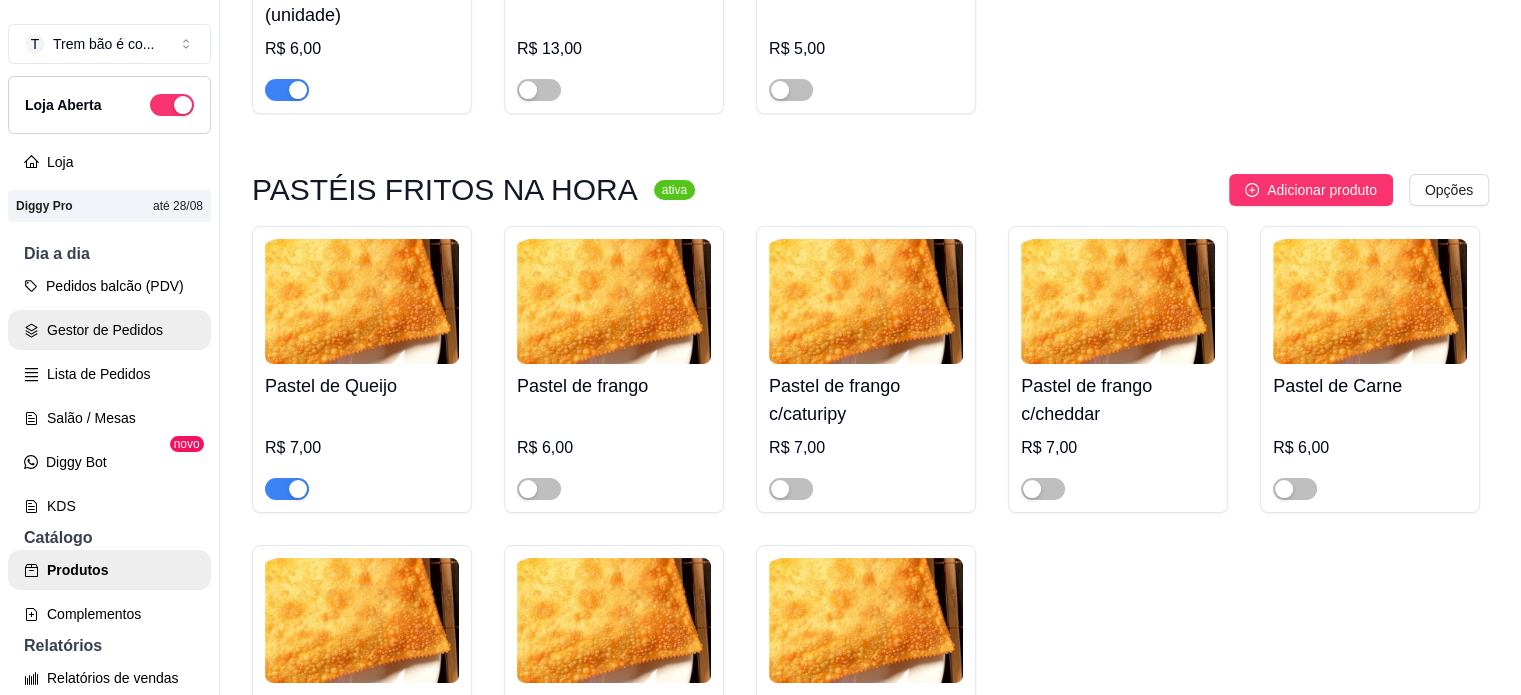click on "Gestor de Pedidos" at bounding box center (109, 330) 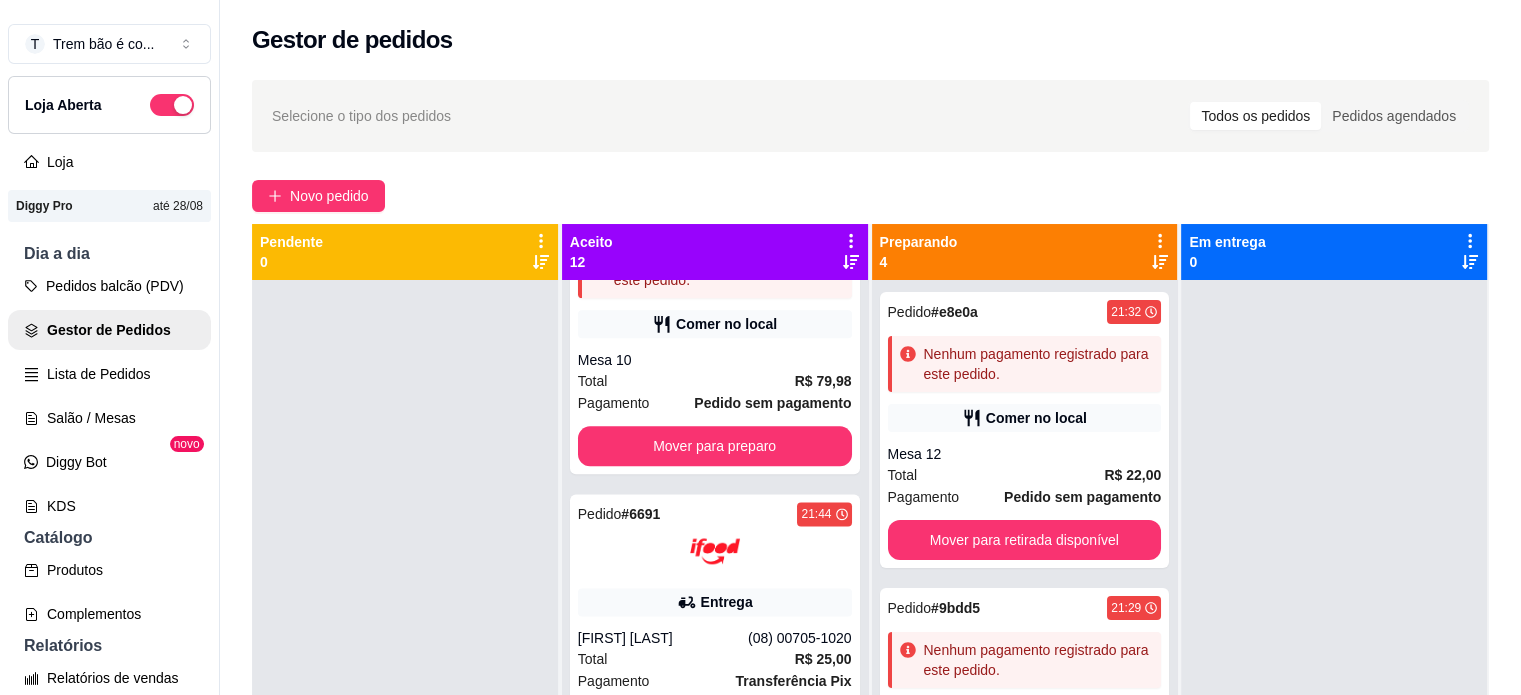 scroll, scrollTop: 2784, scrollLeft: 0, axis: vertical 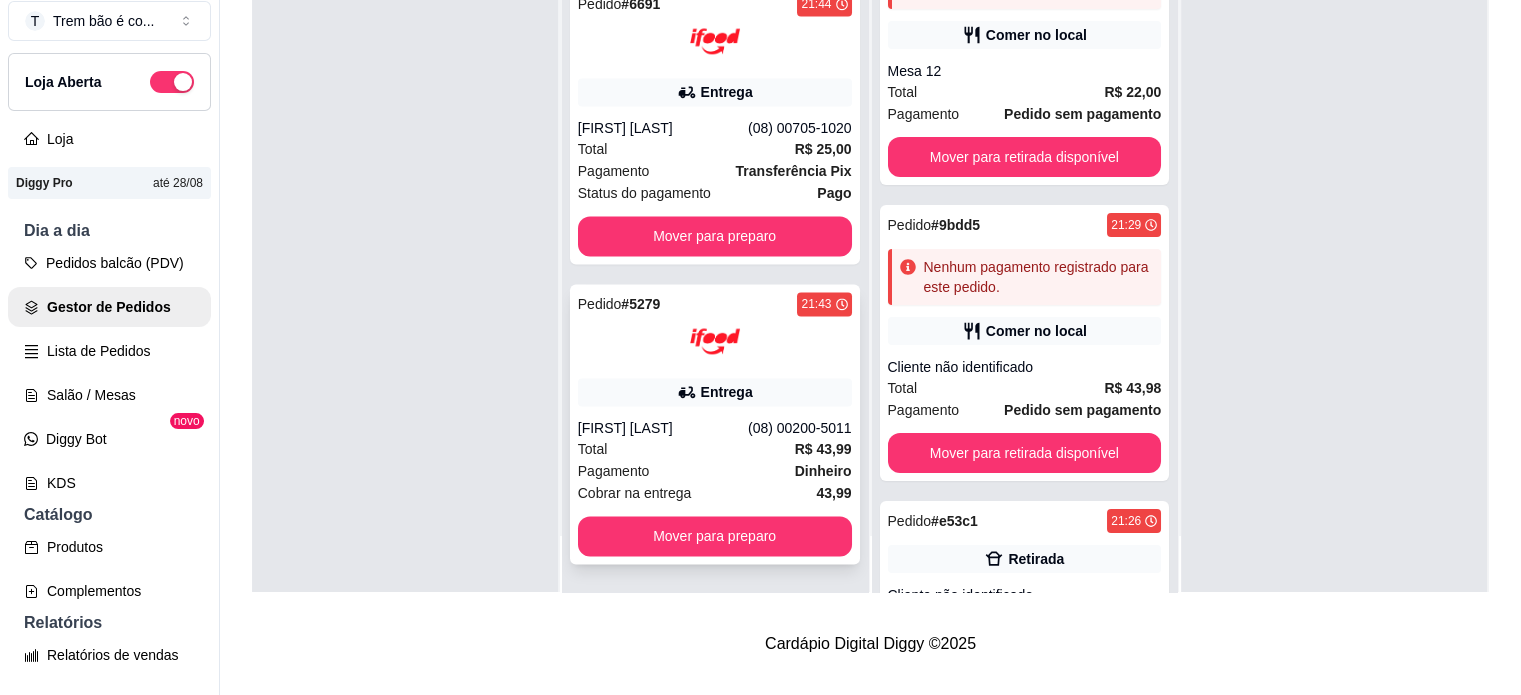click on "Pagamento Dinheiro" at bounding box center (715, 471) 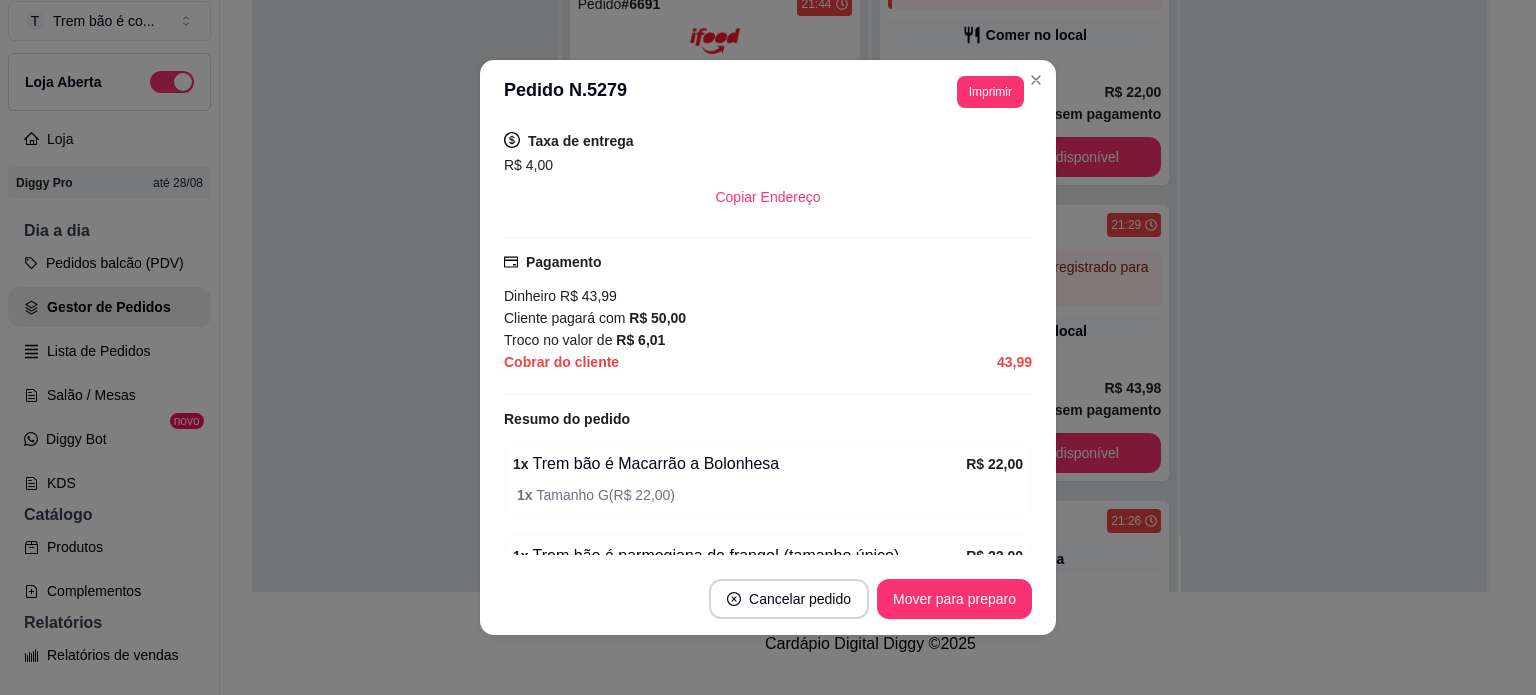 scroll, scrollTop: 692, scrollLeft: 0, axis: vertical 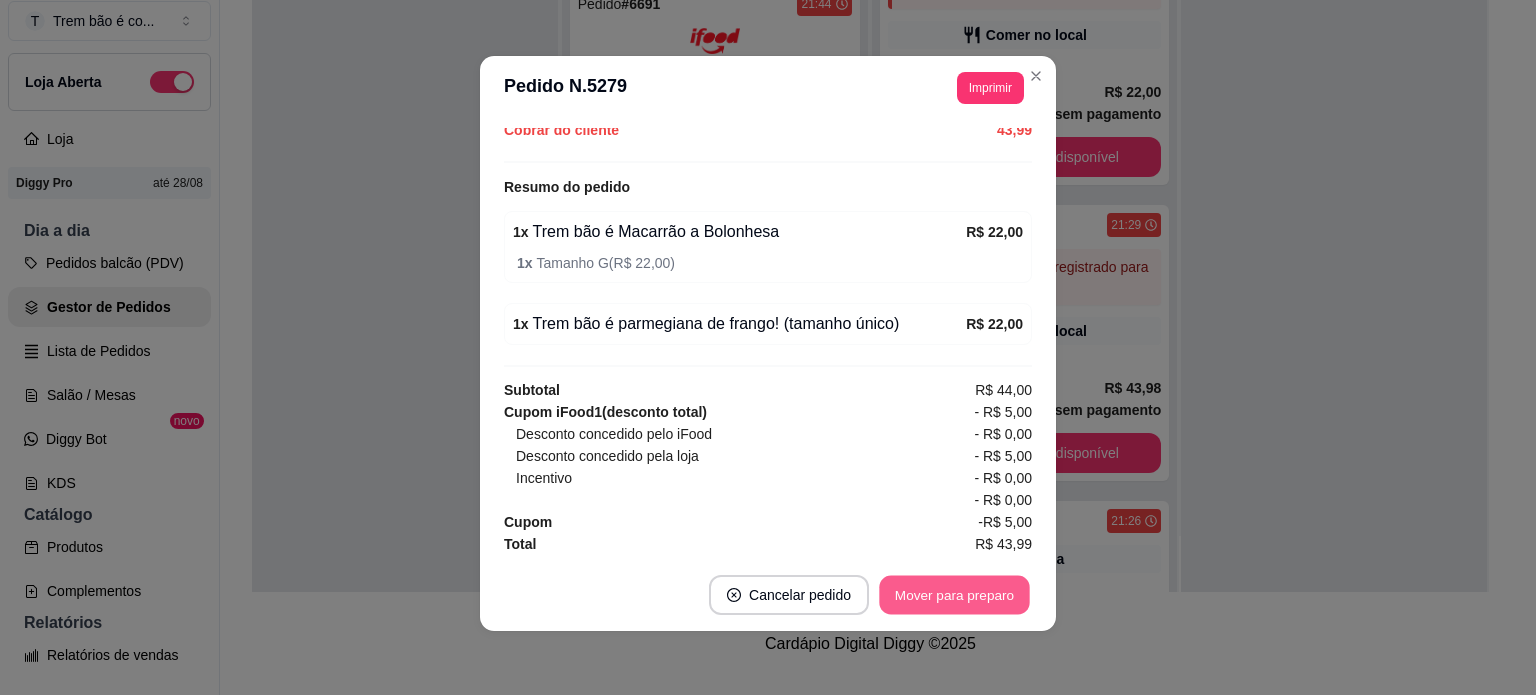 click on "Mover para preparo" at bounding box center (954, 595) 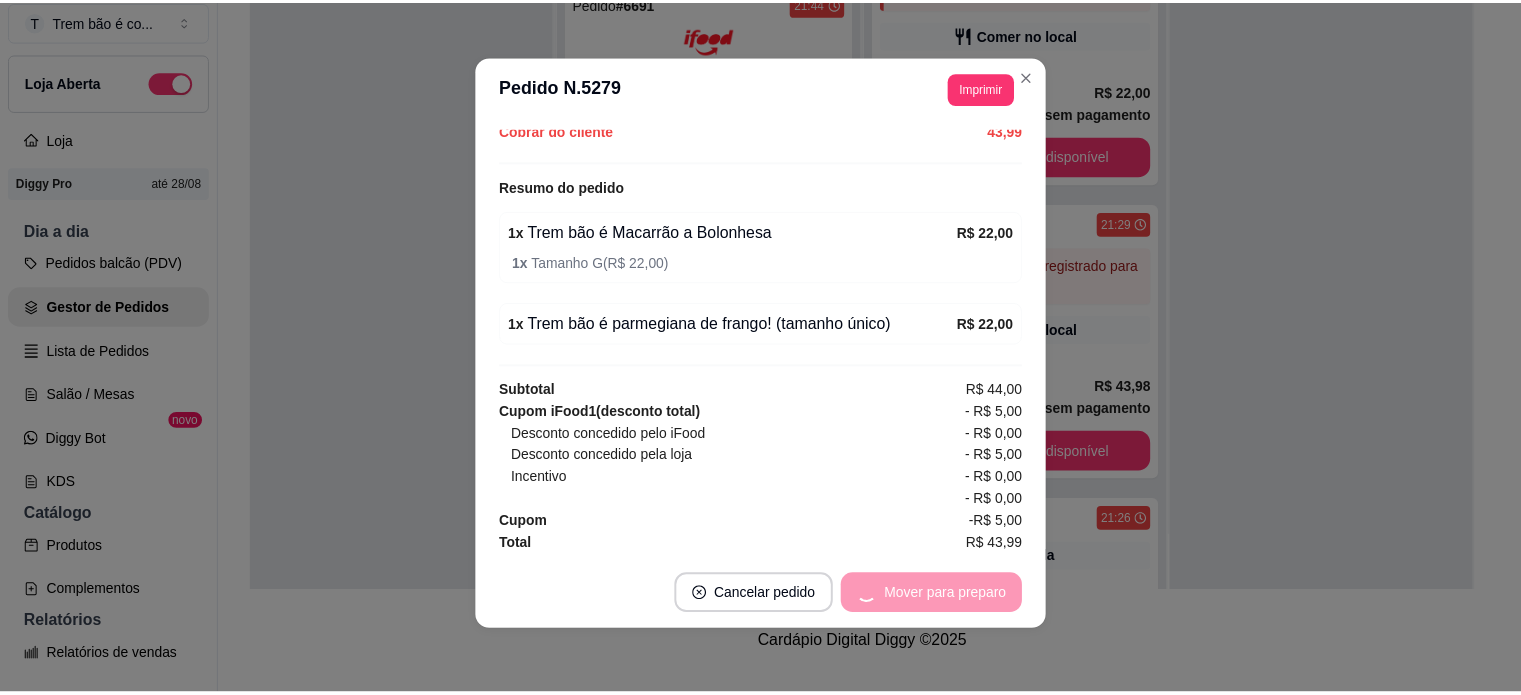 scroll, scrollTop: 2484, scrollLeft: 0, axis: vertical 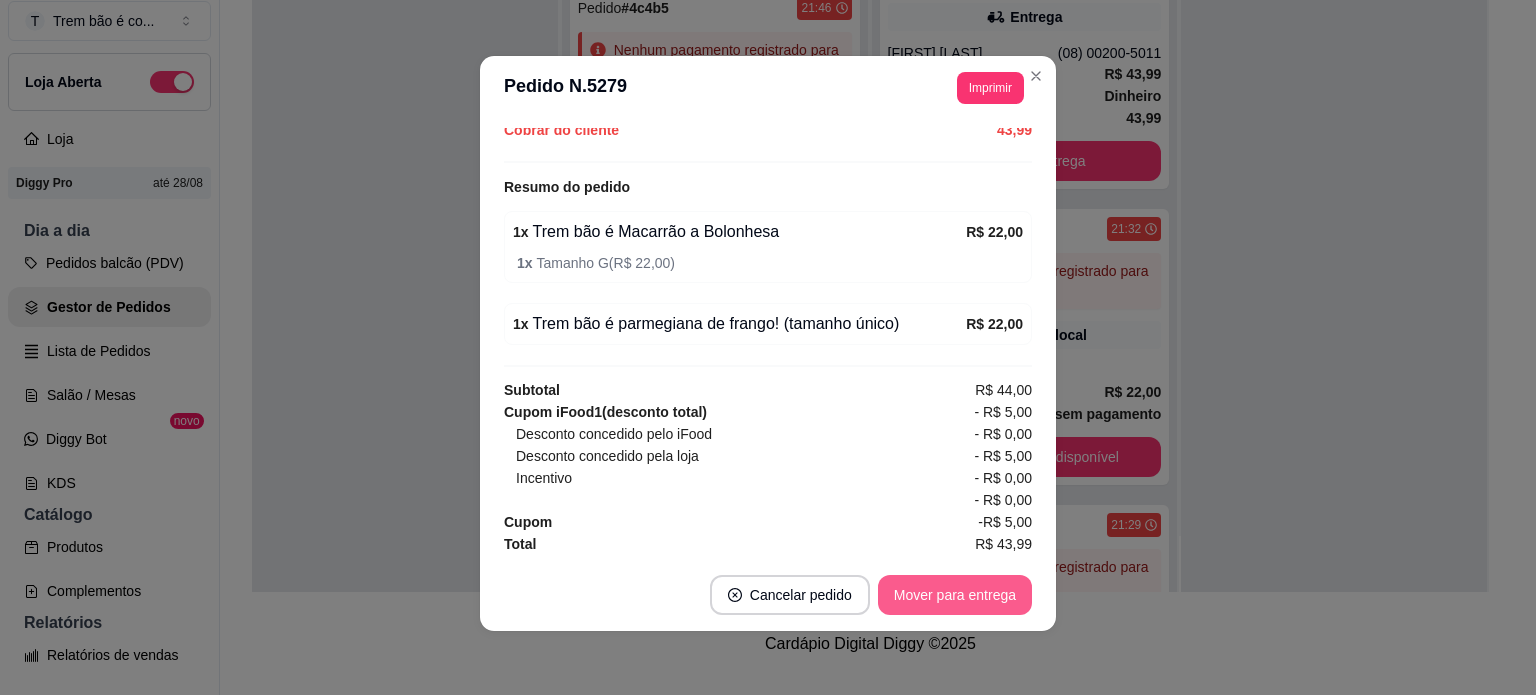 click on "Mover para entrega" at bounding box center (955, 595) 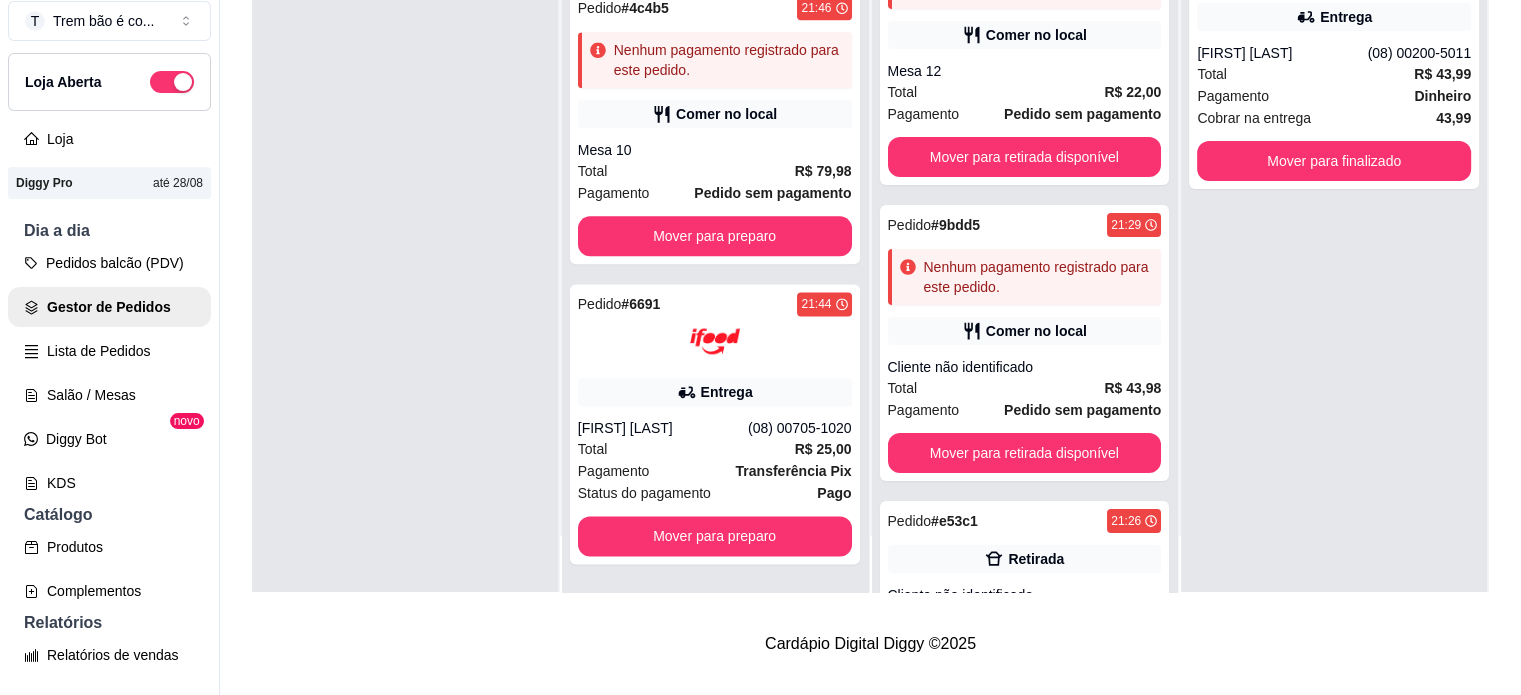 scroll, scrollTop: 0, scrollLeft: 0, axis: both 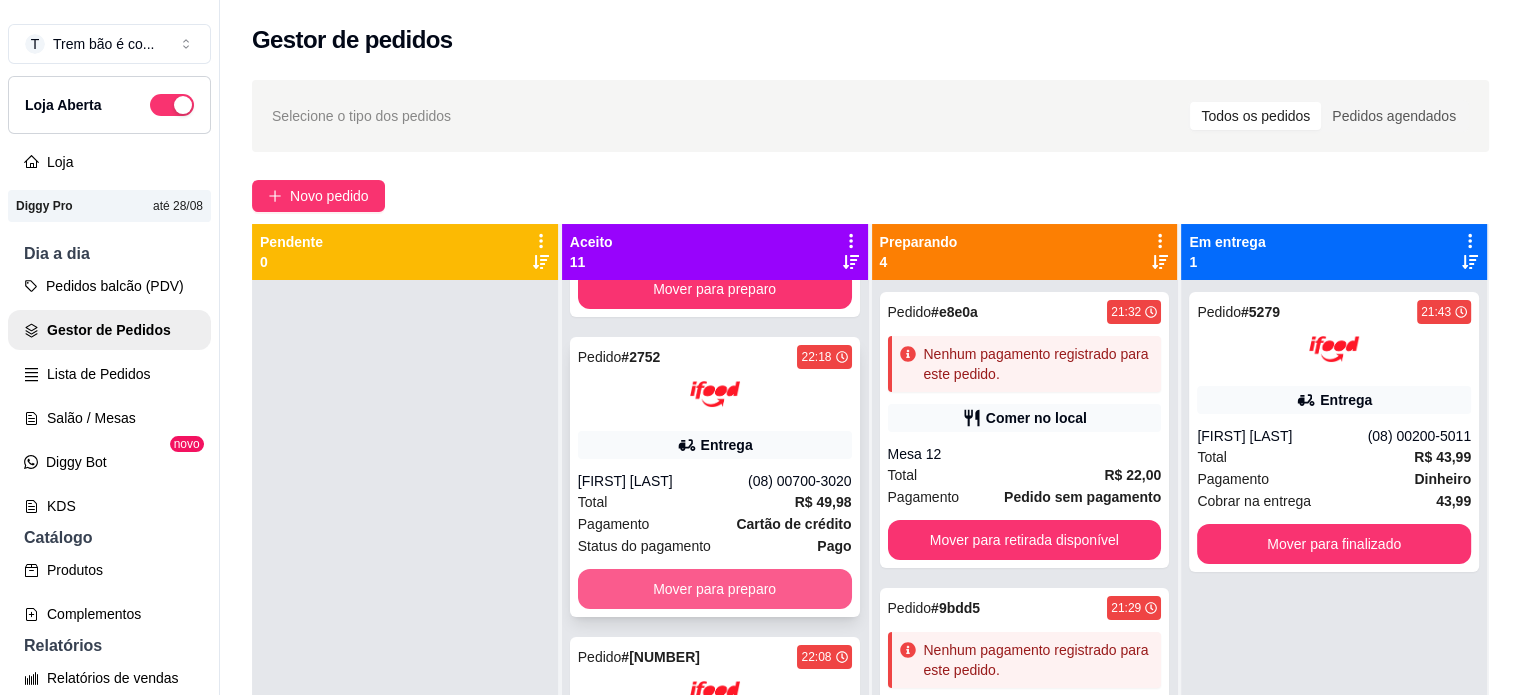 click on "Mover para preparo" at bounding box center [715, 589] 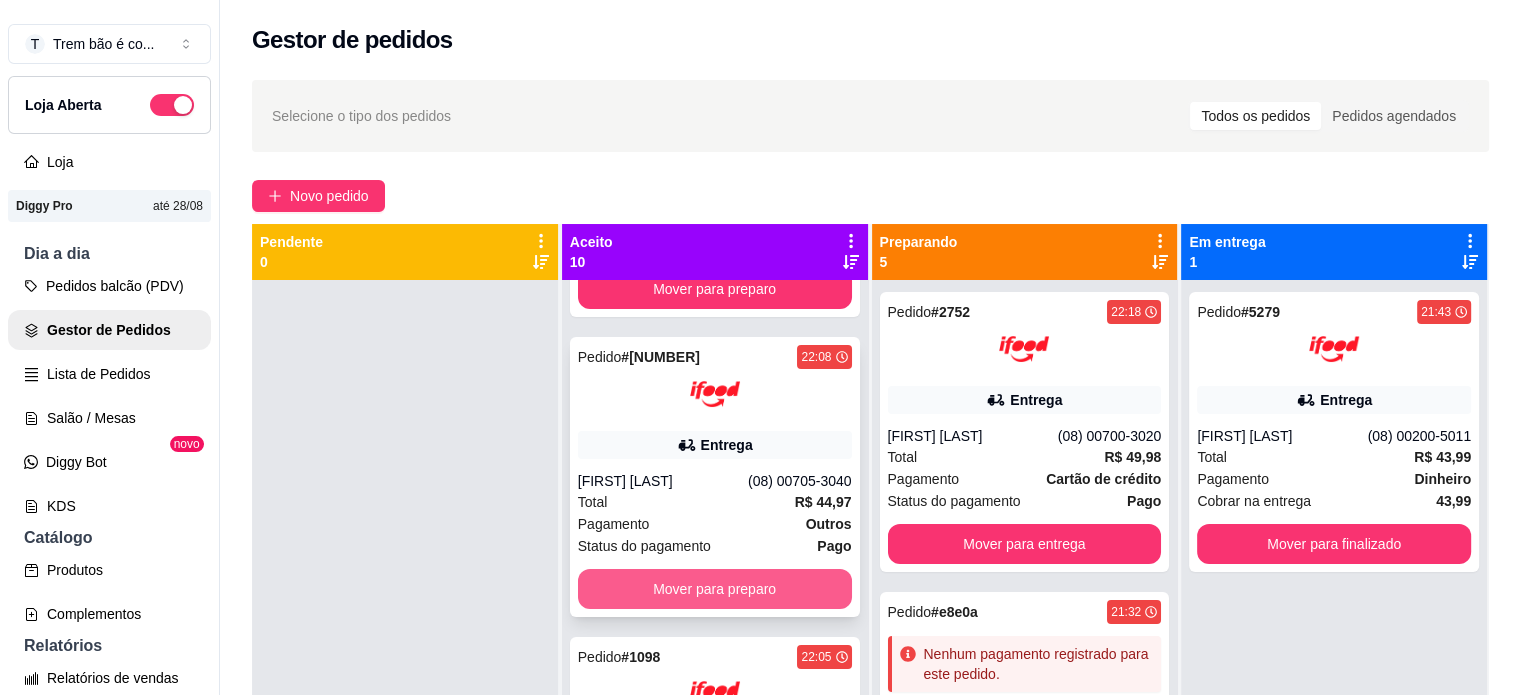 click on "Mover para preparo" at bounding box center (715, 589) 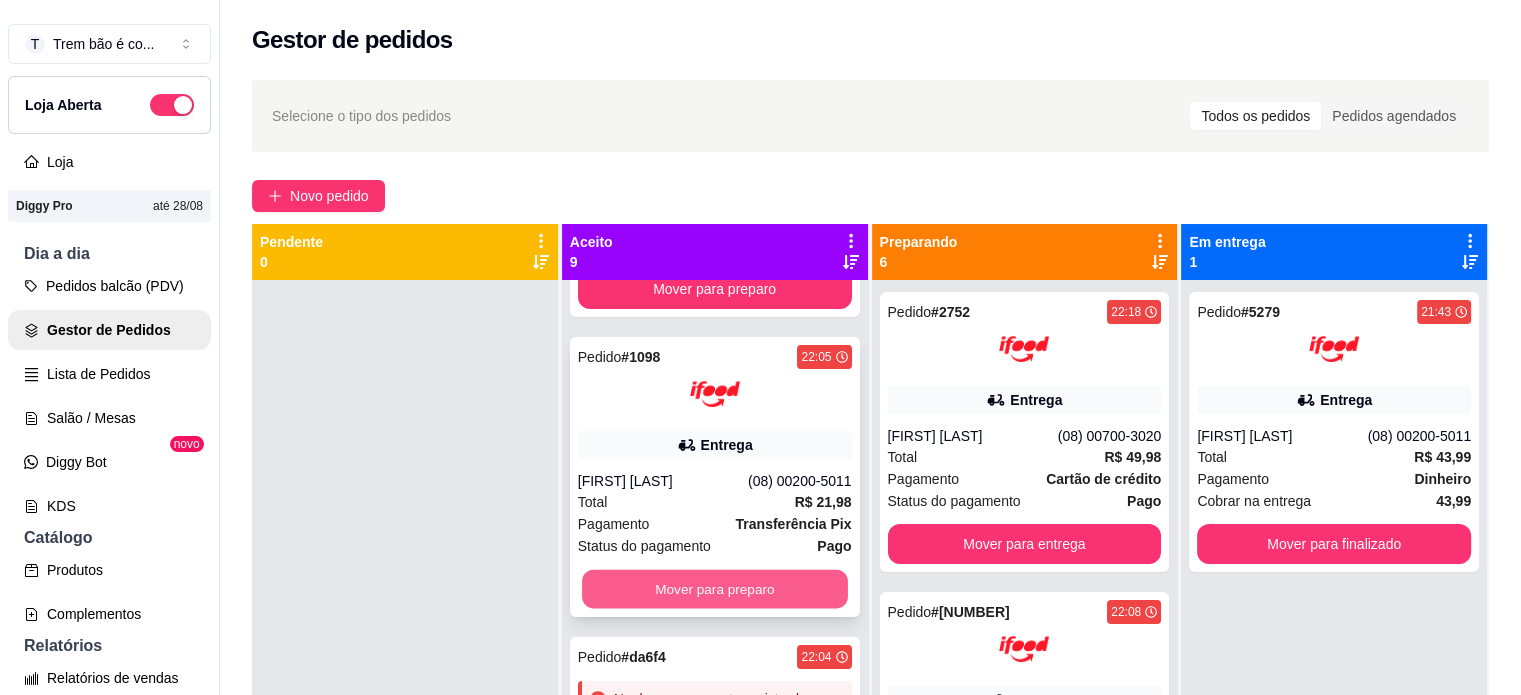 click on "Mover para preparo" at bounding box center (715, 589) 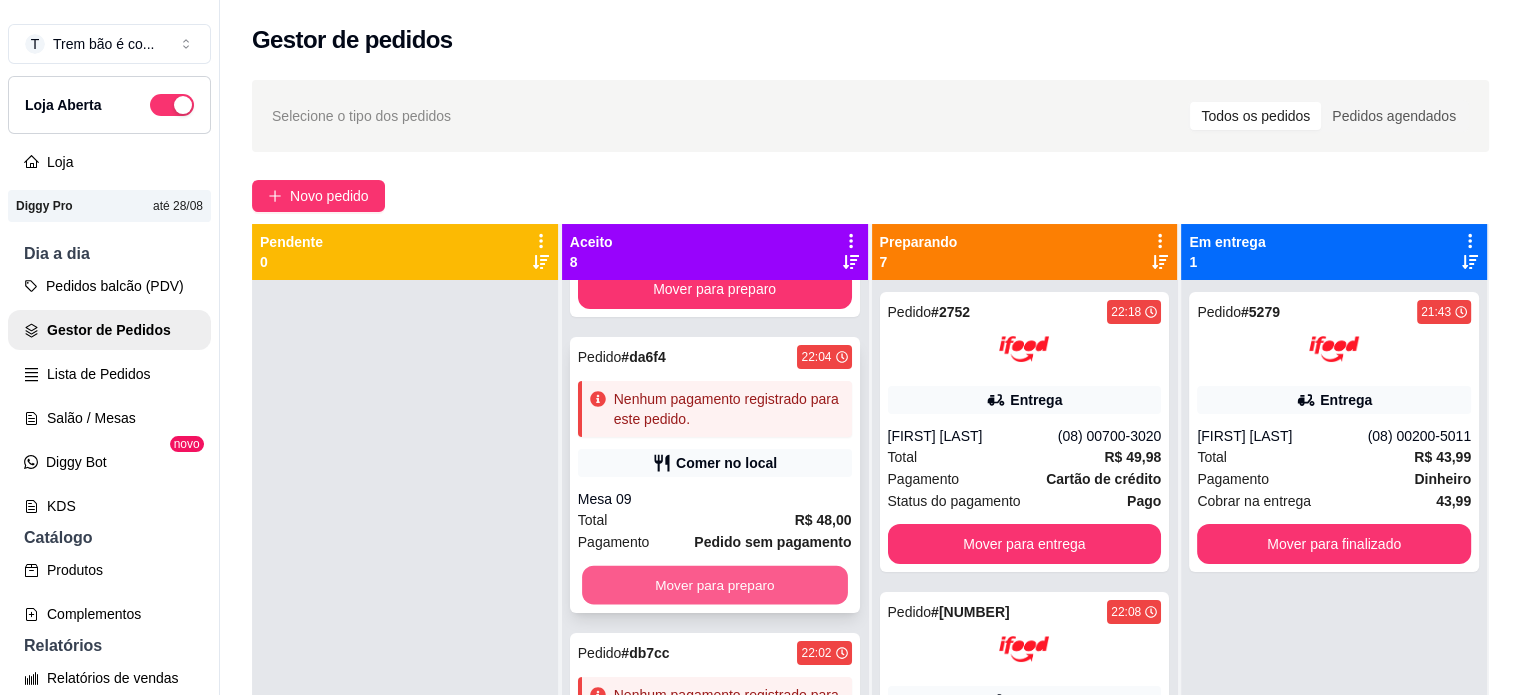 click on "Mover para preparo" at bounding box center [715, 585] 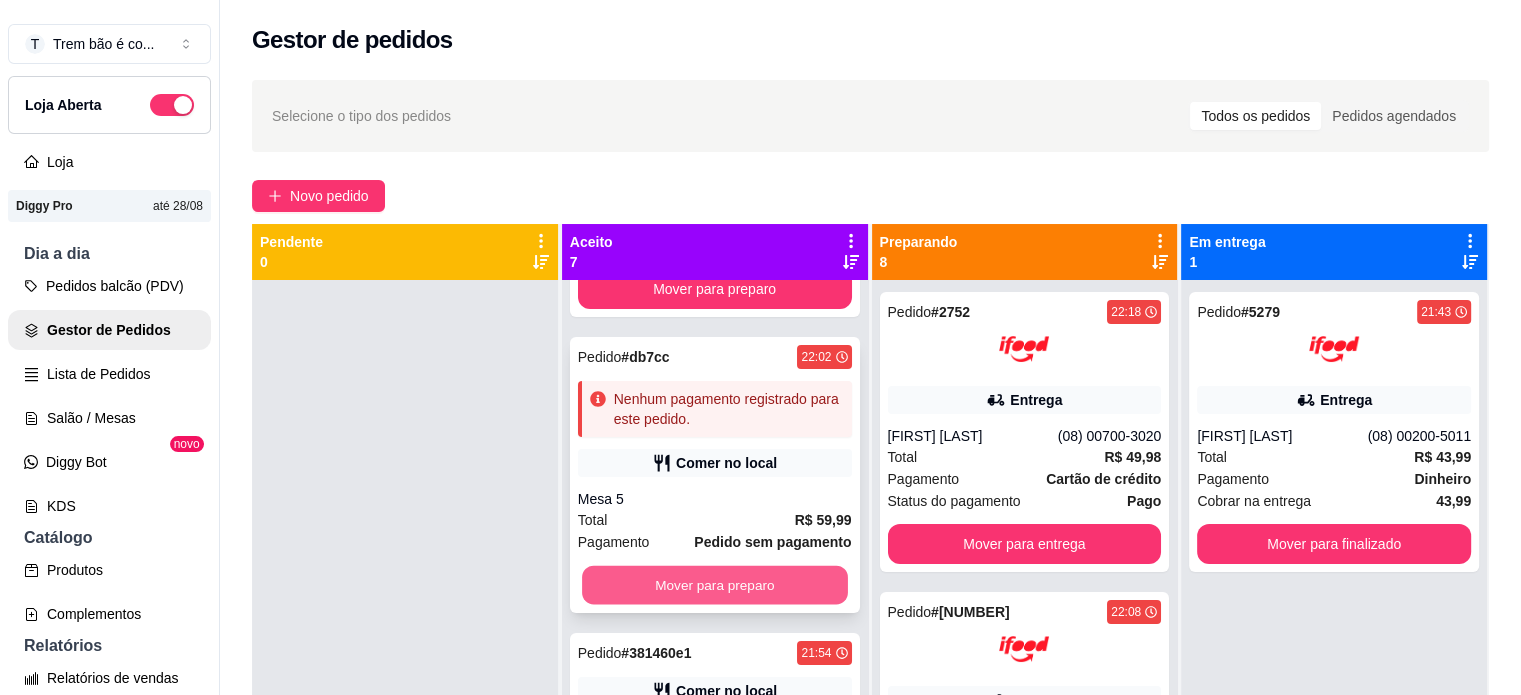 click on "Mover para preparo" at bounding box center [715, 585] 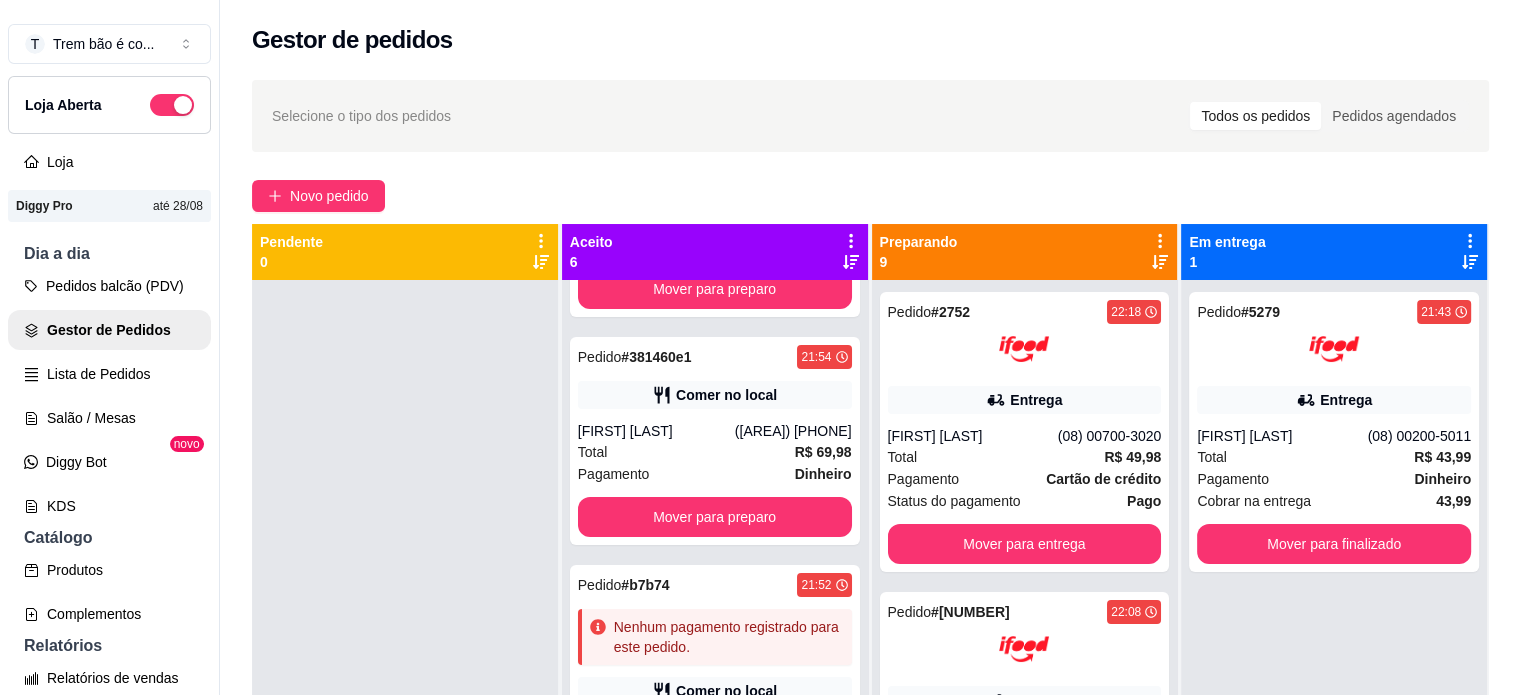 click on "21:52" at bounding box center (816, 585) 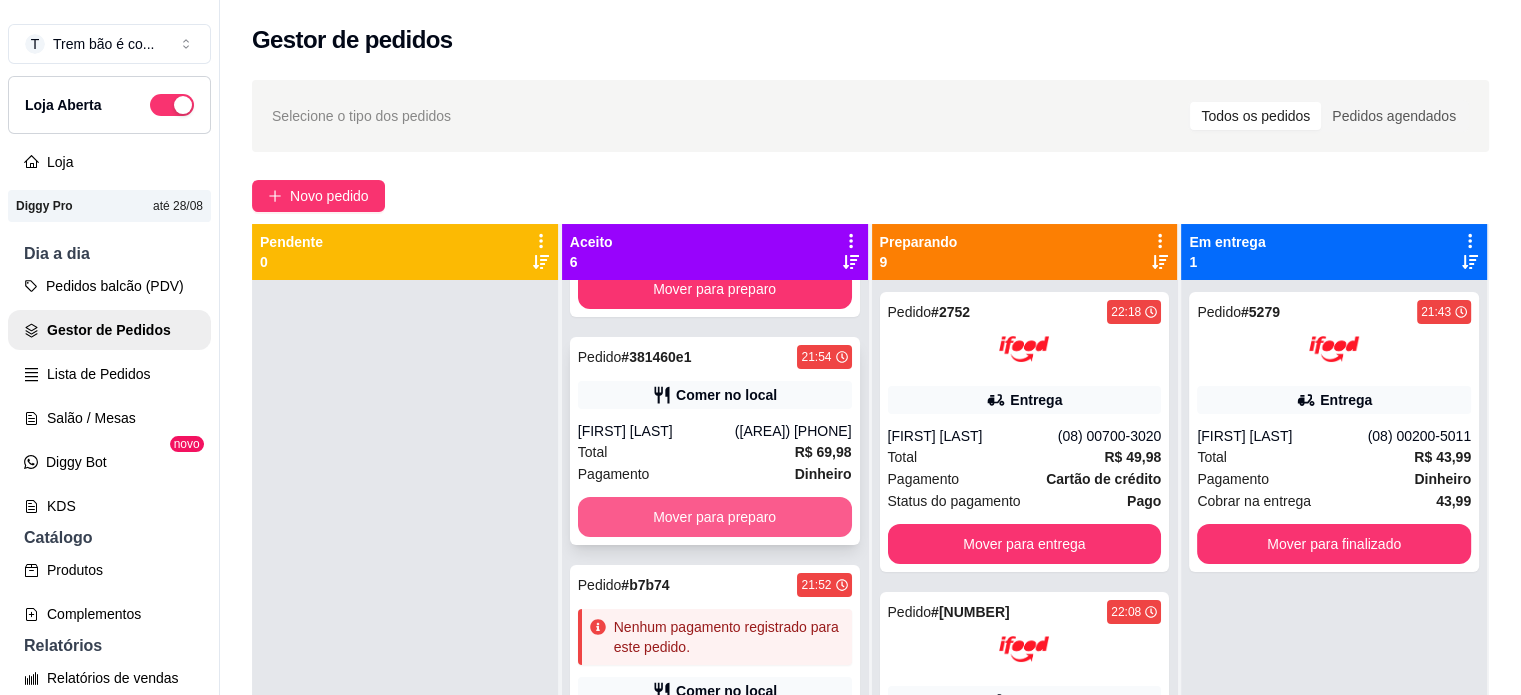 click on "Mover para preparo" at bounding box center [715, 517] 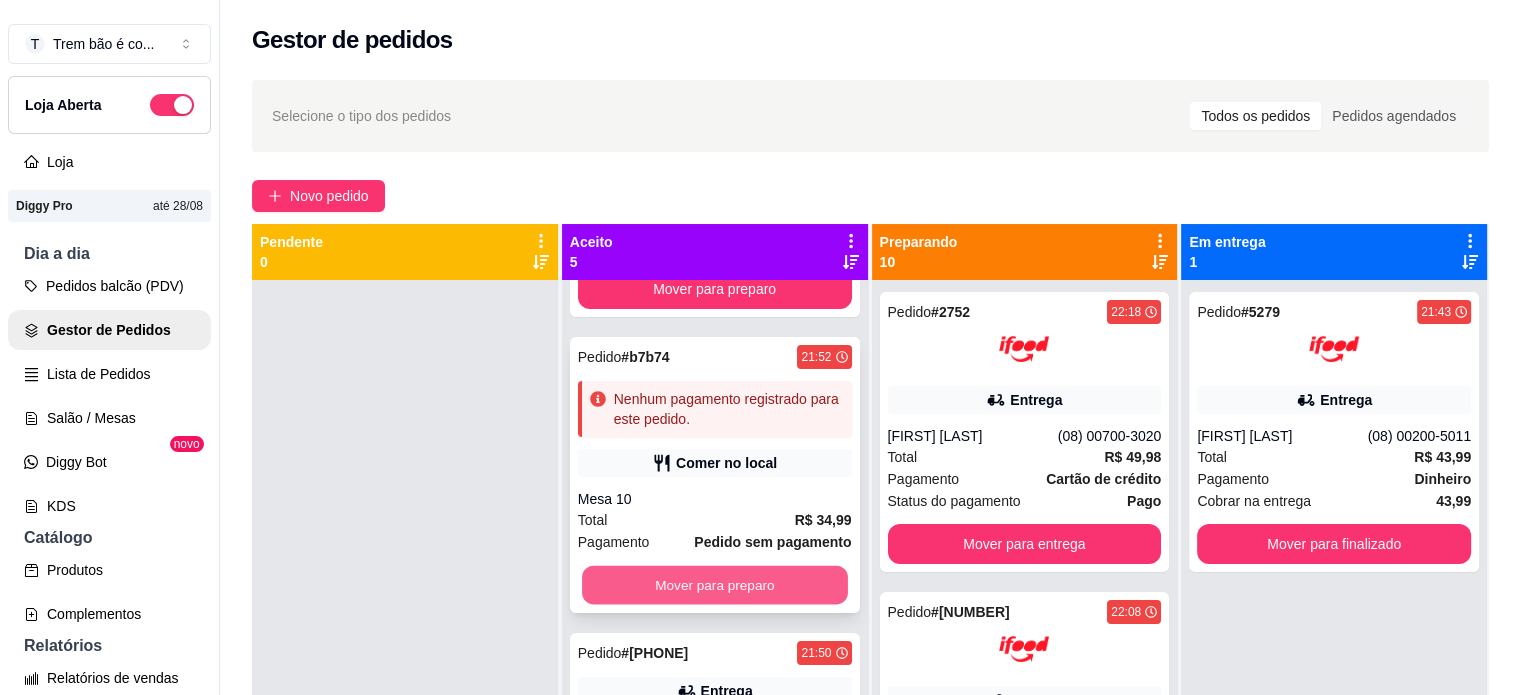 click on "Mover para preparo" at bounding box center (715, 585) 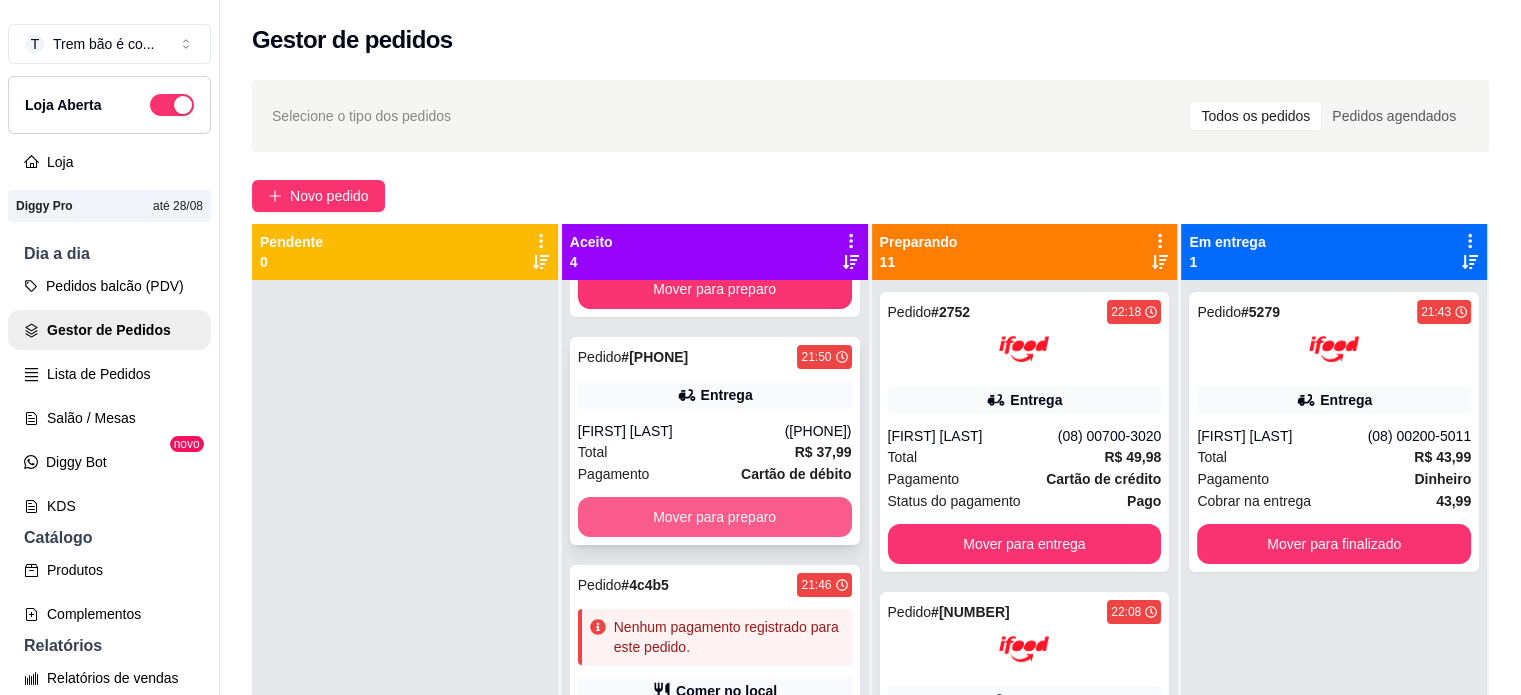 click on "Mover para preparo" at bounding box center [715, 517] 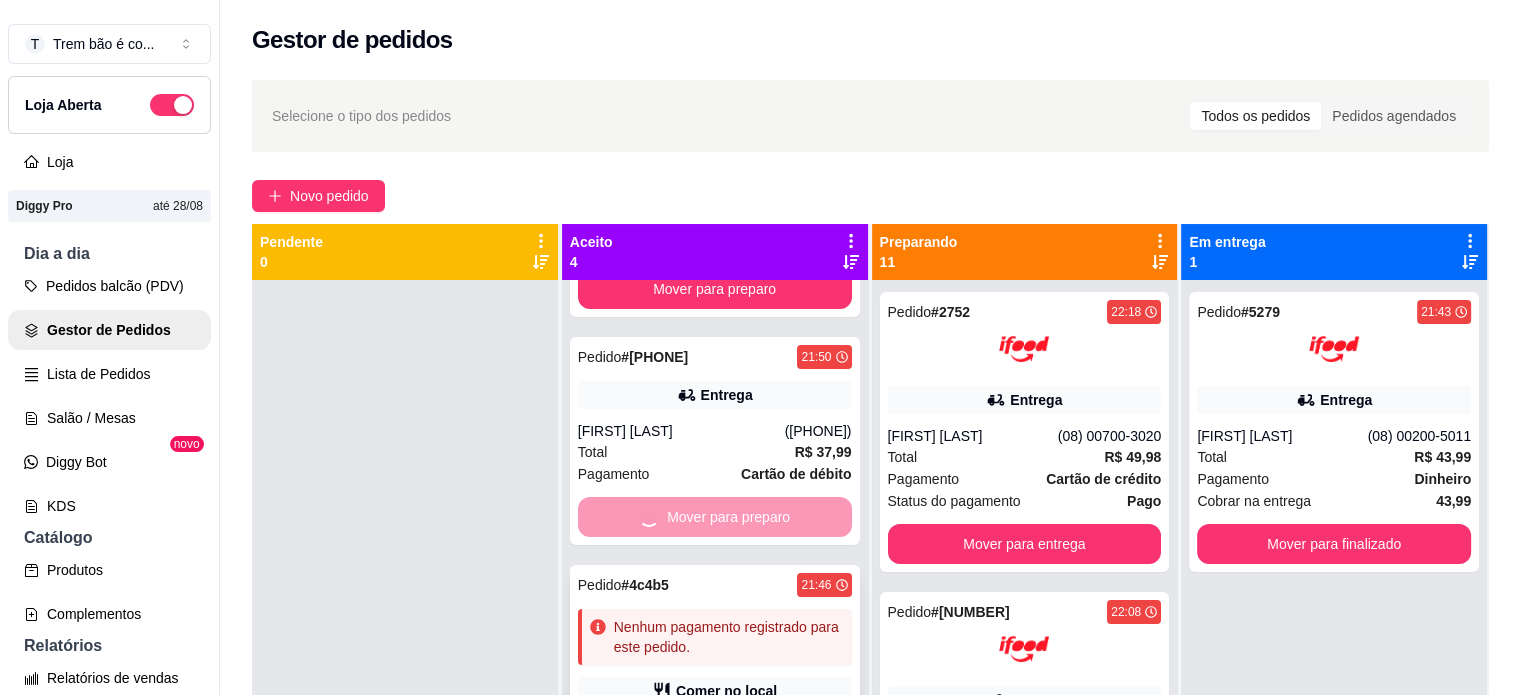 scroll, scrollTop: 220, scrollLeft: 0, axis: vertical 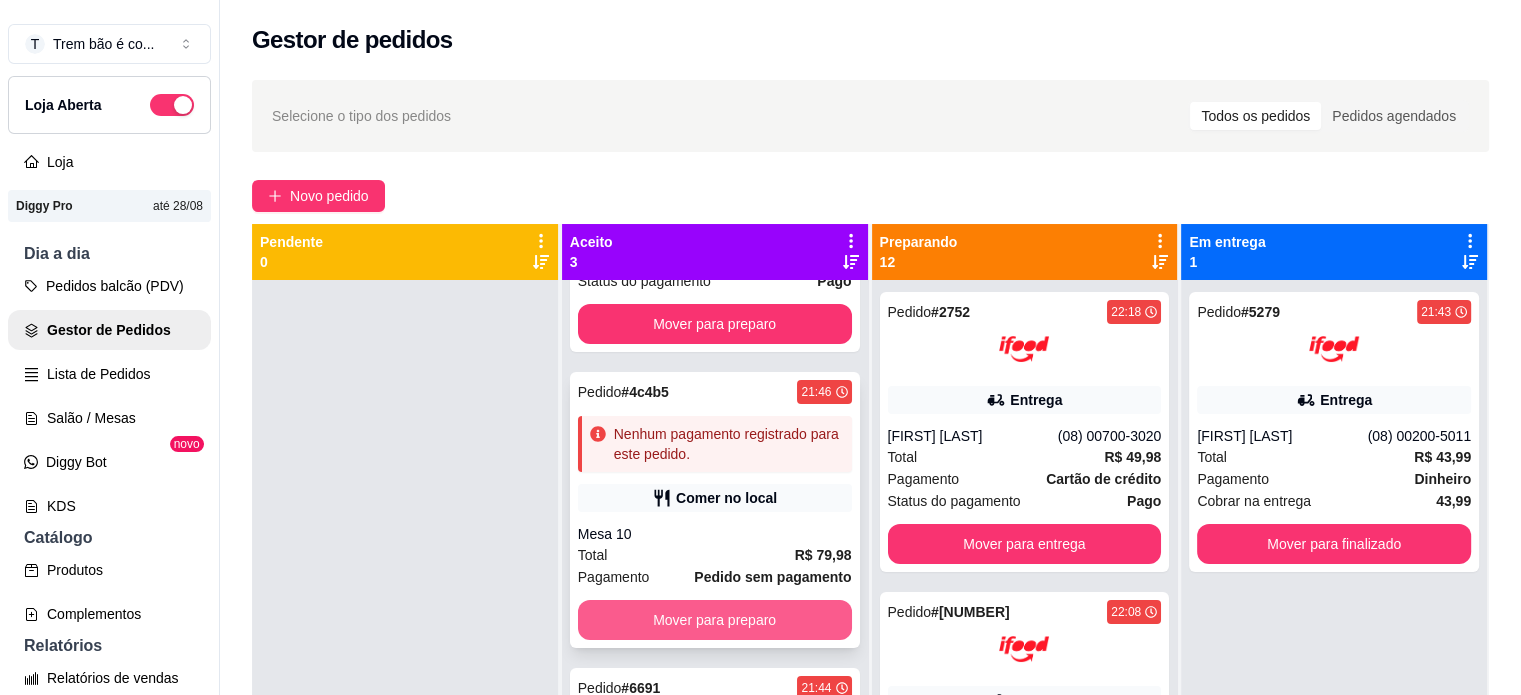 click on "Mover para preparo" at bounding box center (715, 620) 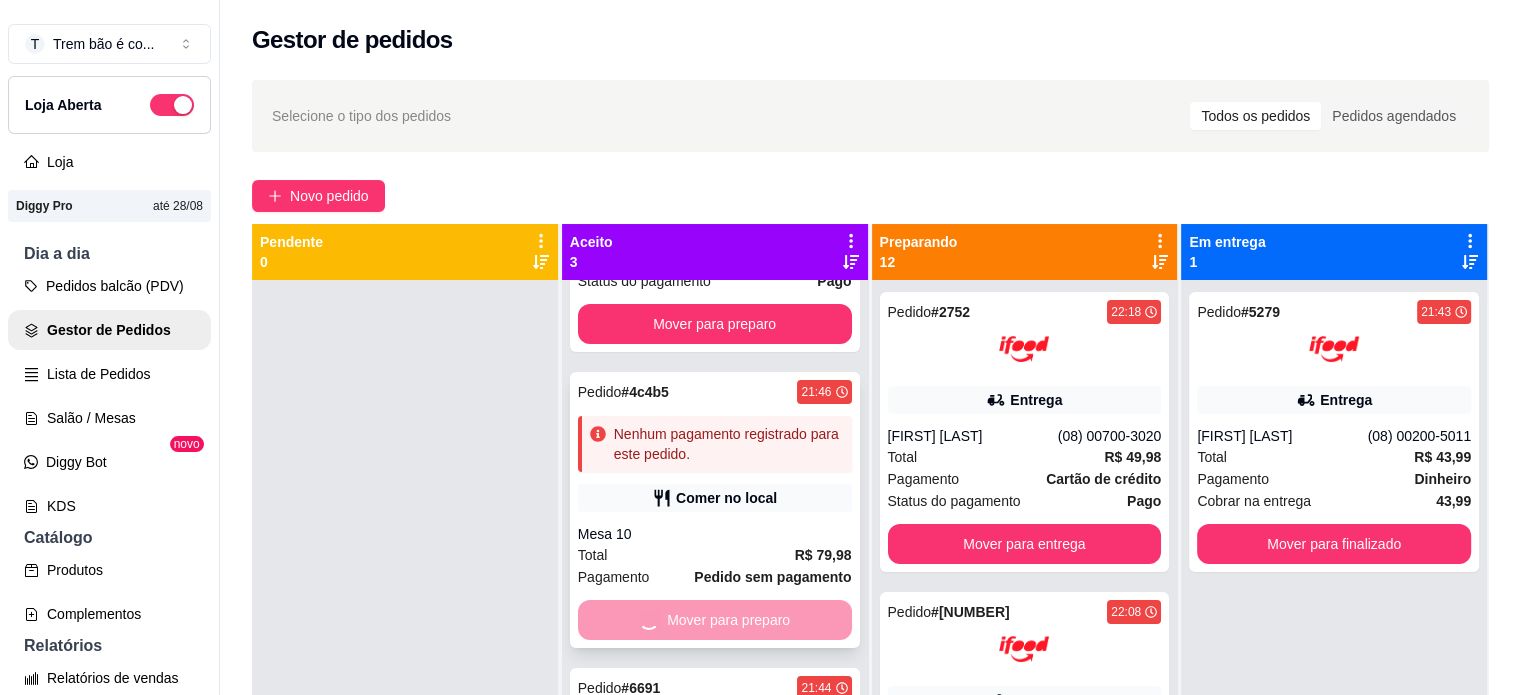 scroll, scrollTop: 0, scrollLeft: 0, axis: both 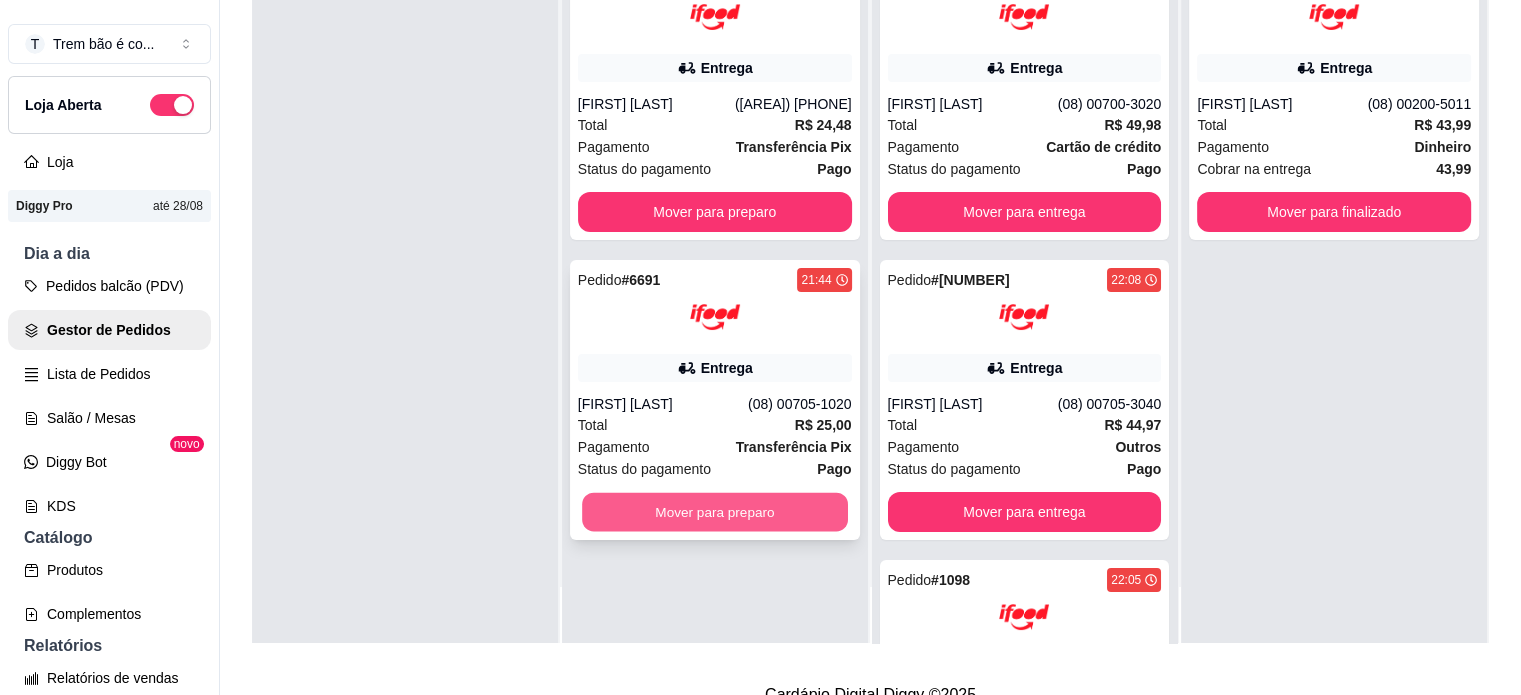 click on "Mover para preparo" at bounding box center (715, 512) 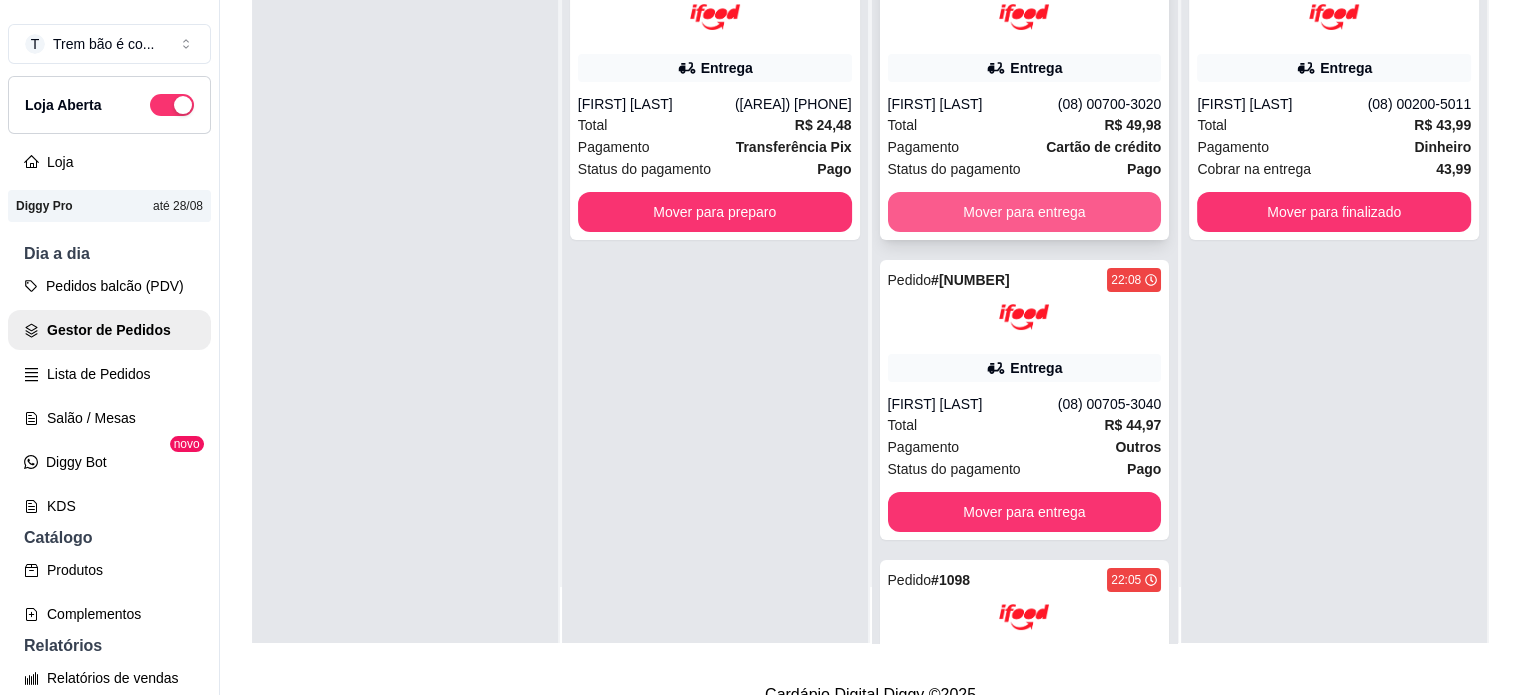 click on "Mover para entrega" at bounding box center [1025, 212] 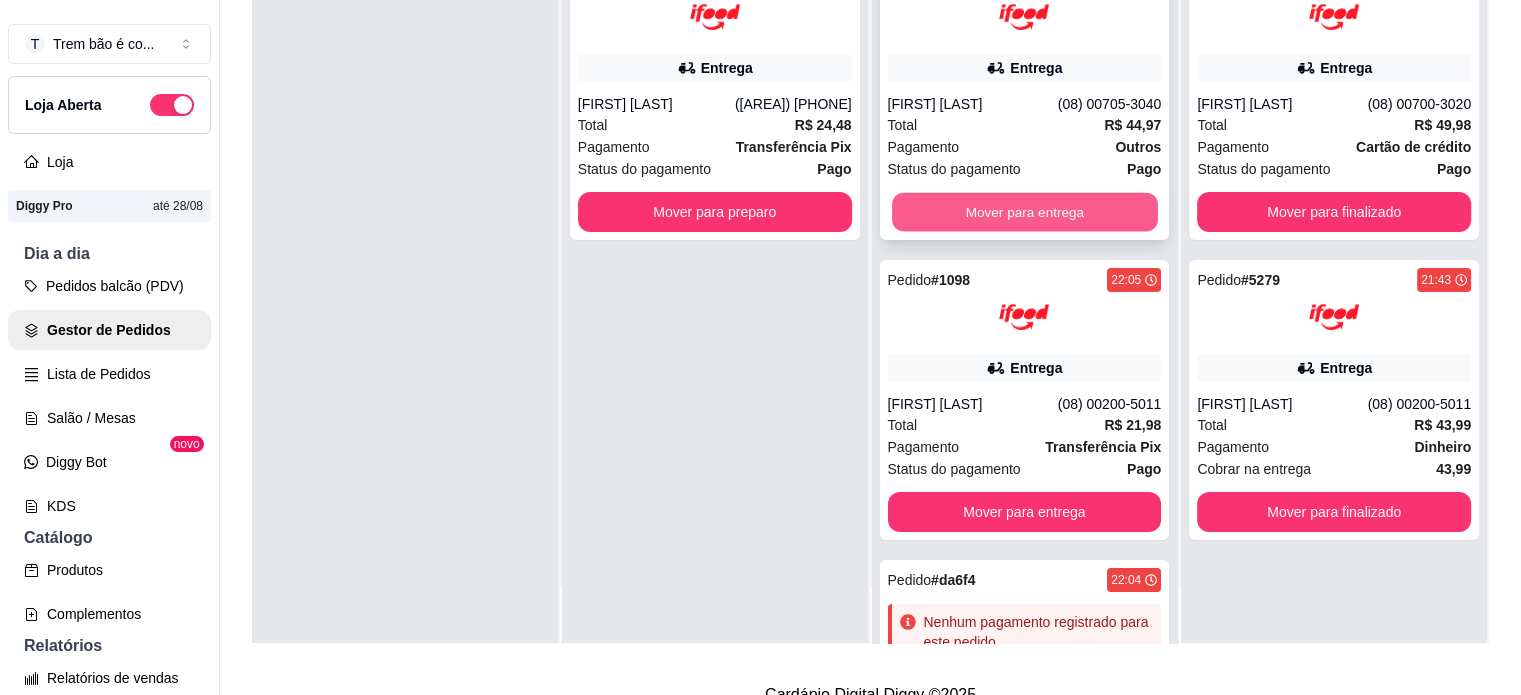 click on "Mover para entrega" at bounding box center (1025, 212) 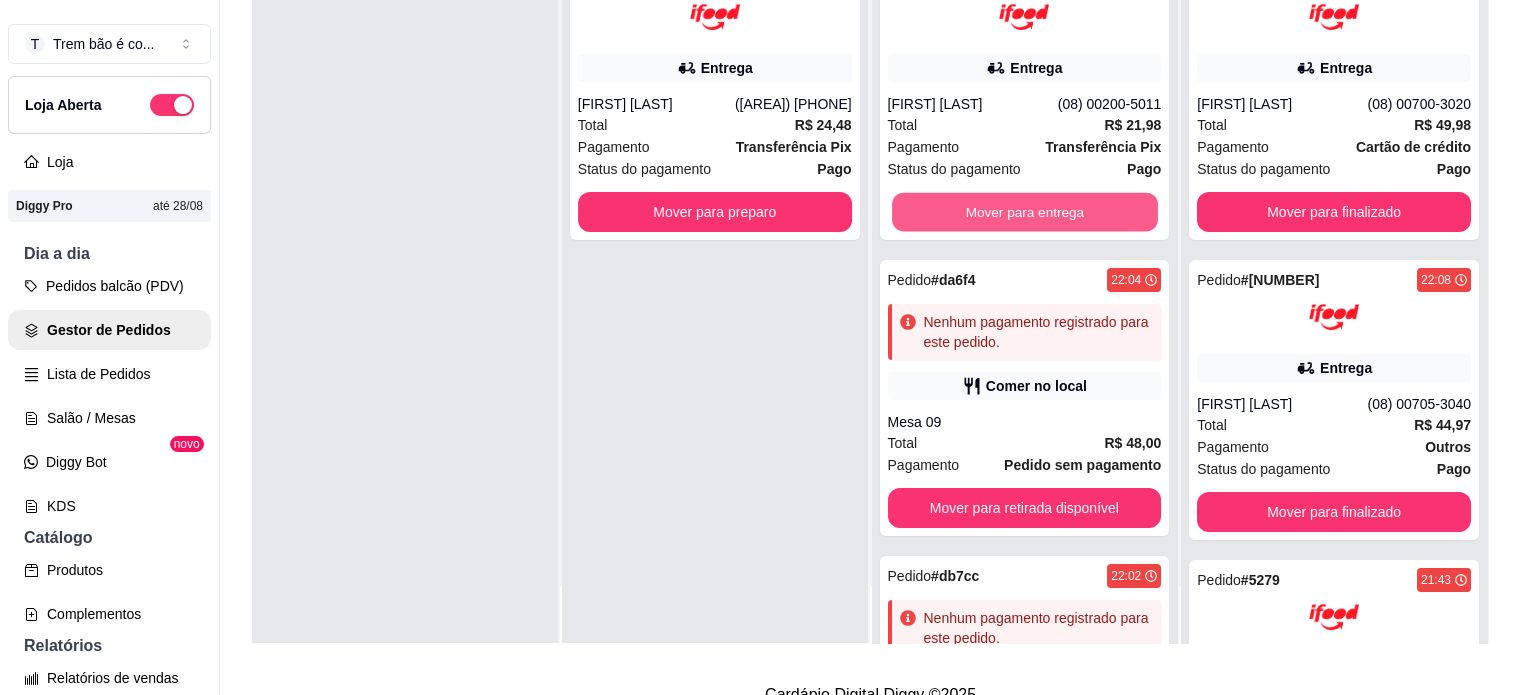 click on "Mover para entrega" at bounding box center (1025, 212) 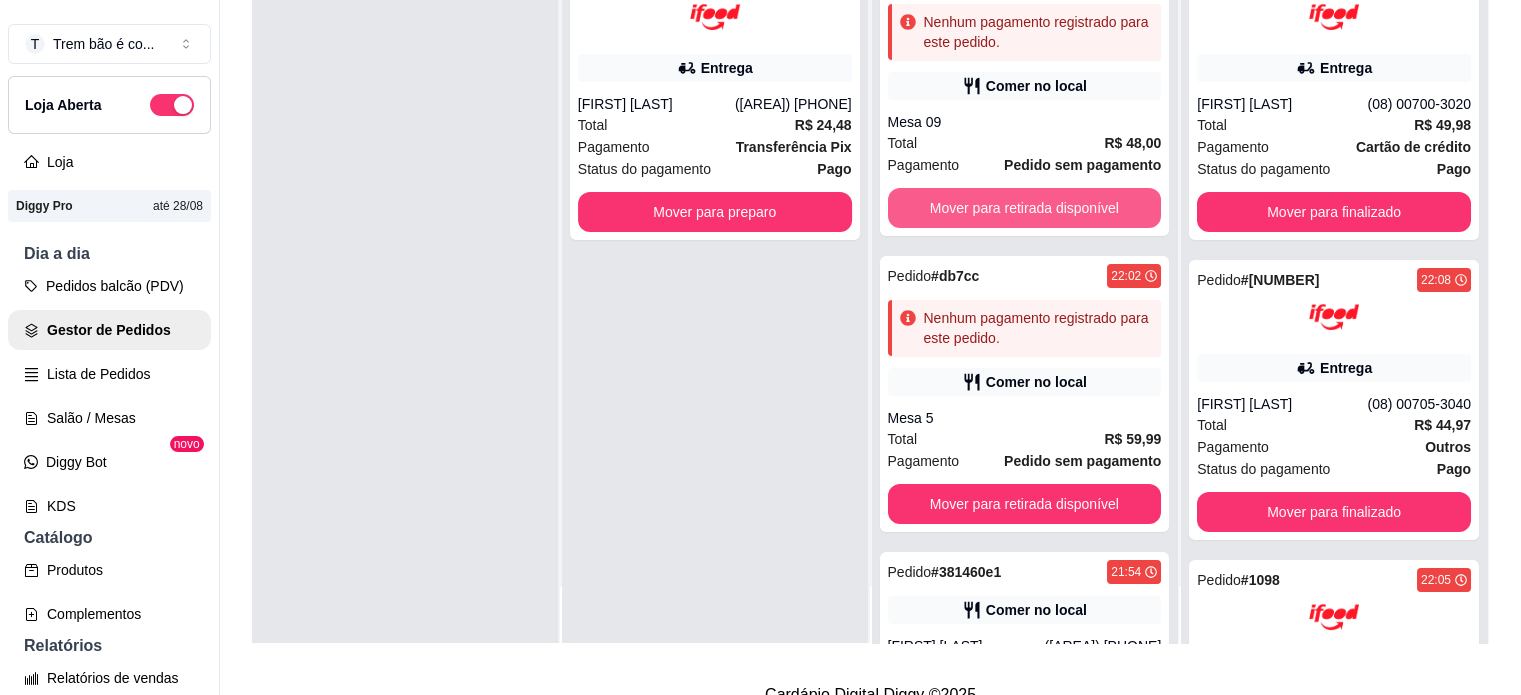 click on "Mover para retirada disponível" at bounding box center [1025, 208] 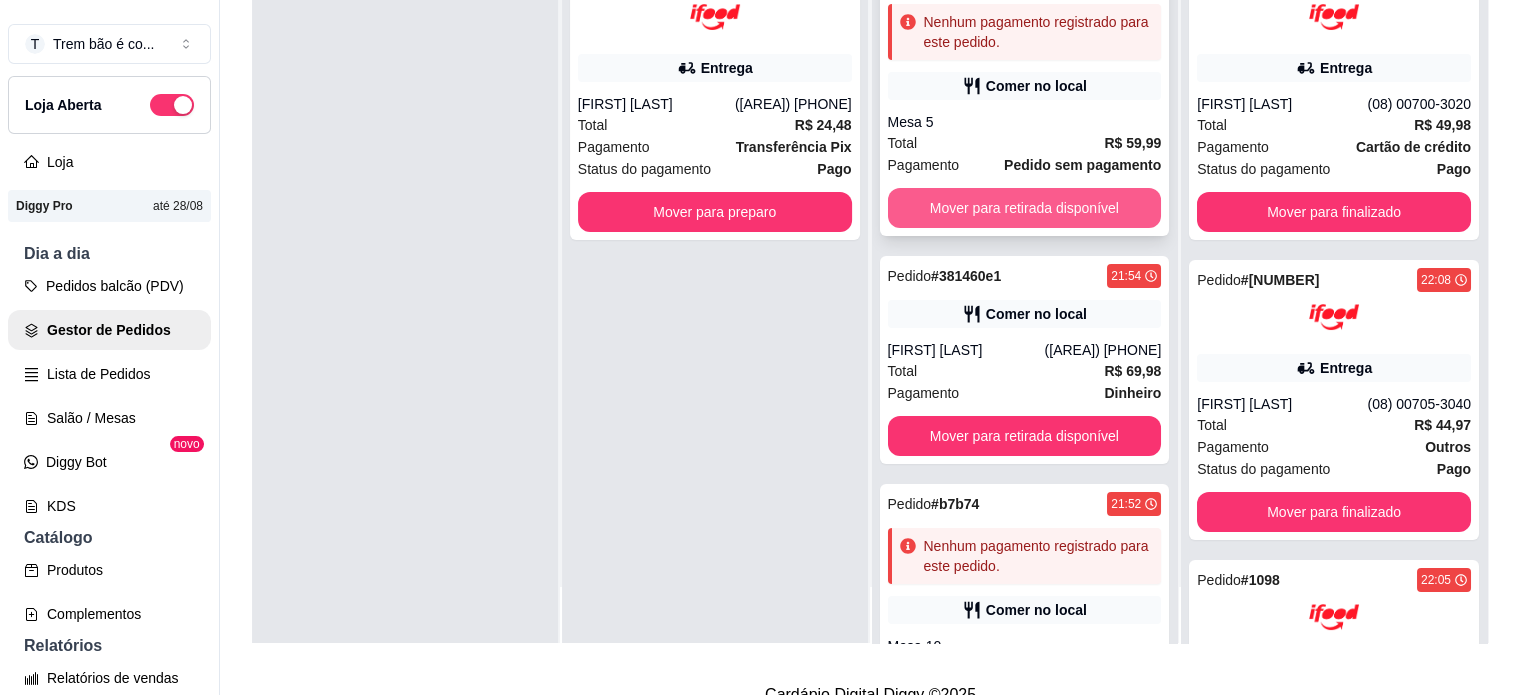 click on "Mover para retirada disponível" at bounding box center [1025, 208] 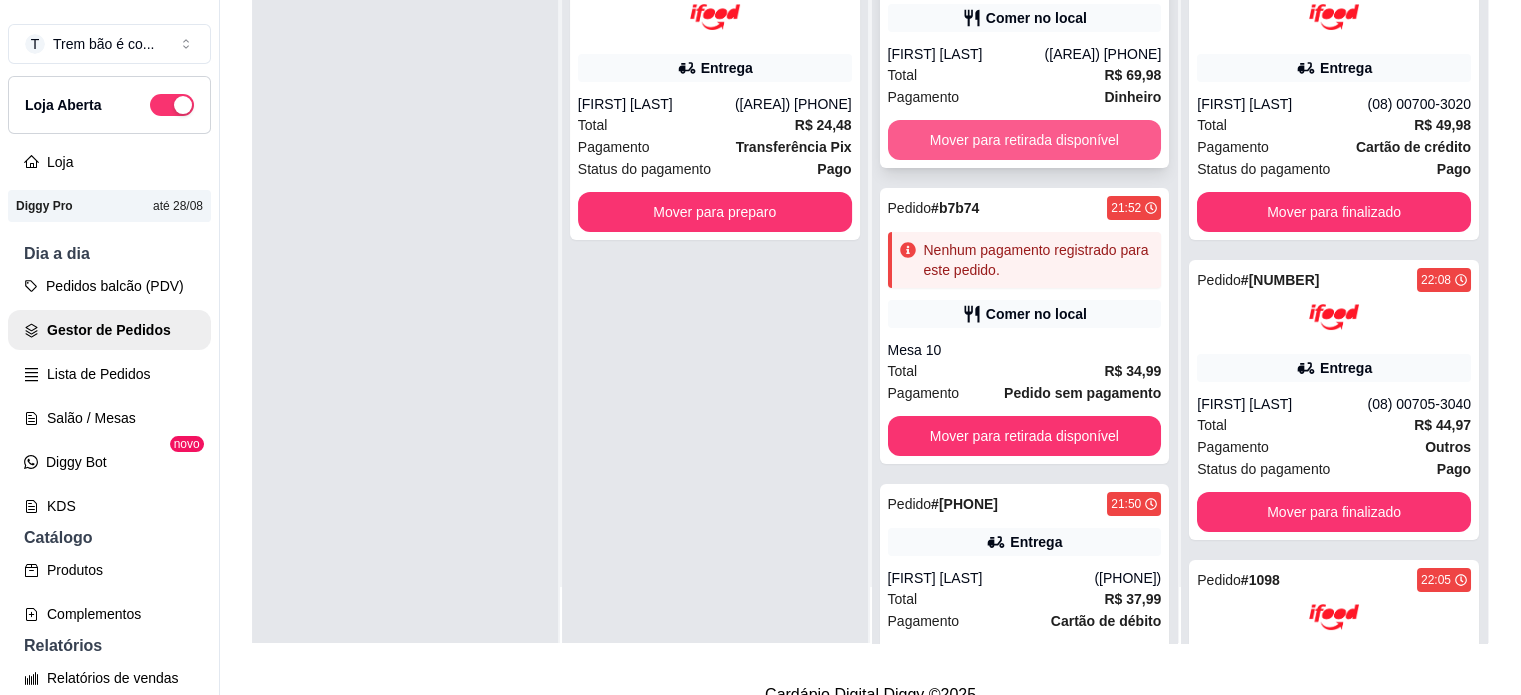 click on "Mover para retirada disponível" at bounding box center (1025, 140) 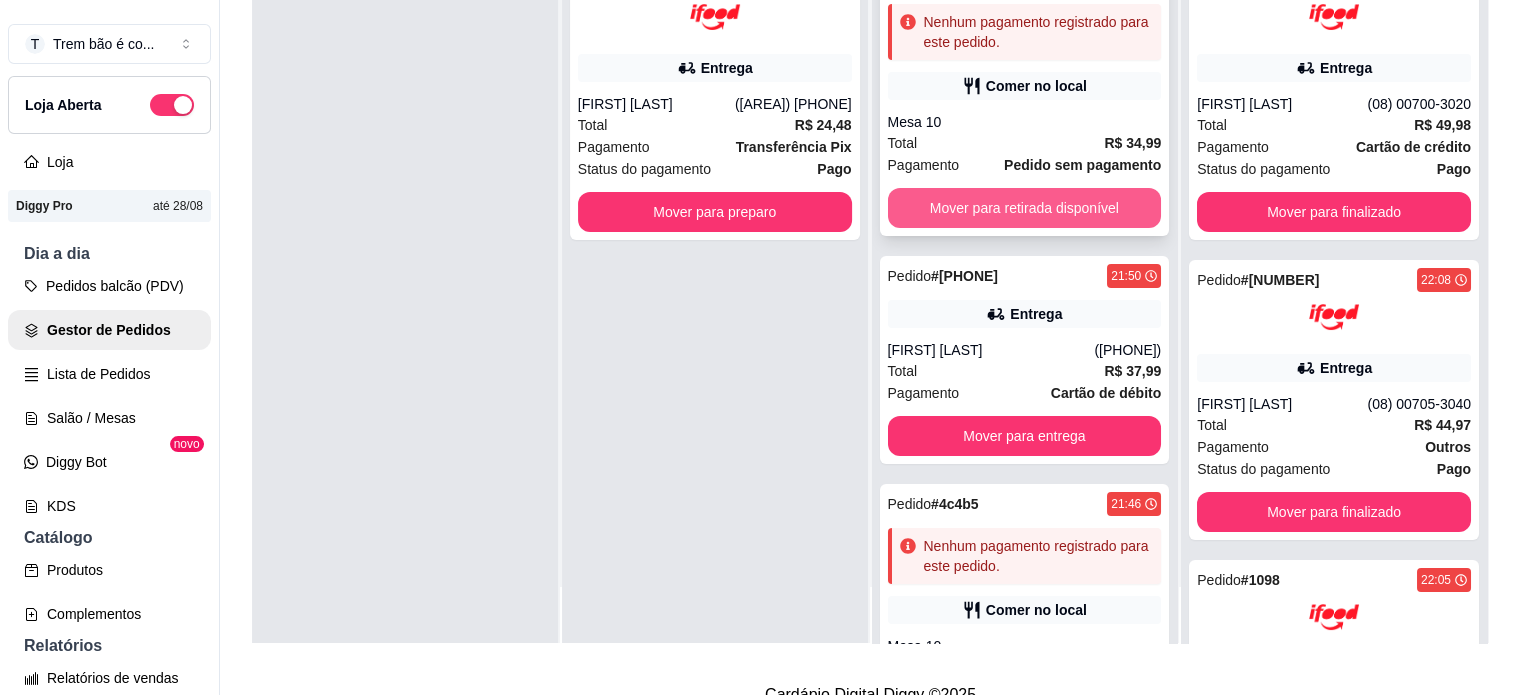 click on "Mover para retirada disponível" at bounding box center [1025, 208] 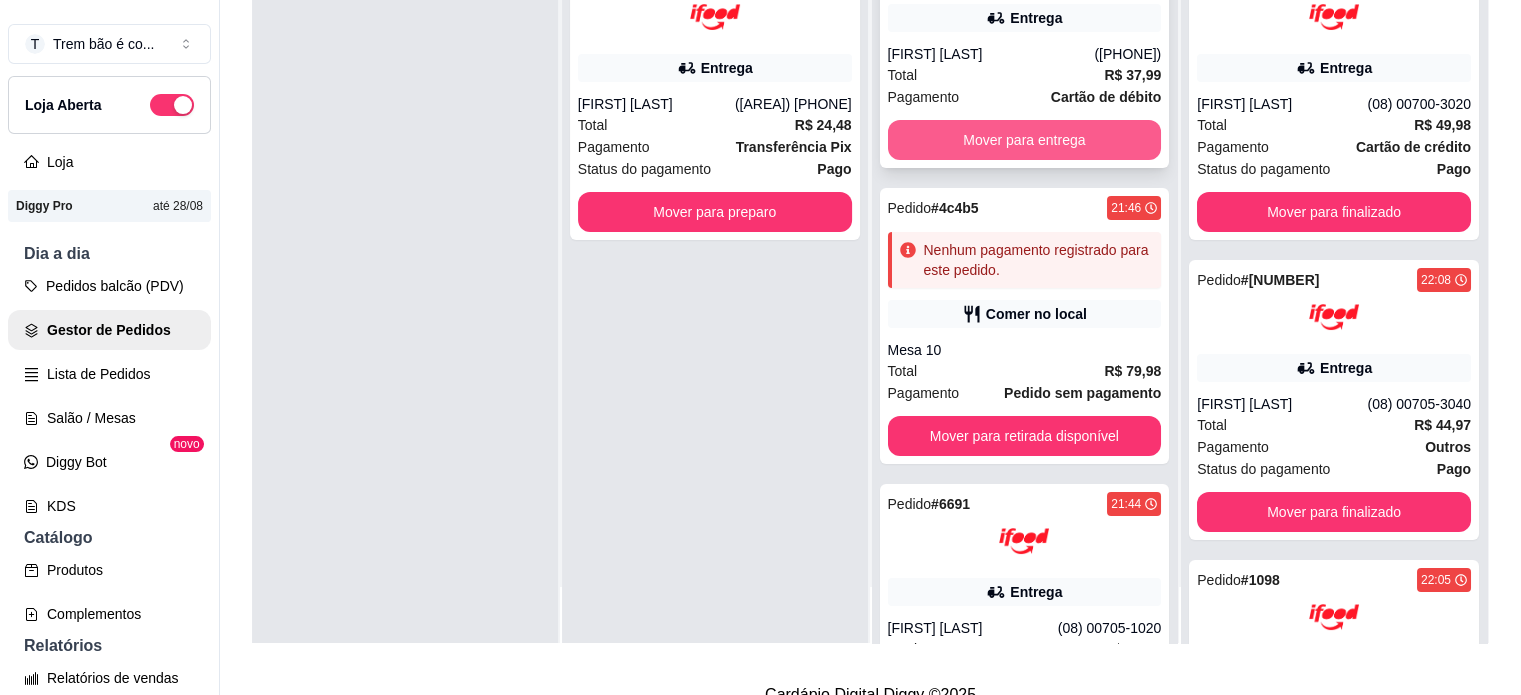 click on "Mover para entrega" at bounding box center (1025, 140) 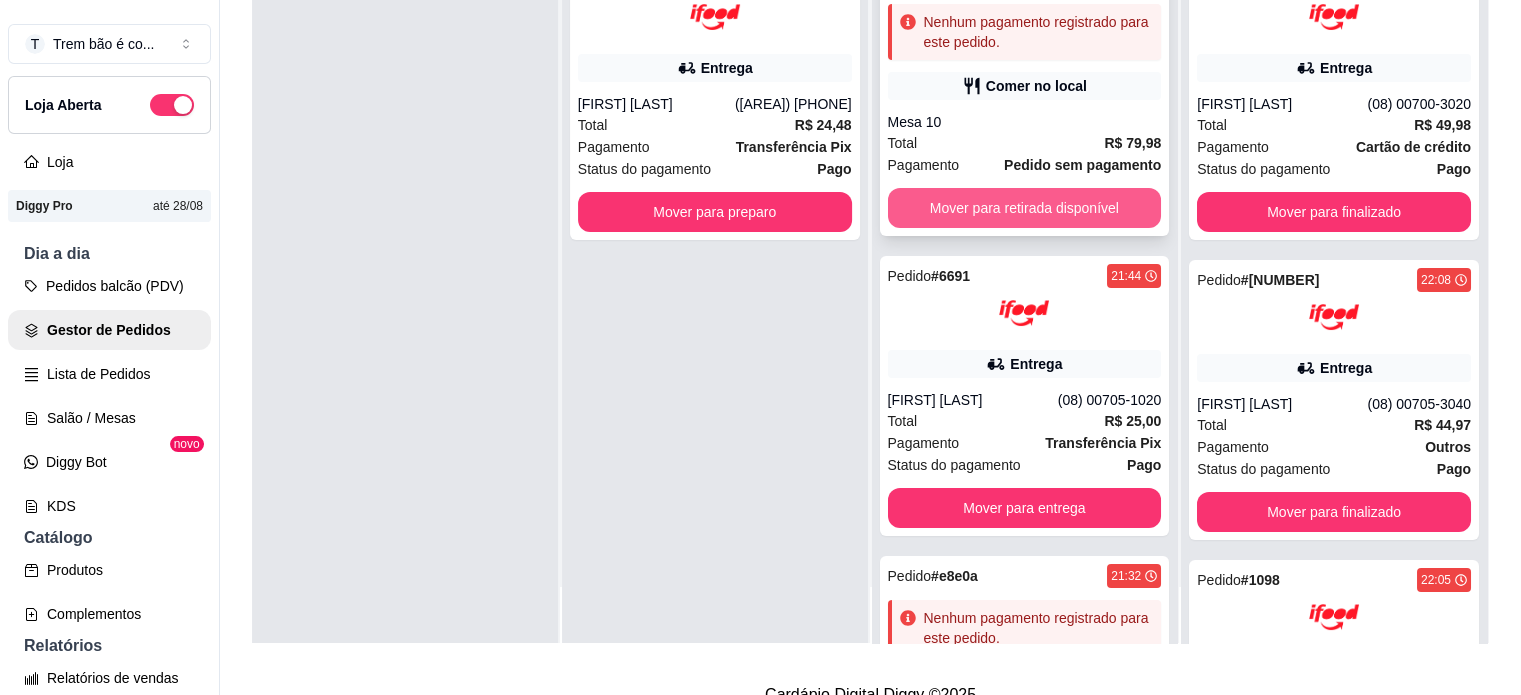 click on "Mover para retirada disponível" at bounding box center [1025, 208] 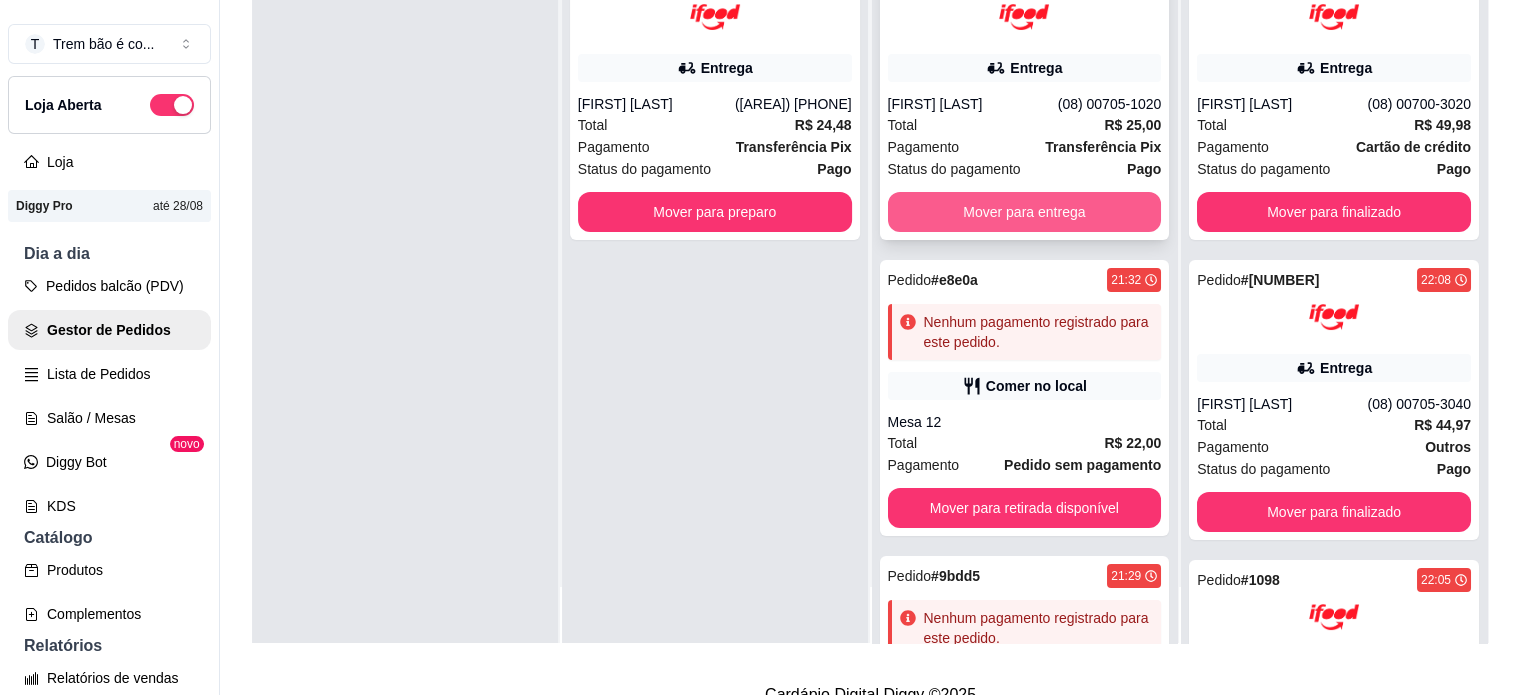 click on "Mover para entrega" at bounding box center [1025, 212] 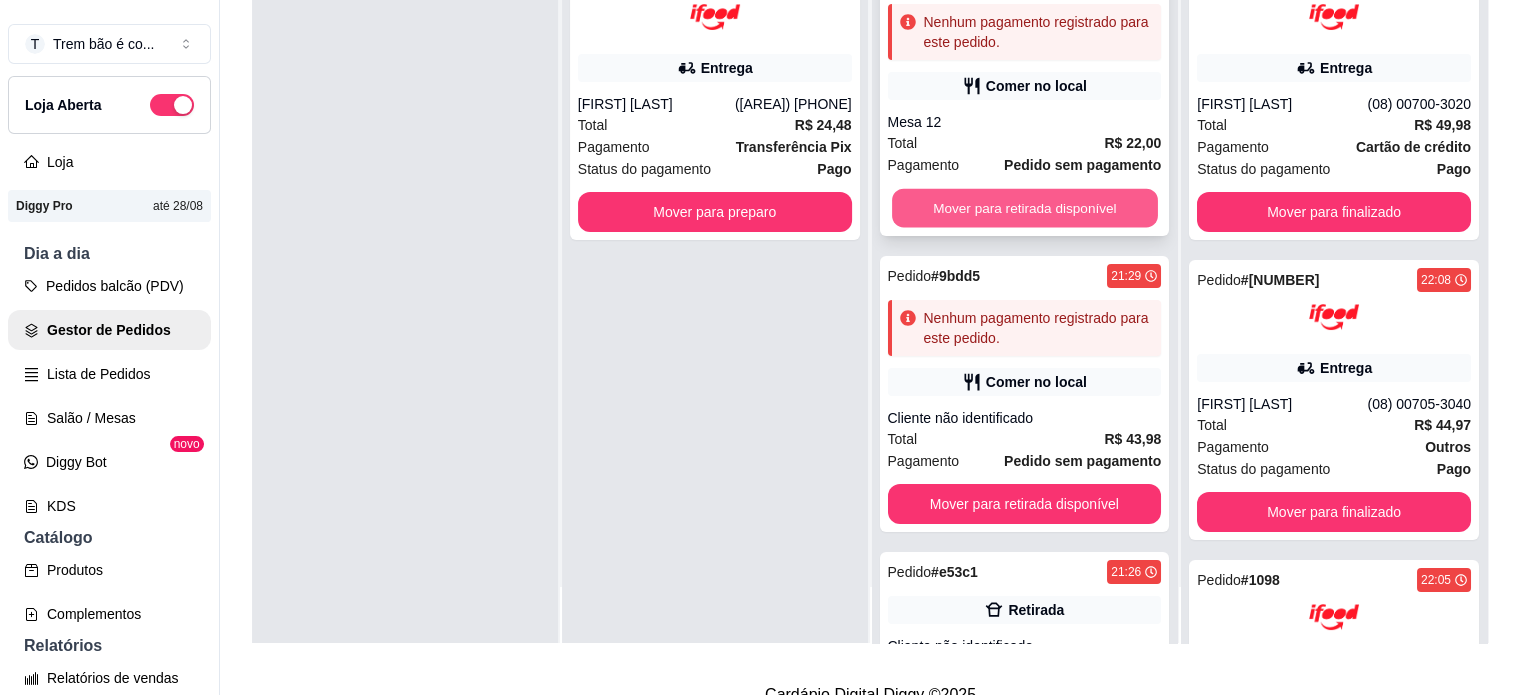 click on "Mover para retirada disponível" at bounding box center [1025, 208] 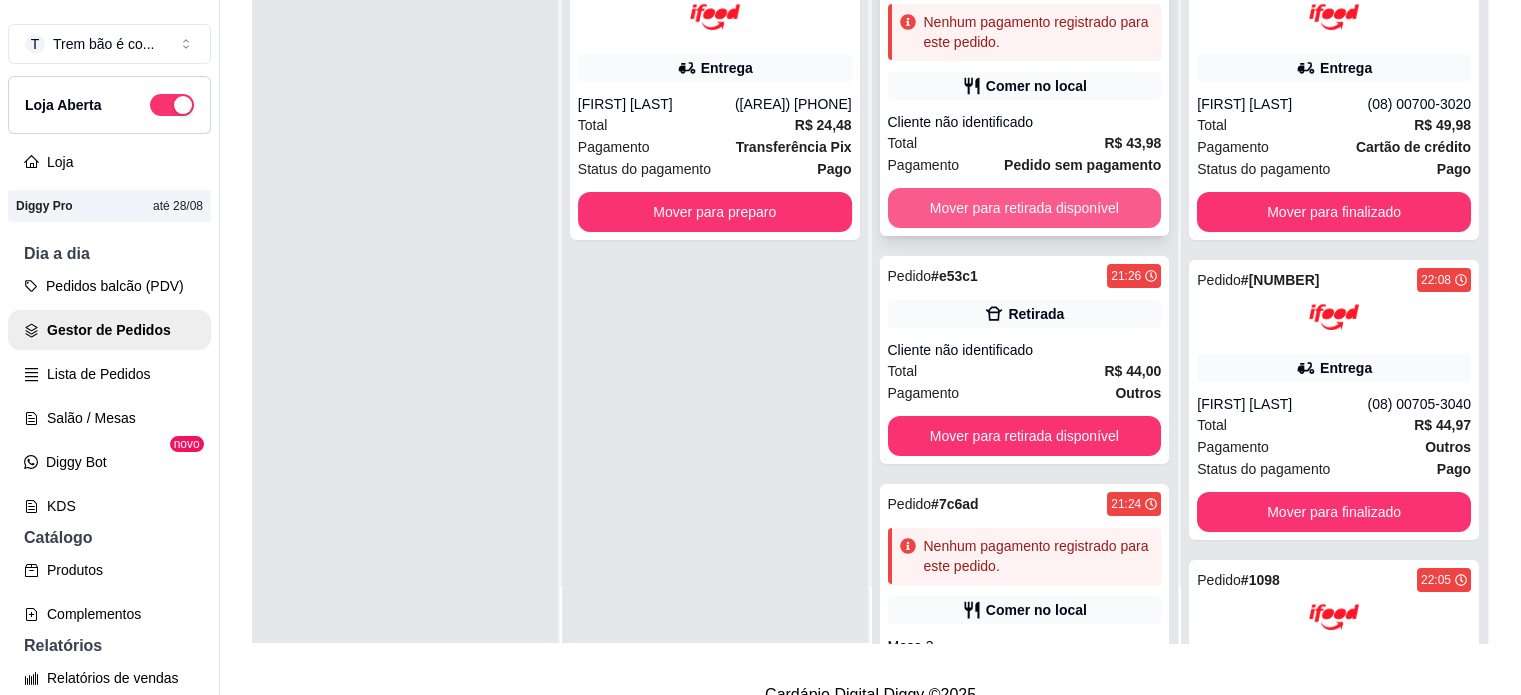 click on "Mover para retirada disponível" at bounding box center [1025, 208] 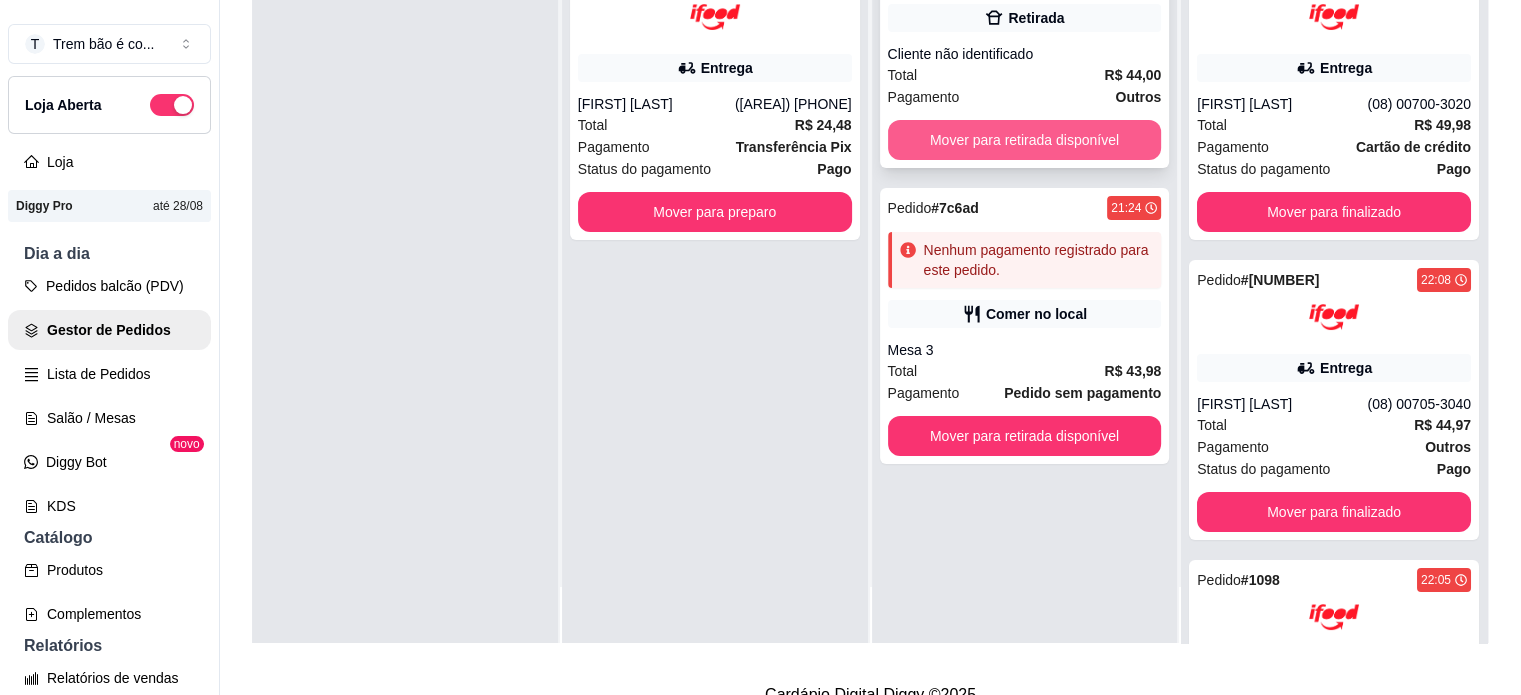 click on "Mover para retirada disponível" at bounding box center (1025, 140) 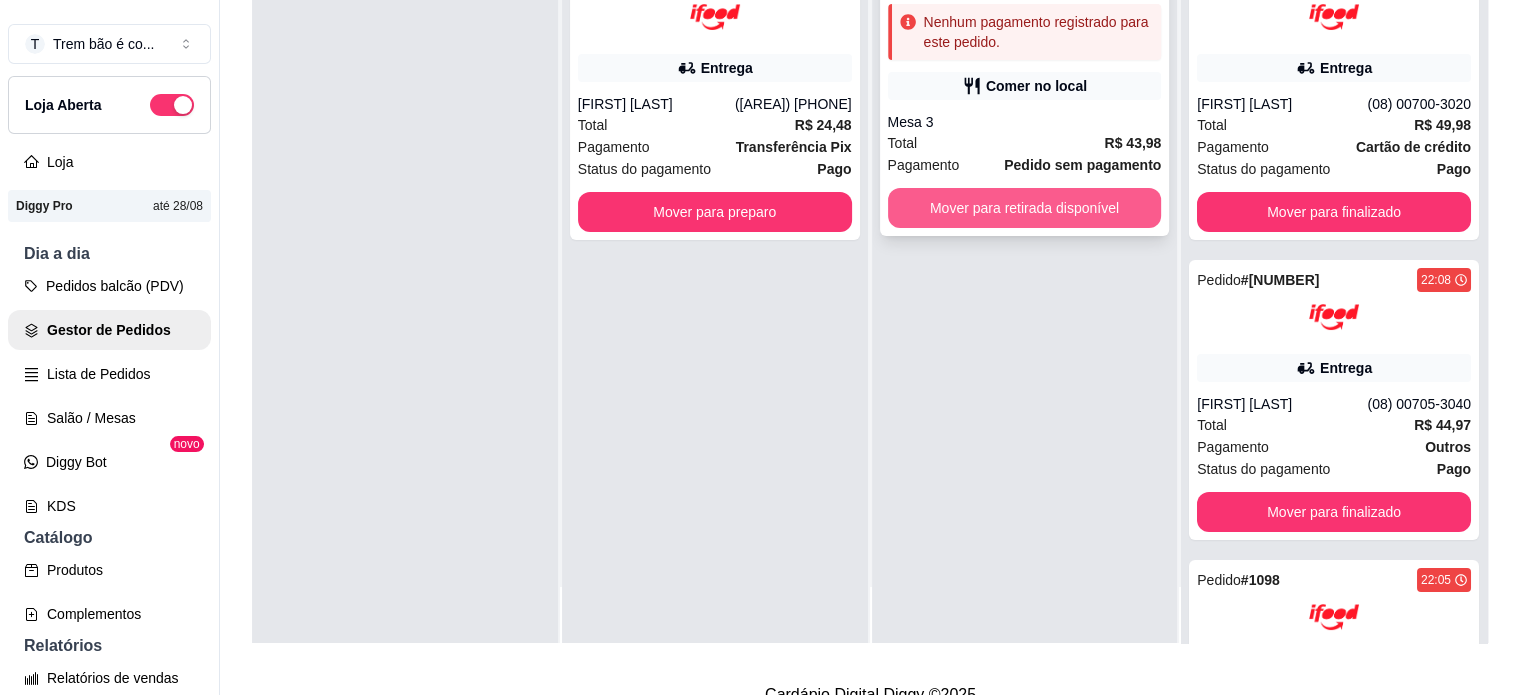click on "Mover para retirada disponível" at bounding box center (1025, 208) 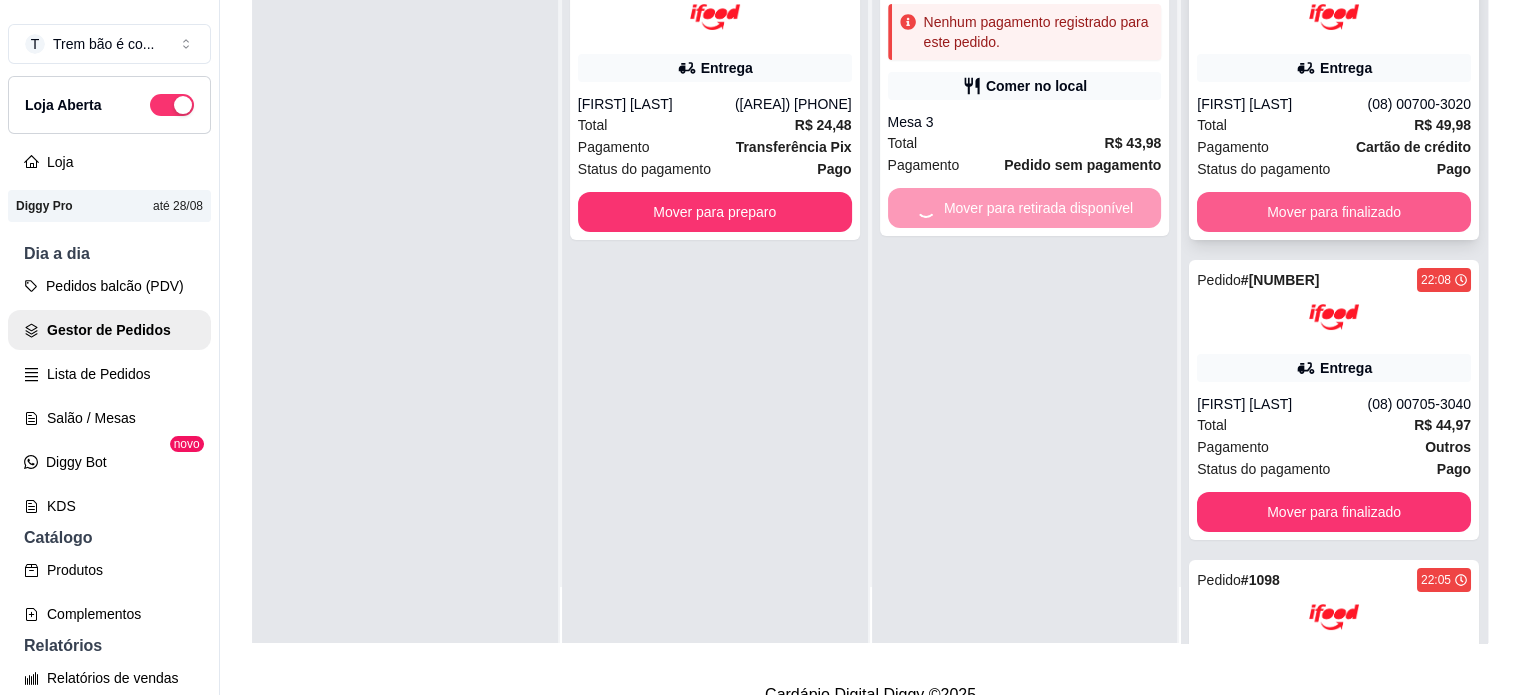 click on "Mover para finalizado" at bounding box center (1334, 212) 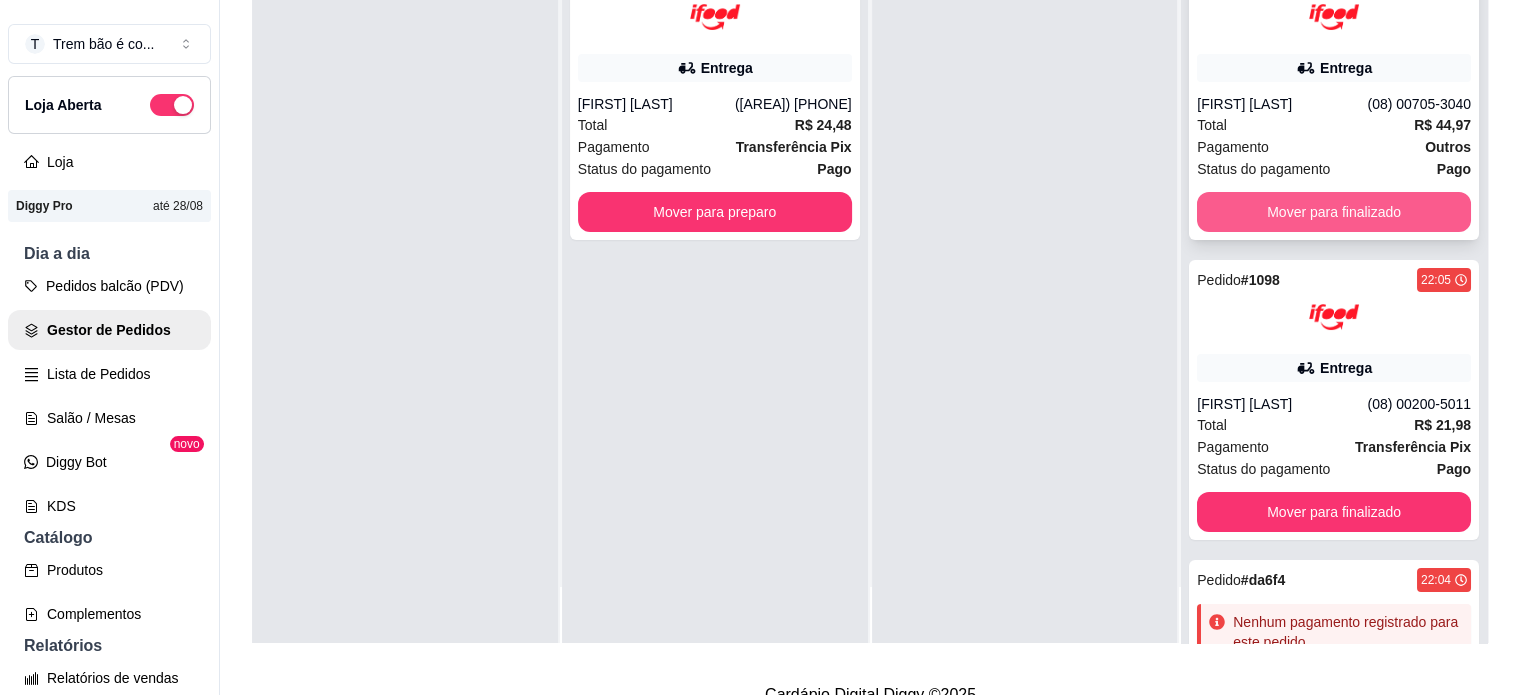 click on "Mover para finalizado" at bounding box center [1334, 212] 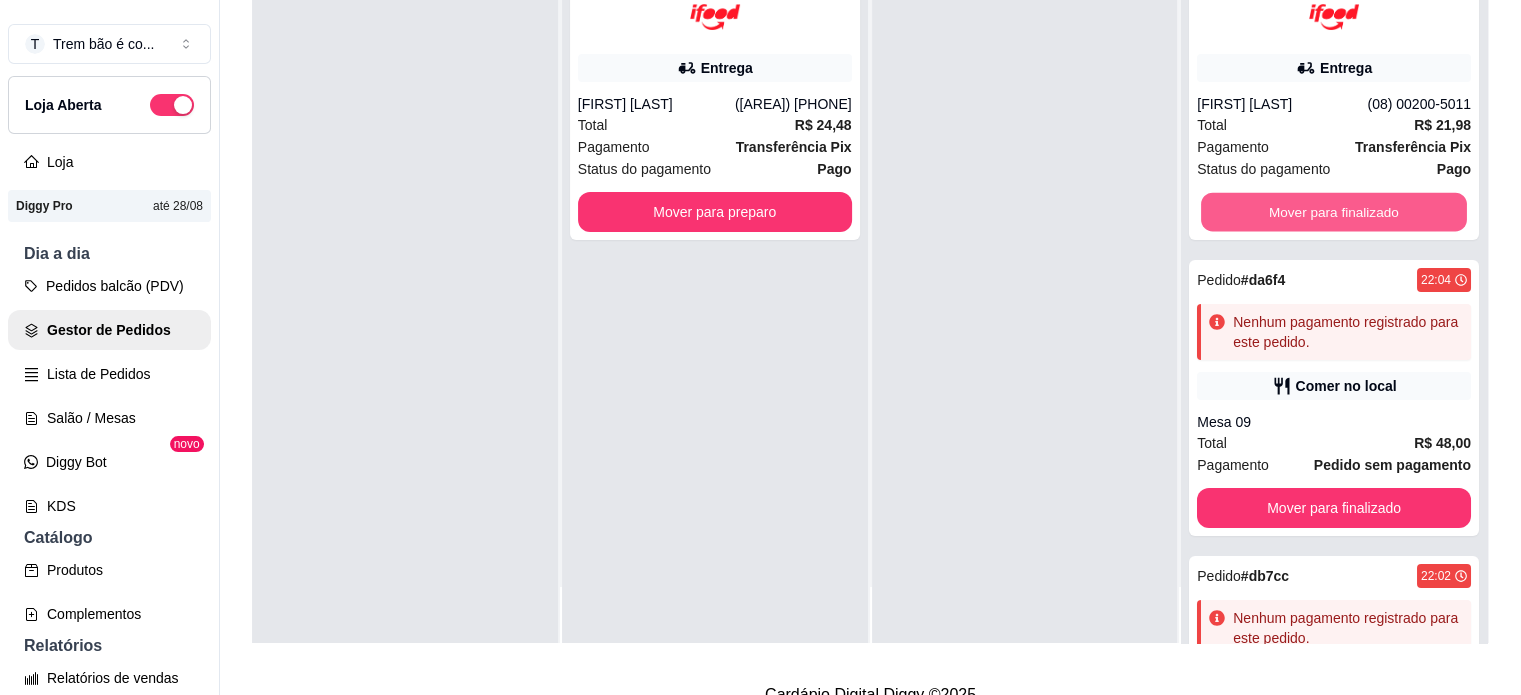 click on "Mover para finalizado" at bounding box center [1334, 212] 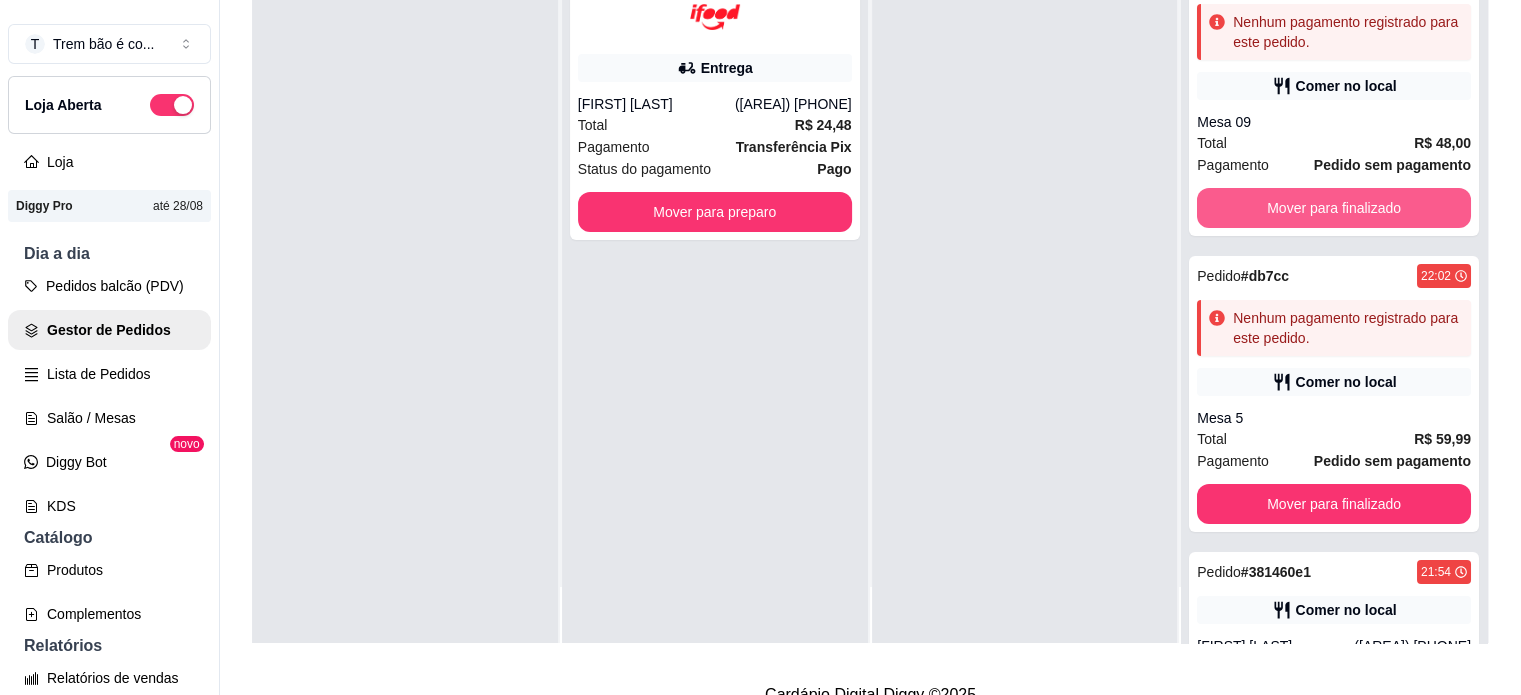 click on "Mover para finalizado" at bounding box center (1334, 208) 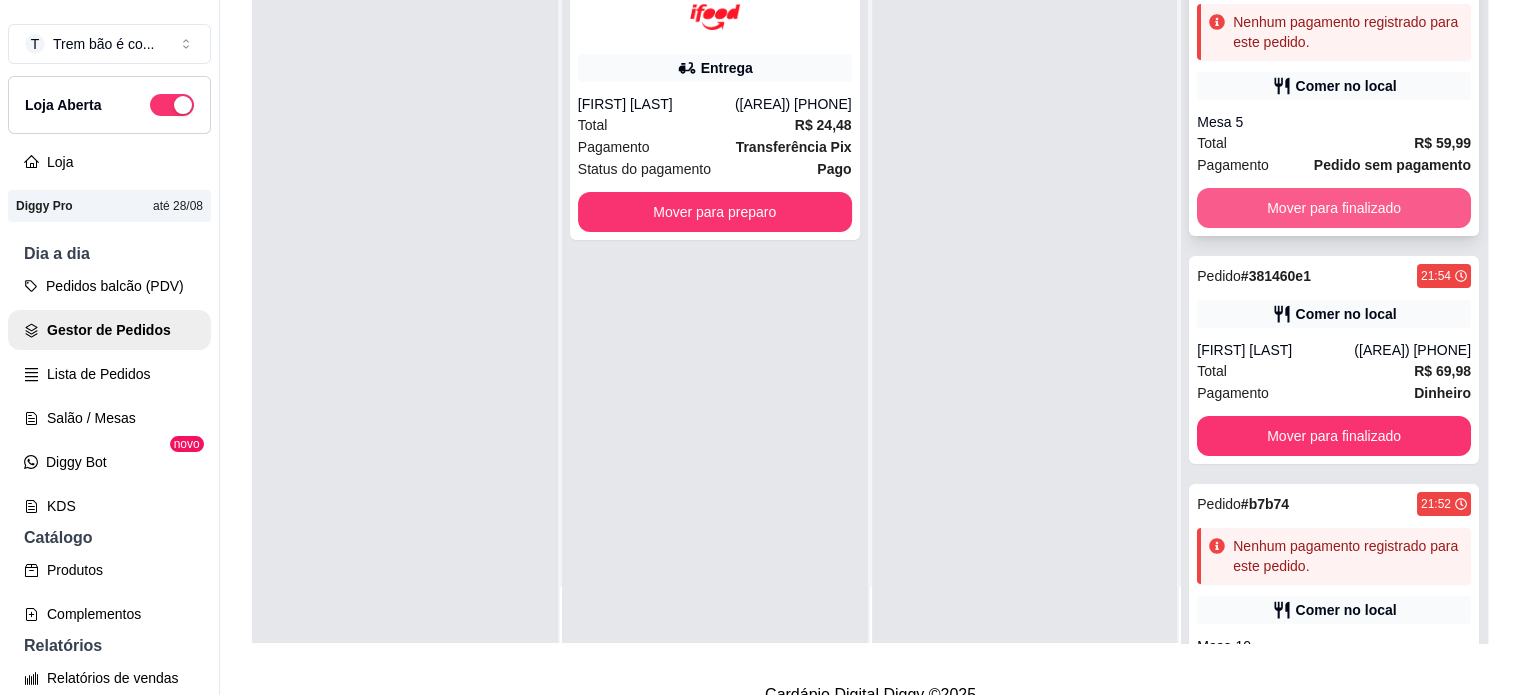 click on "Mover para finalizado" at bounding box center [1334, 208] 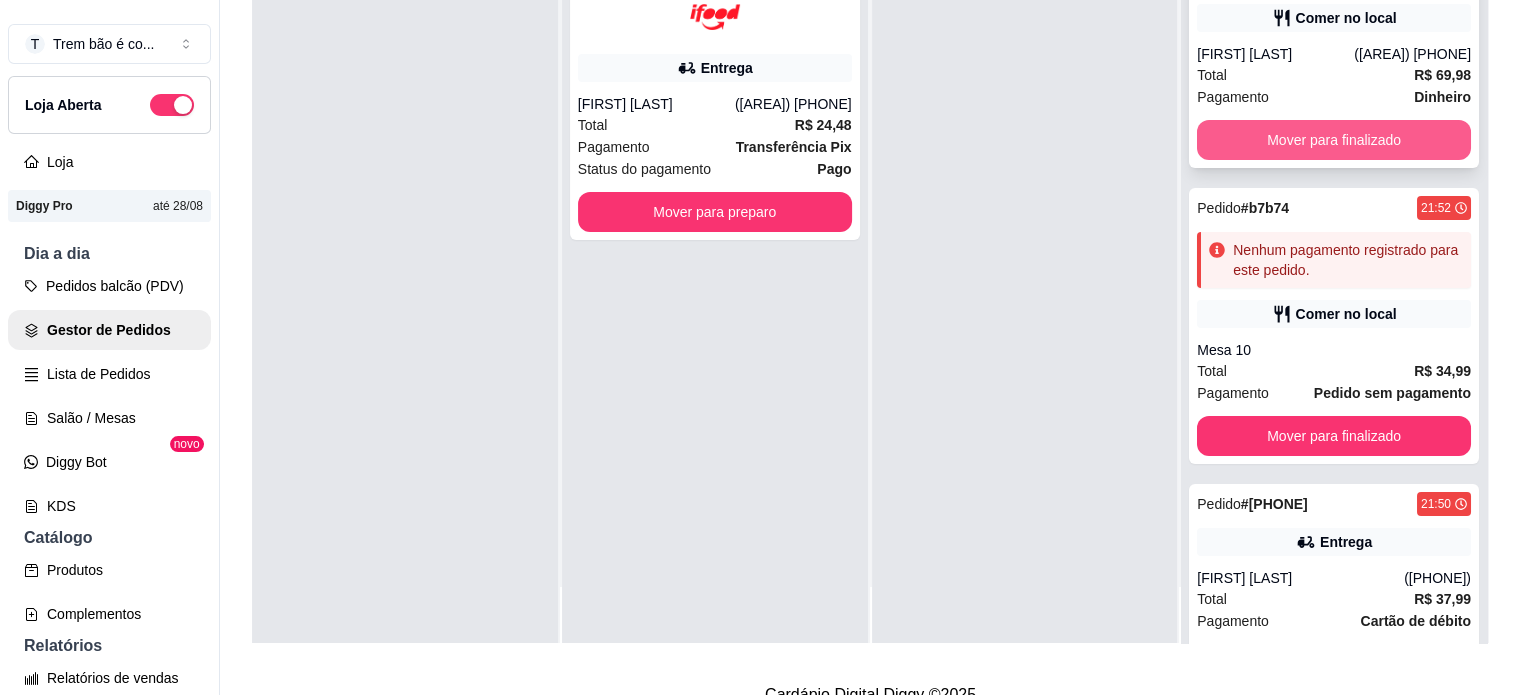 click on "Mover para finalizado" at bounding box center [1334, 140] 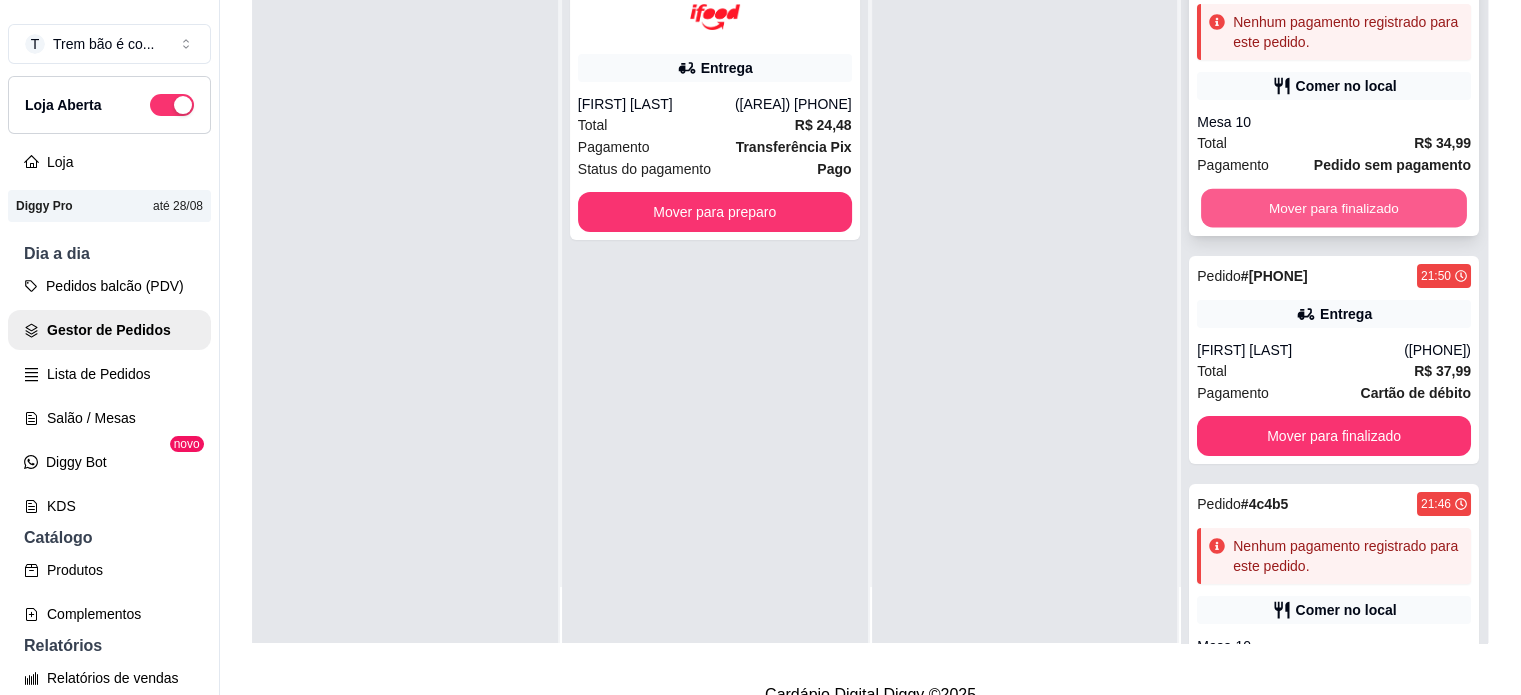 click on "Mover para finalizado" at bounding box center [1334, 208] 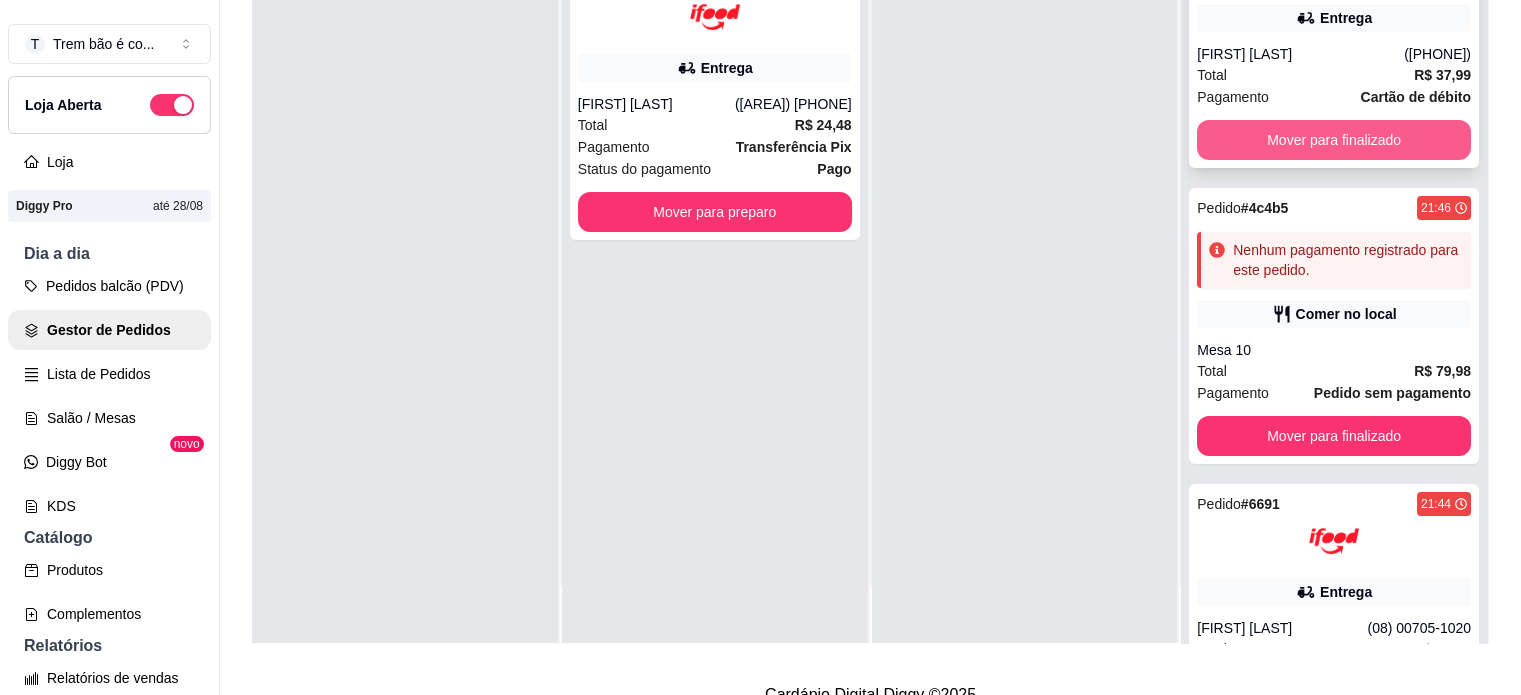 click on "Mover para finalizado" at bounding box center [1334, 140] 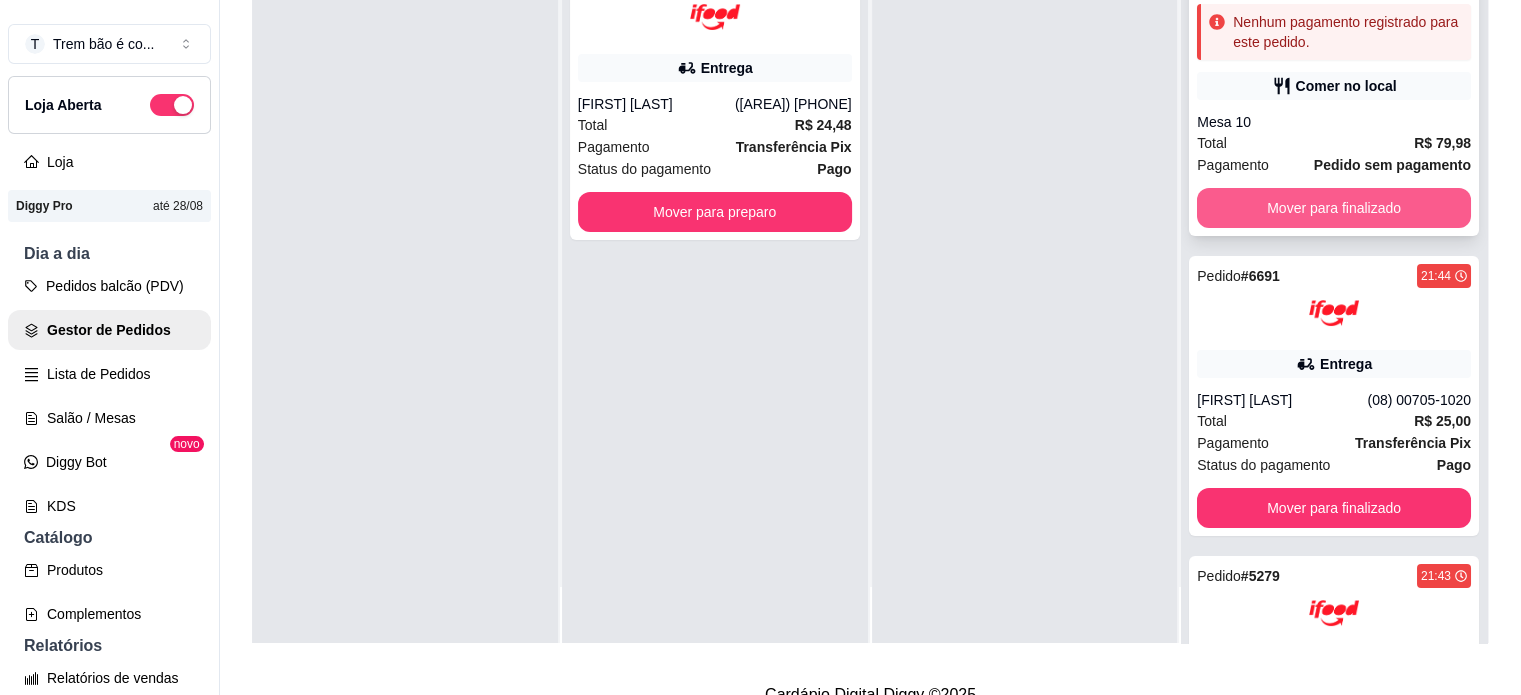 click on "Mover para finalizado" at bounding box center [1334, 208] 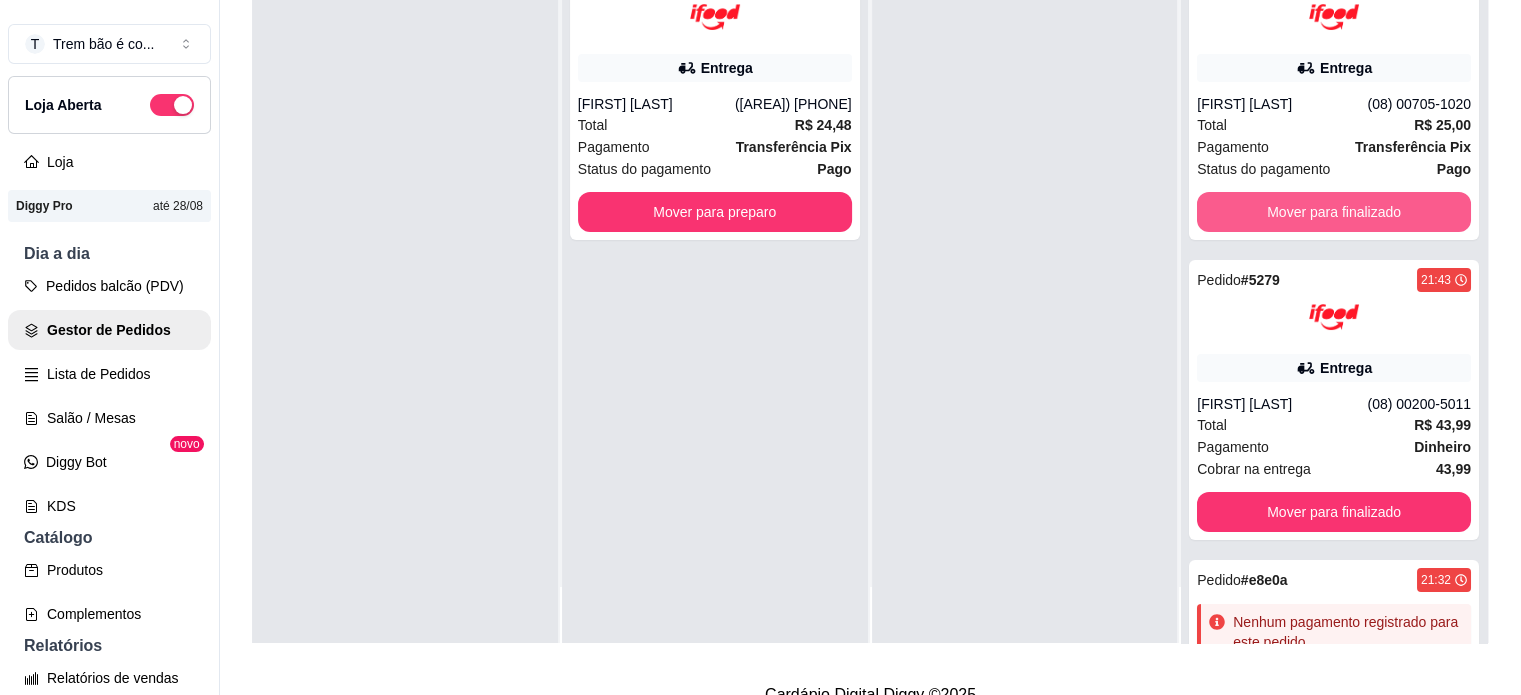click on "Mover para finalizado" at bounding box center (1334, 212) 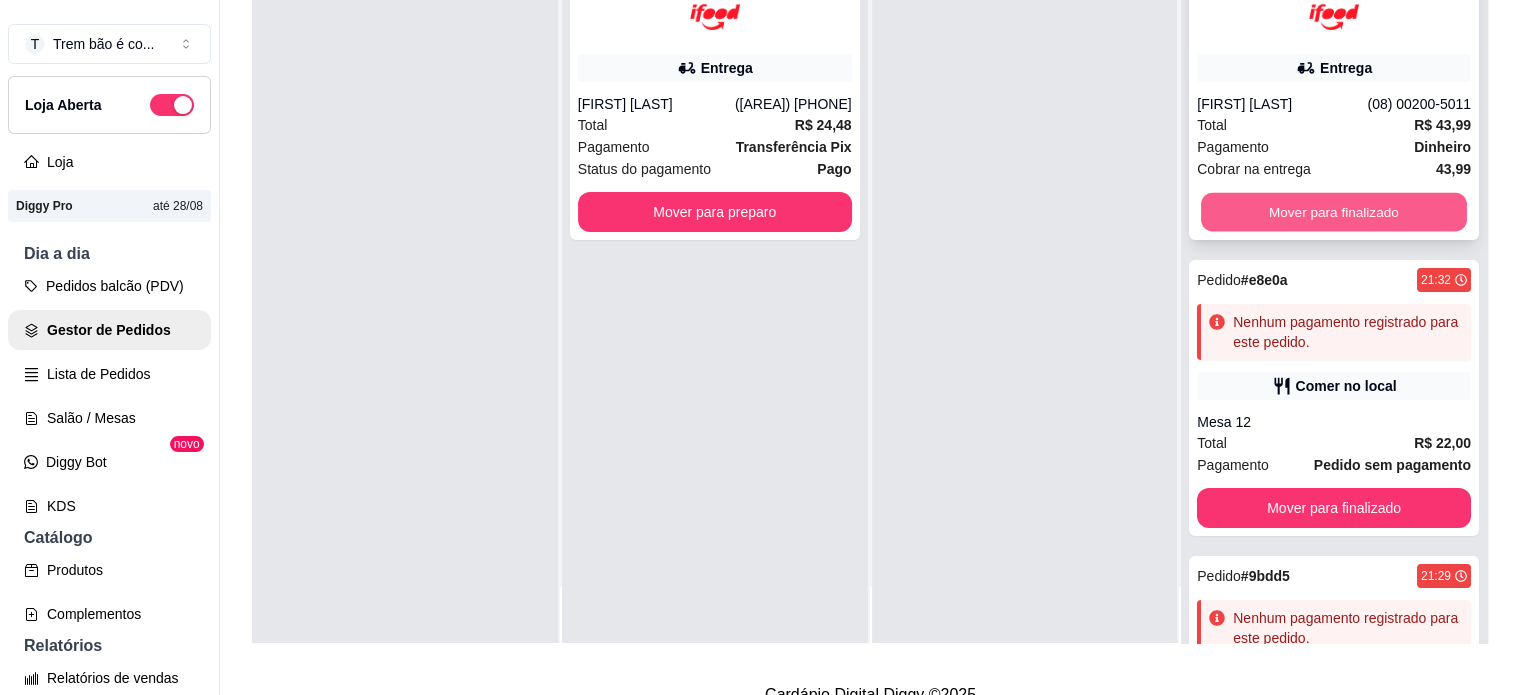 click on "Mover para finalizado" at bounding box center (1334, 212) 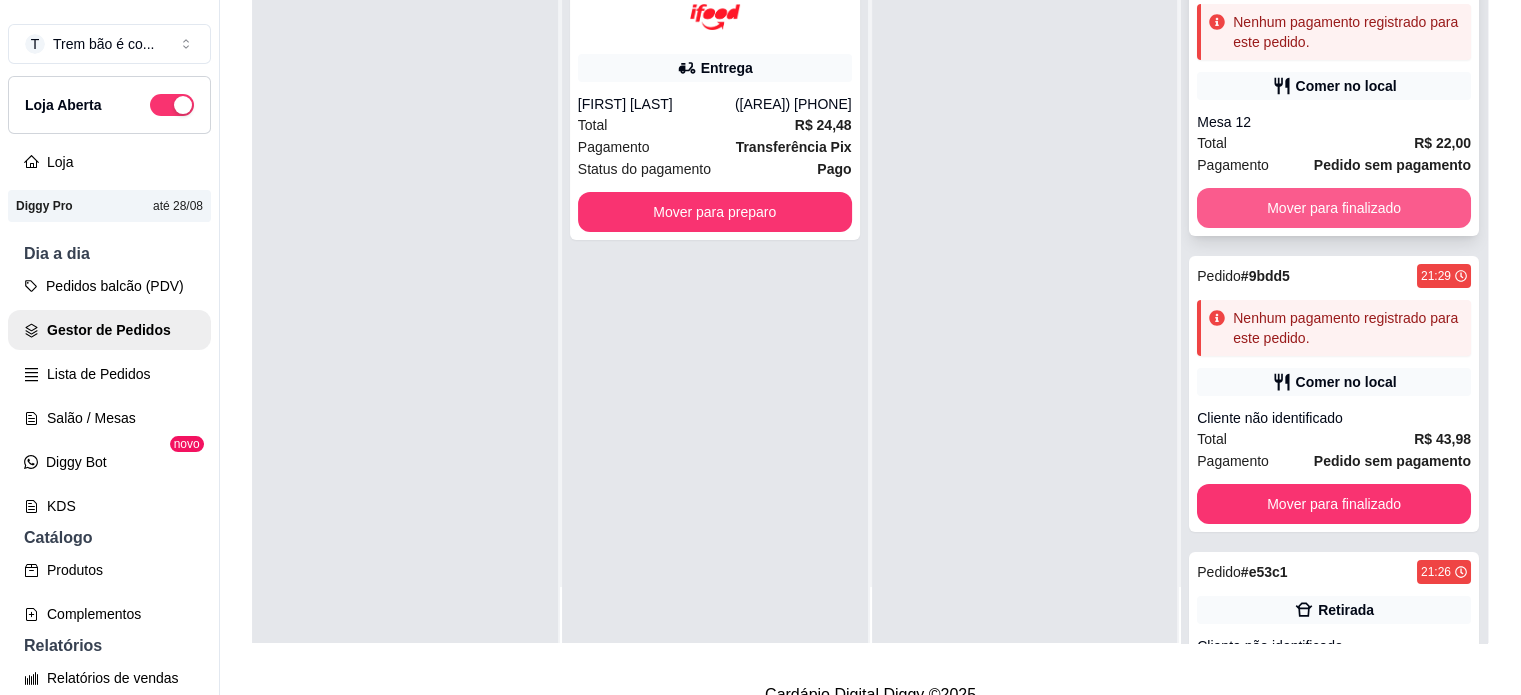 click on "Mover para finalizado" at bounding box center (1334, 208) 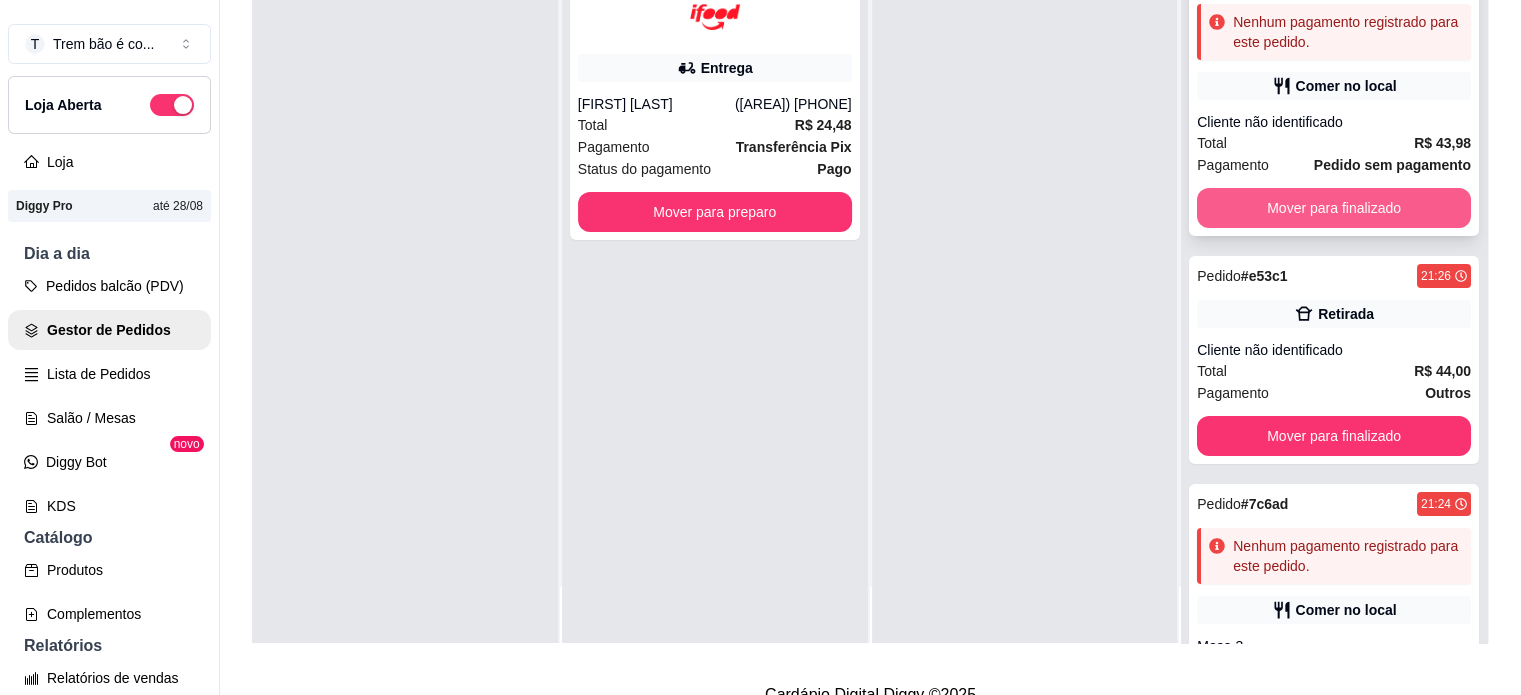 click on "Mover para finalizado" at bounding box center [1334, 208] 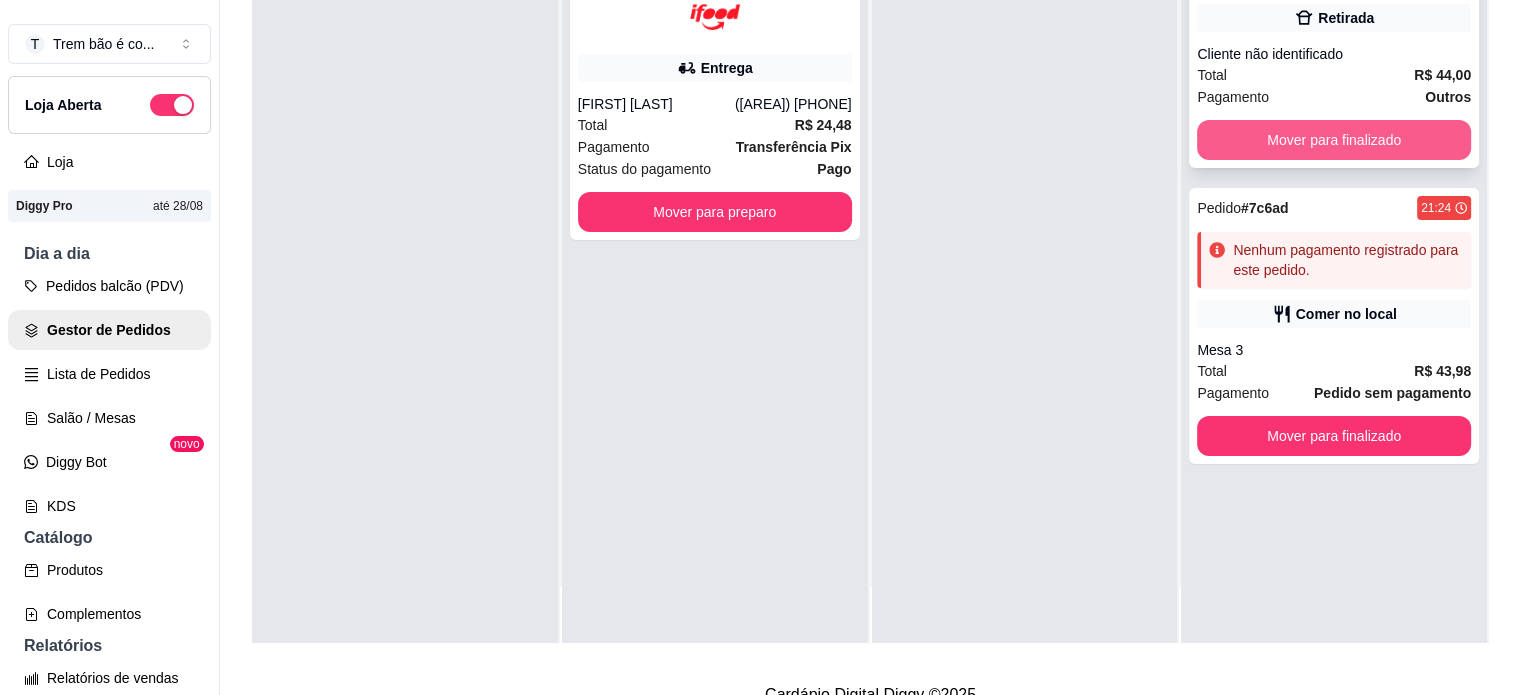 click on "Mover para finalizado" at bounding box center [1334, 140] 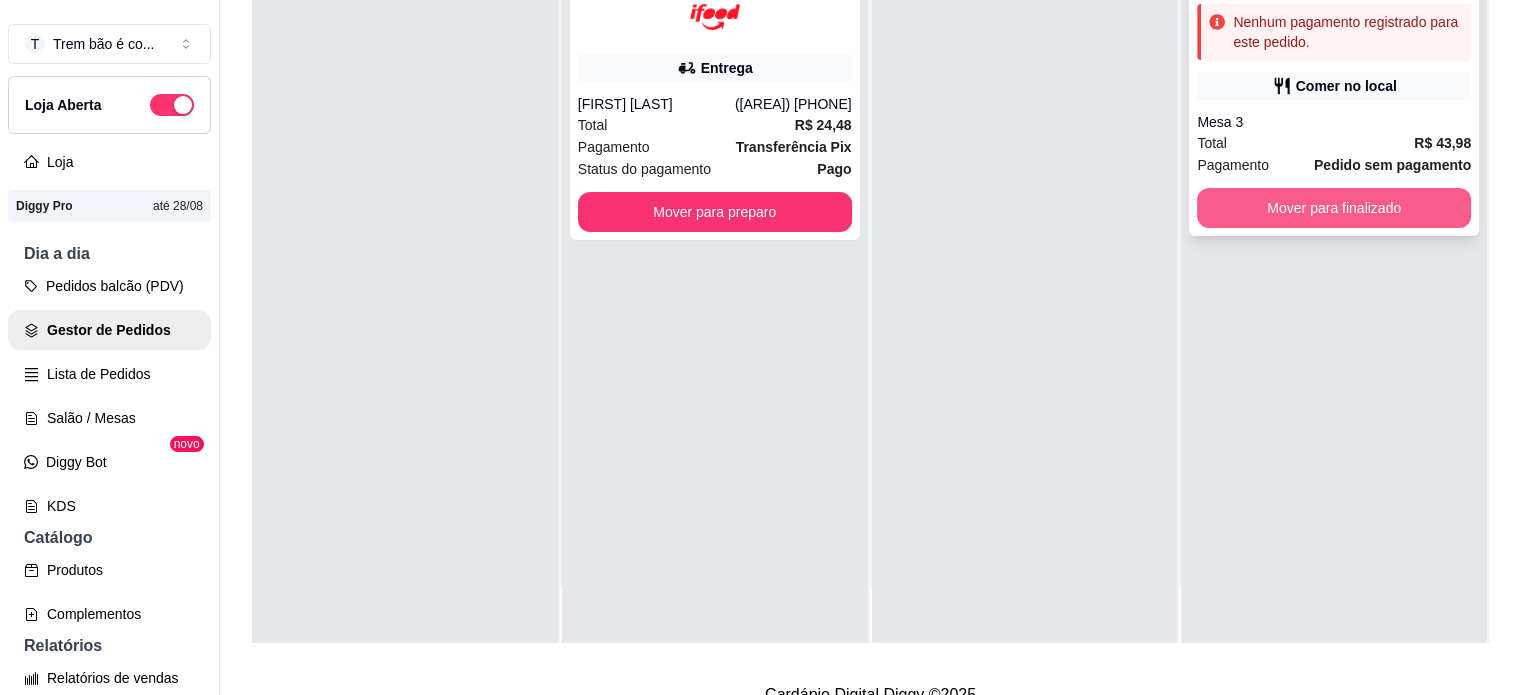 click on "Mover para finalizado" at bounding box center [1334, 208] 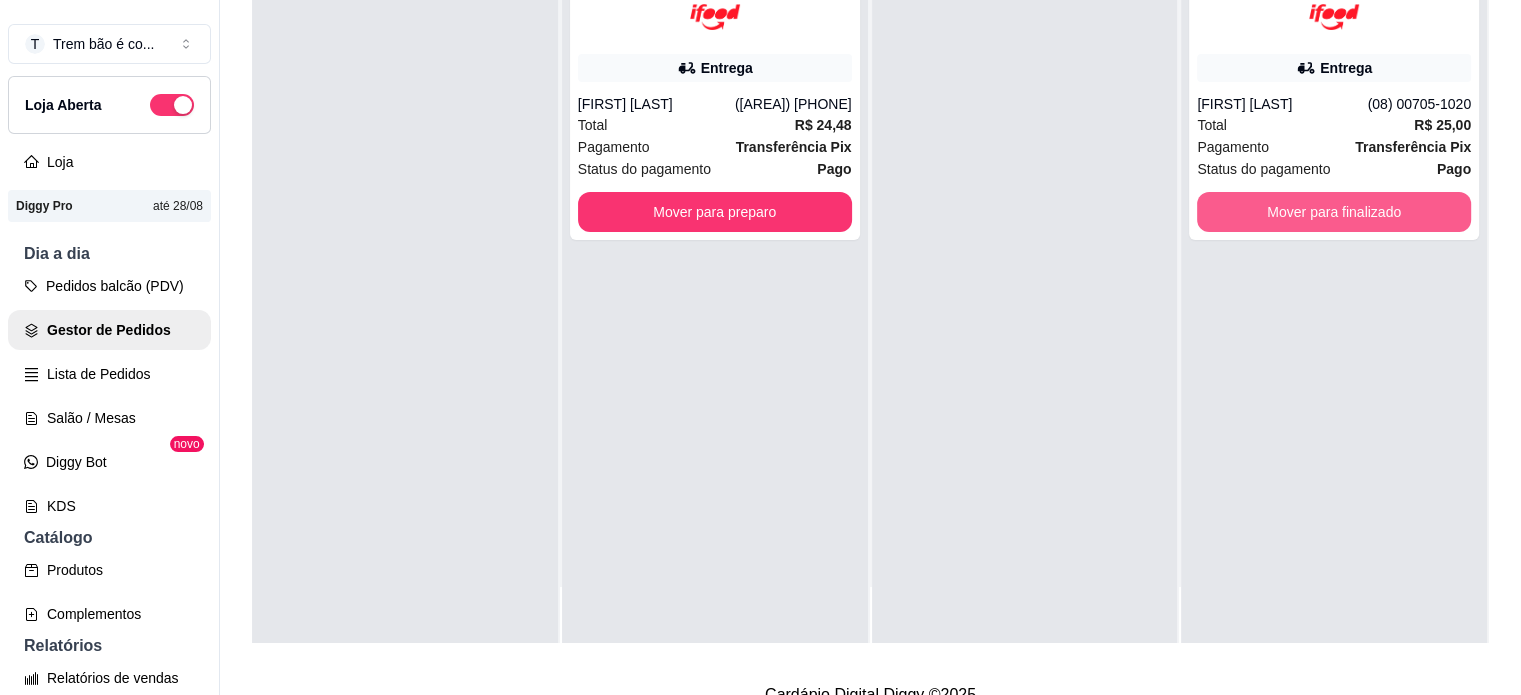 click on "Mover para finalizado" at bounding box center [1334, 212] 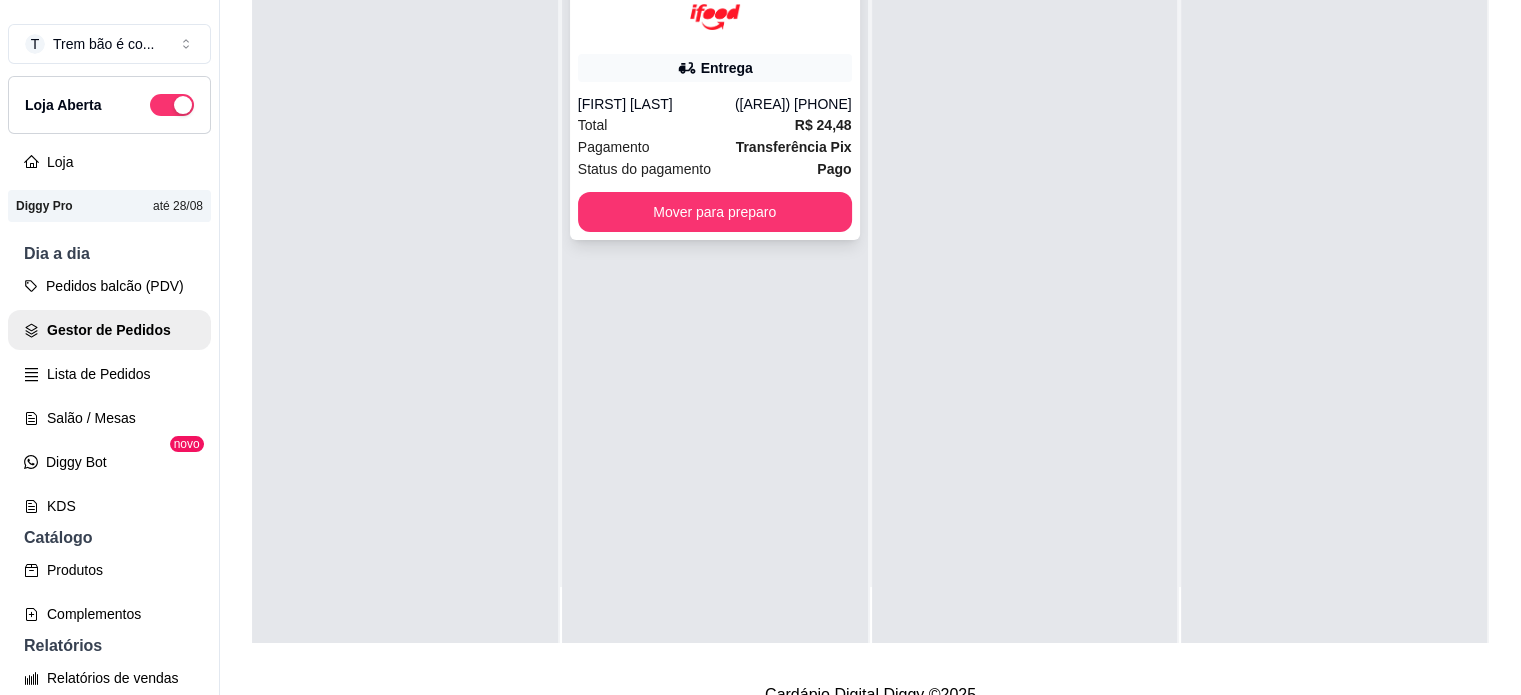 click on "Entrega" at bounding box center (715, 68) 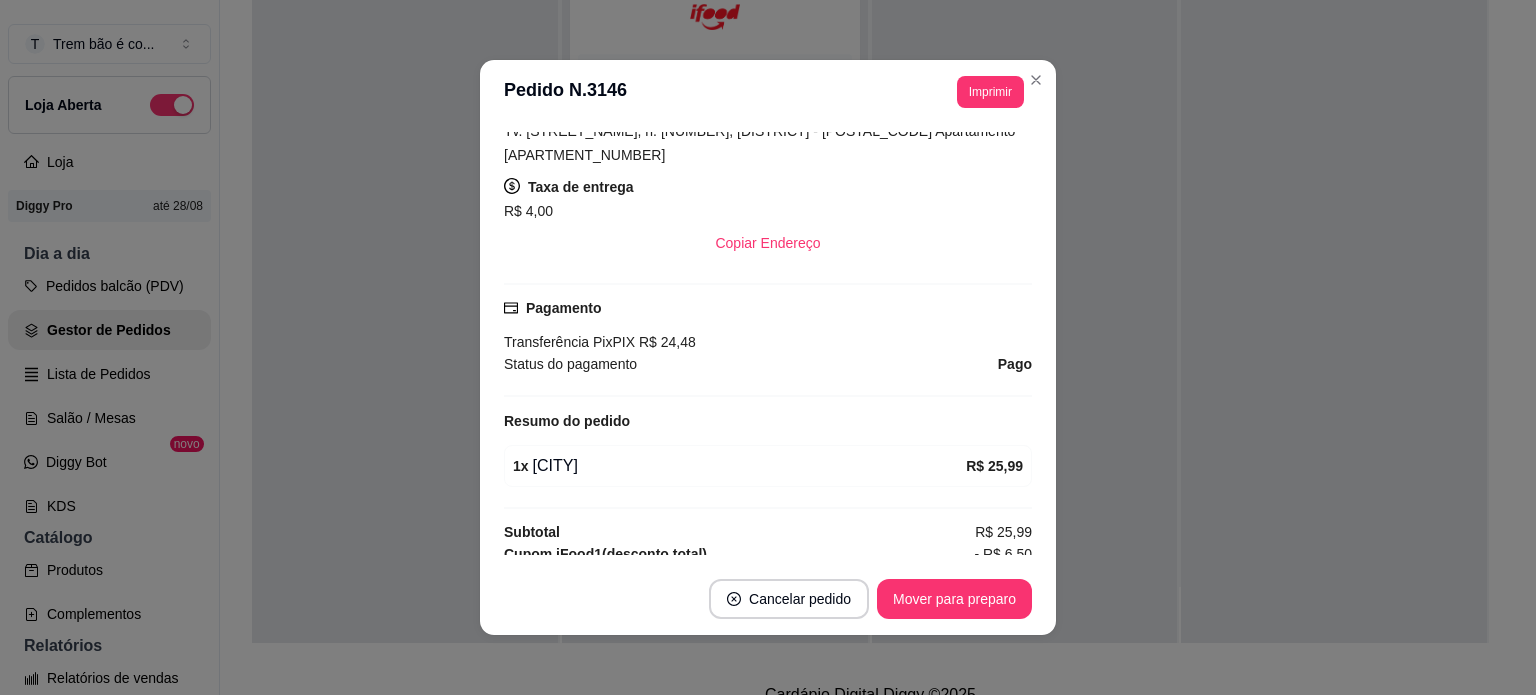 scroll, scrollTop: 557, scrollLeft: 0, axis: vertical 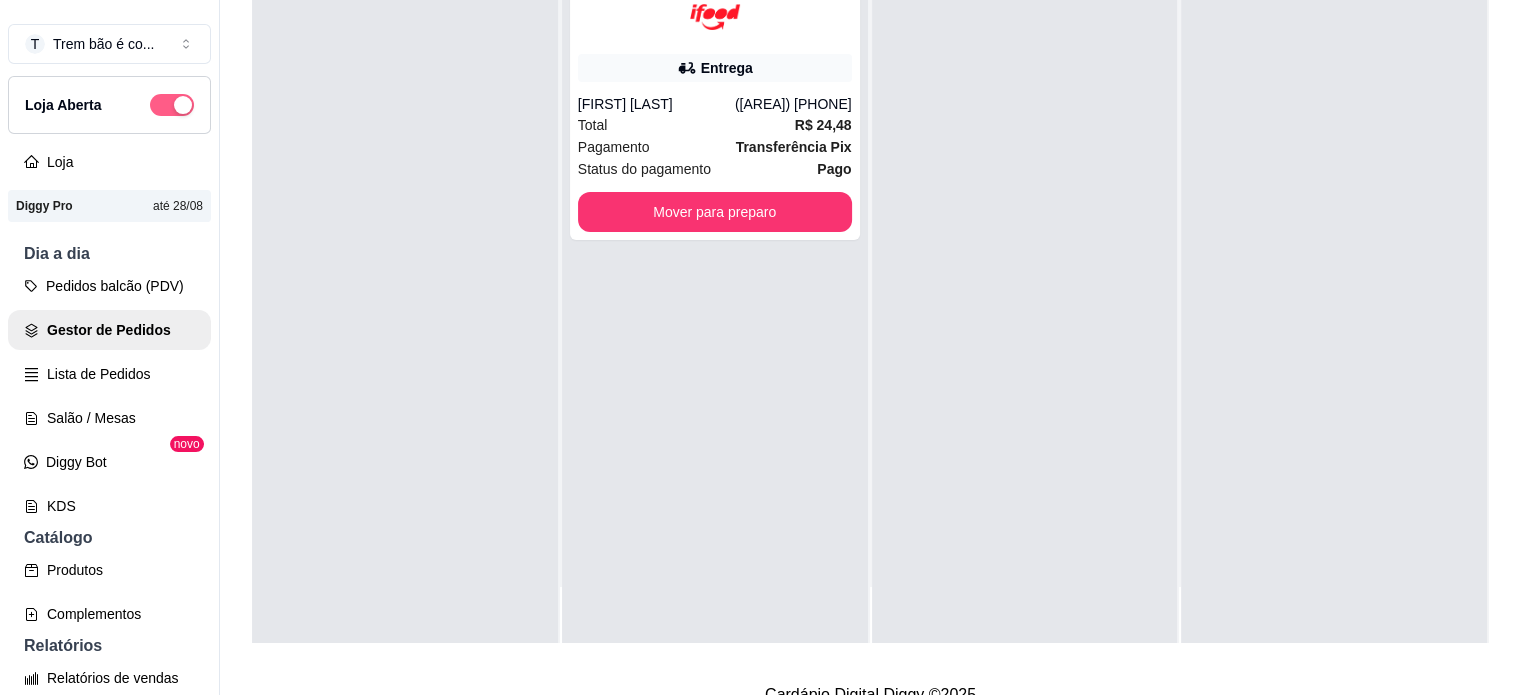 click at bounding box center (183, 105) 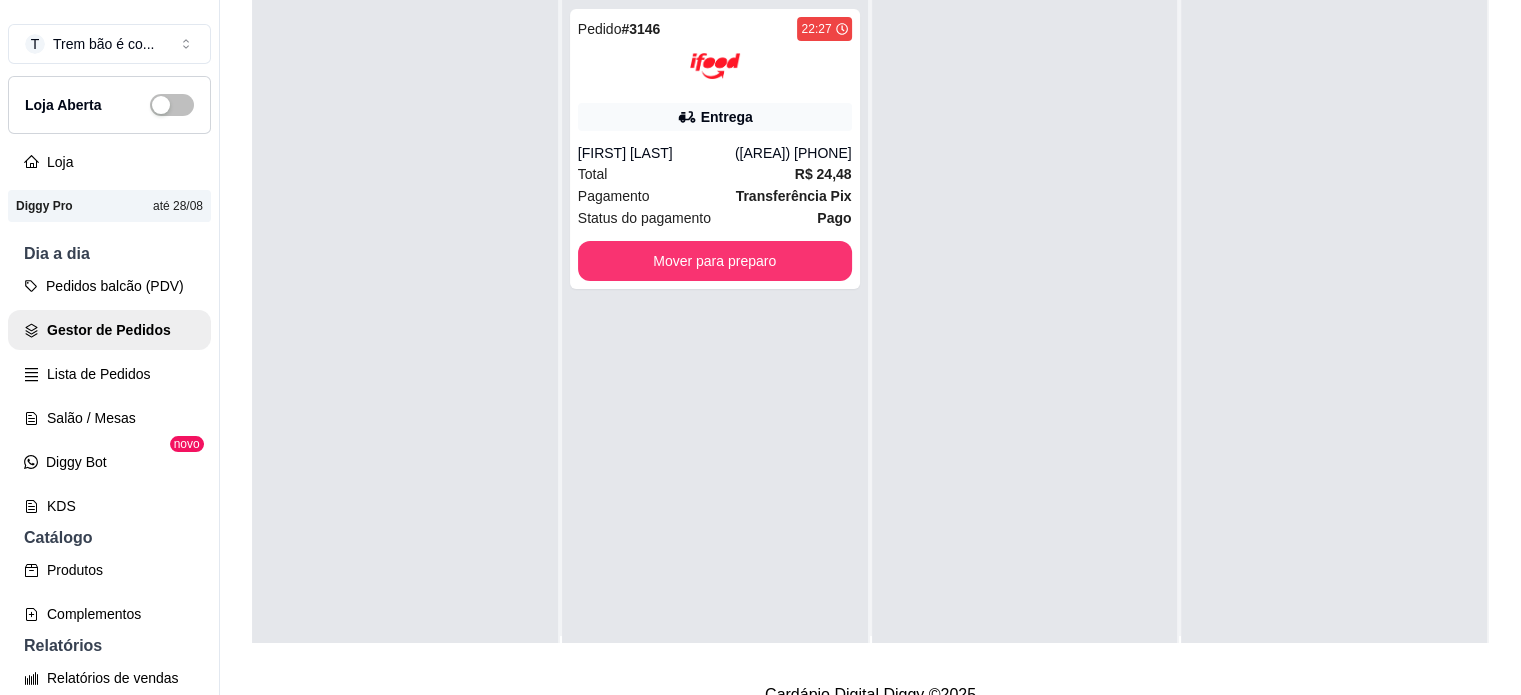 scroll, scrollTop: 0, scrollLeft: 0, axis: both 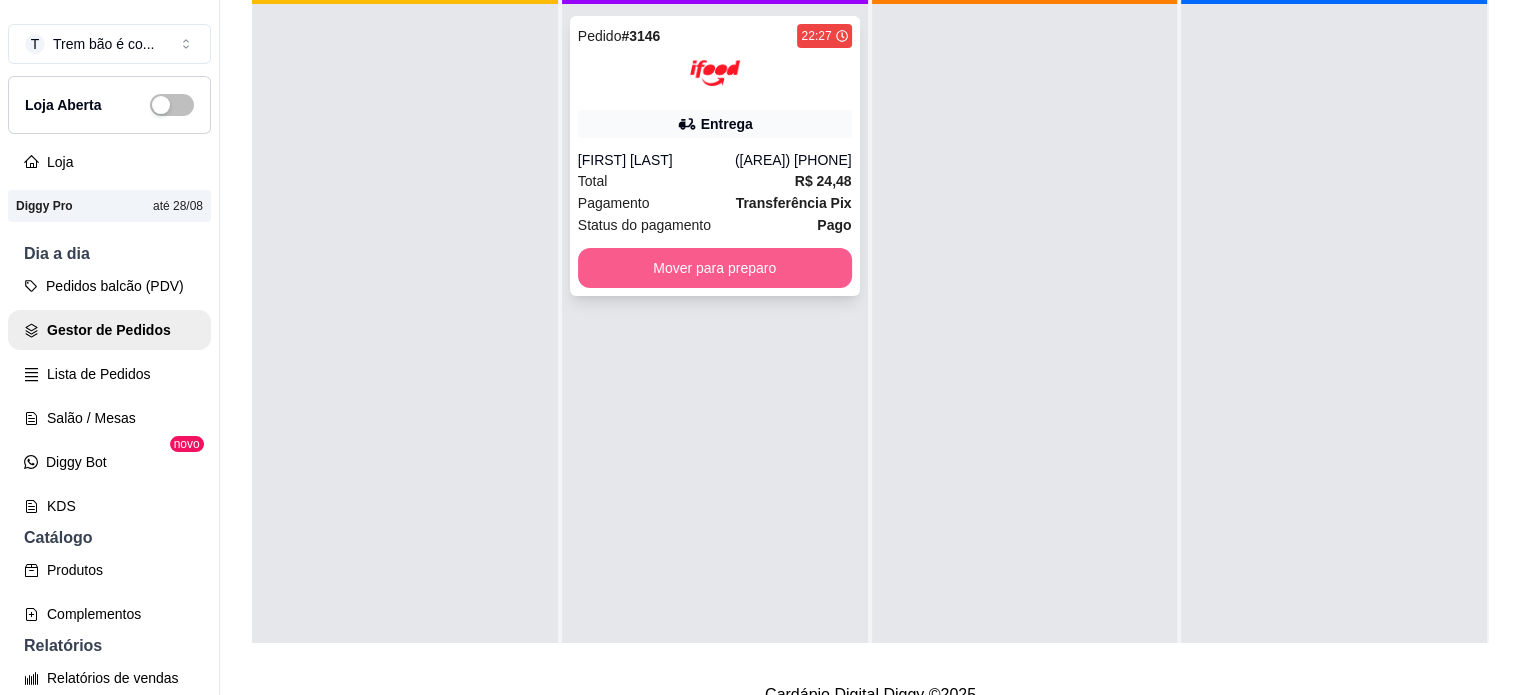 click on "Mover para preparo" at bounding box center (715, 268) 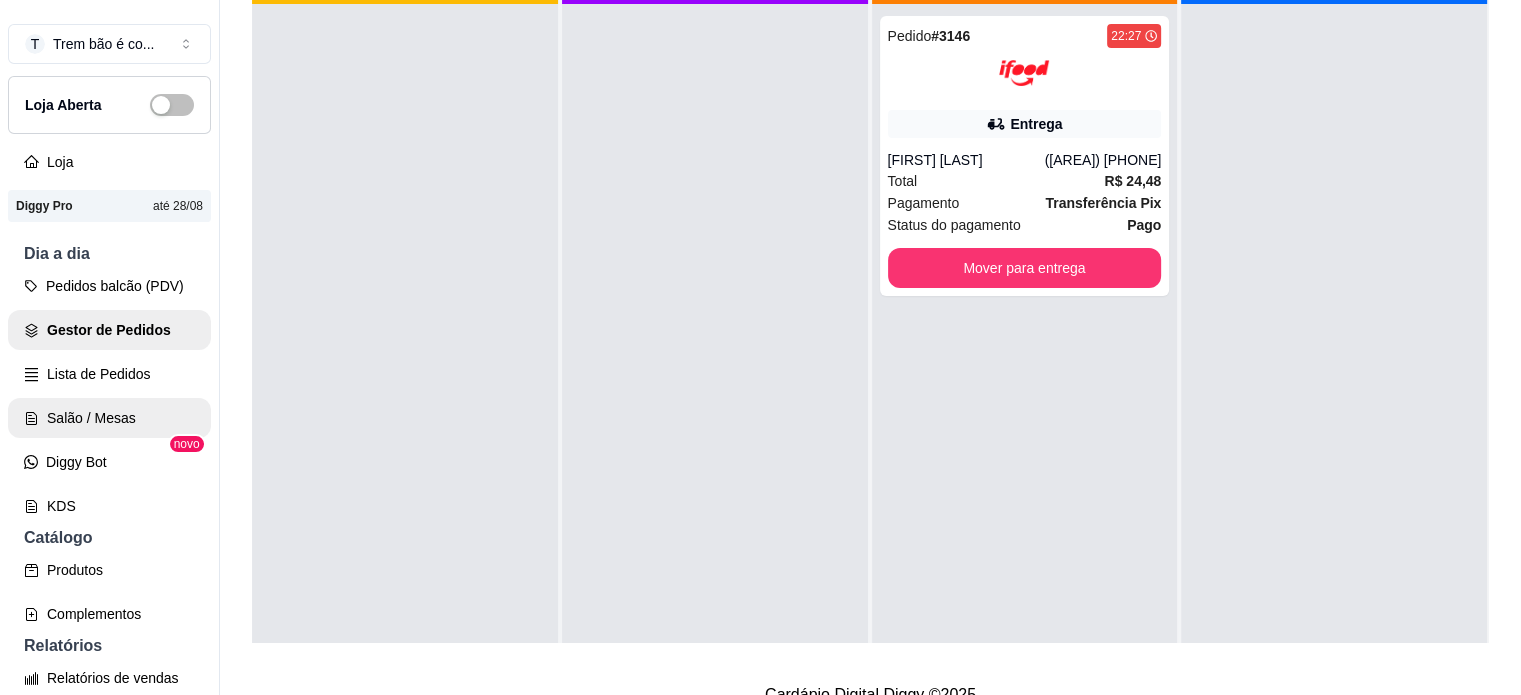 scroll, scrollTop: 226, scrollLeft: 0, axis: vertical 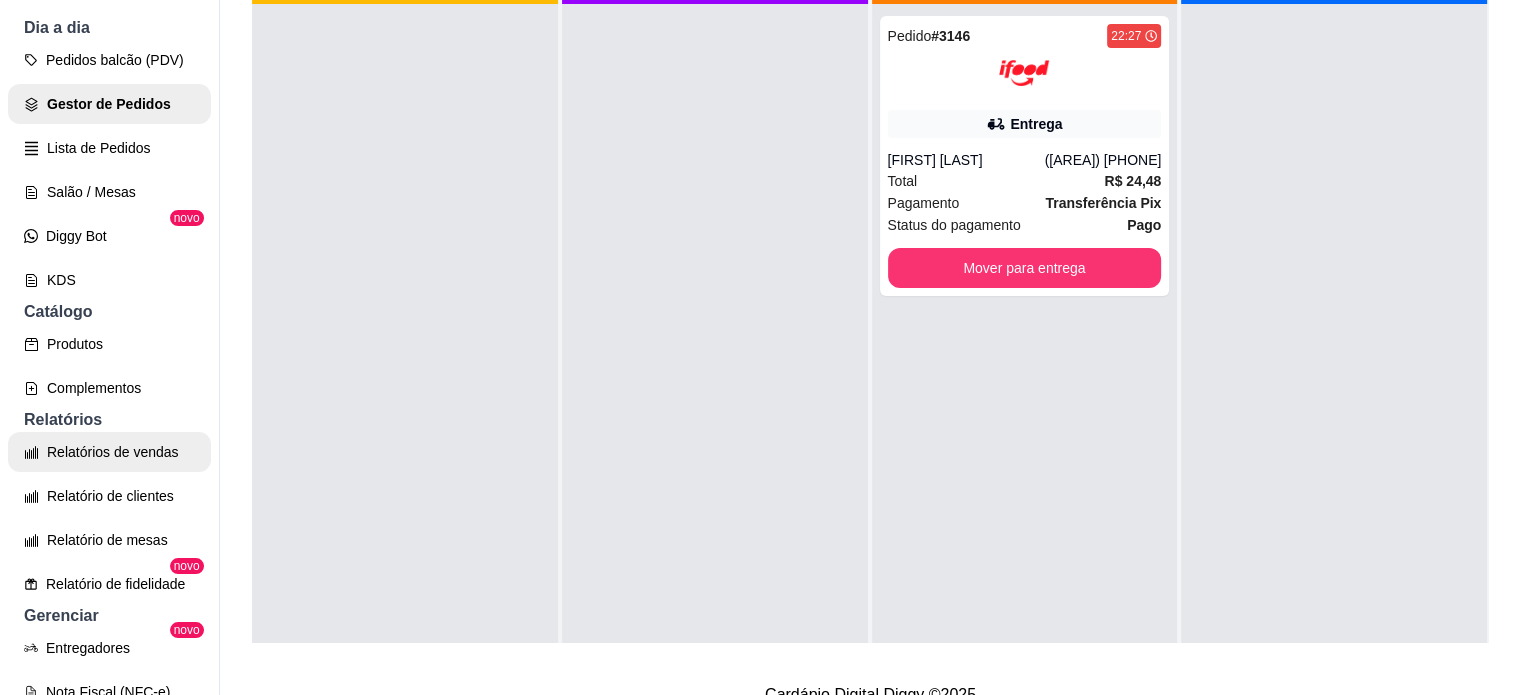 click on "Relatórios de vendas" at bounding box center [109, 452] 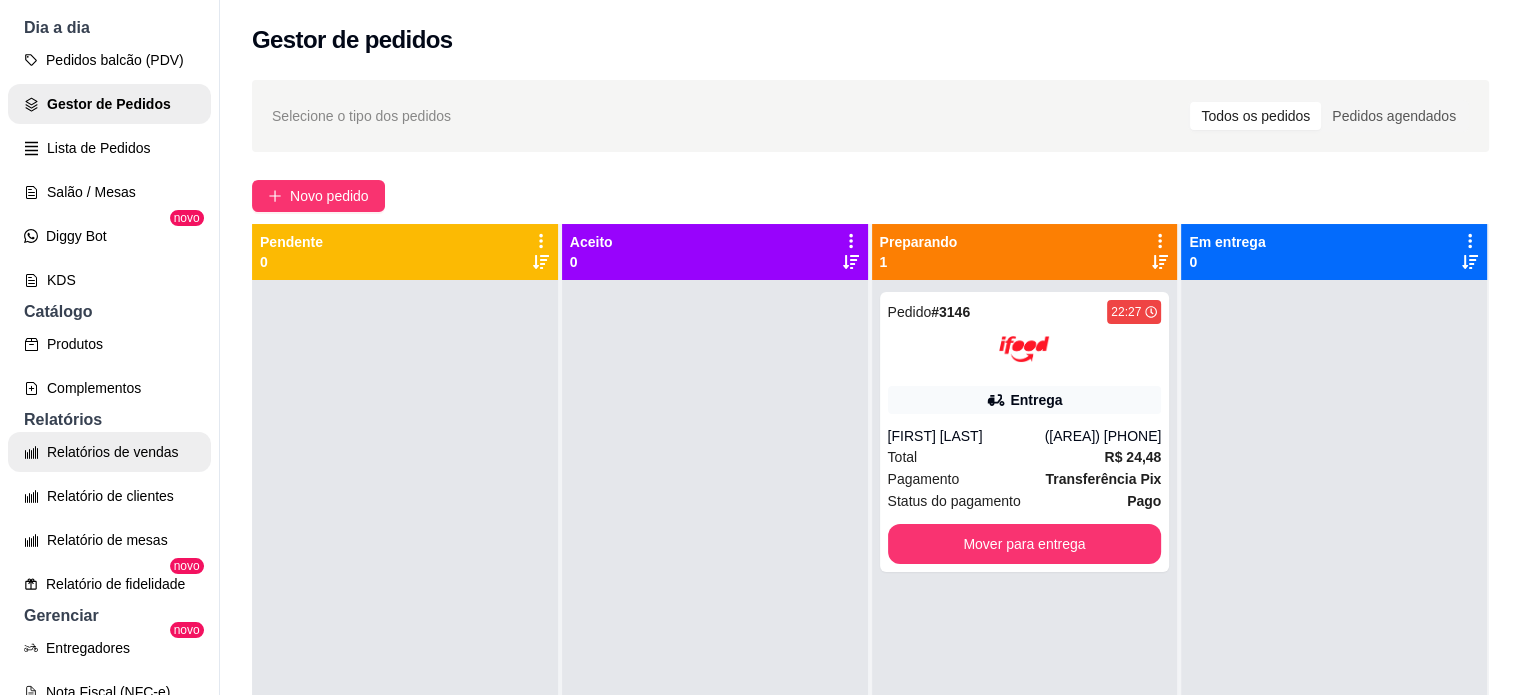 select on "ALL" 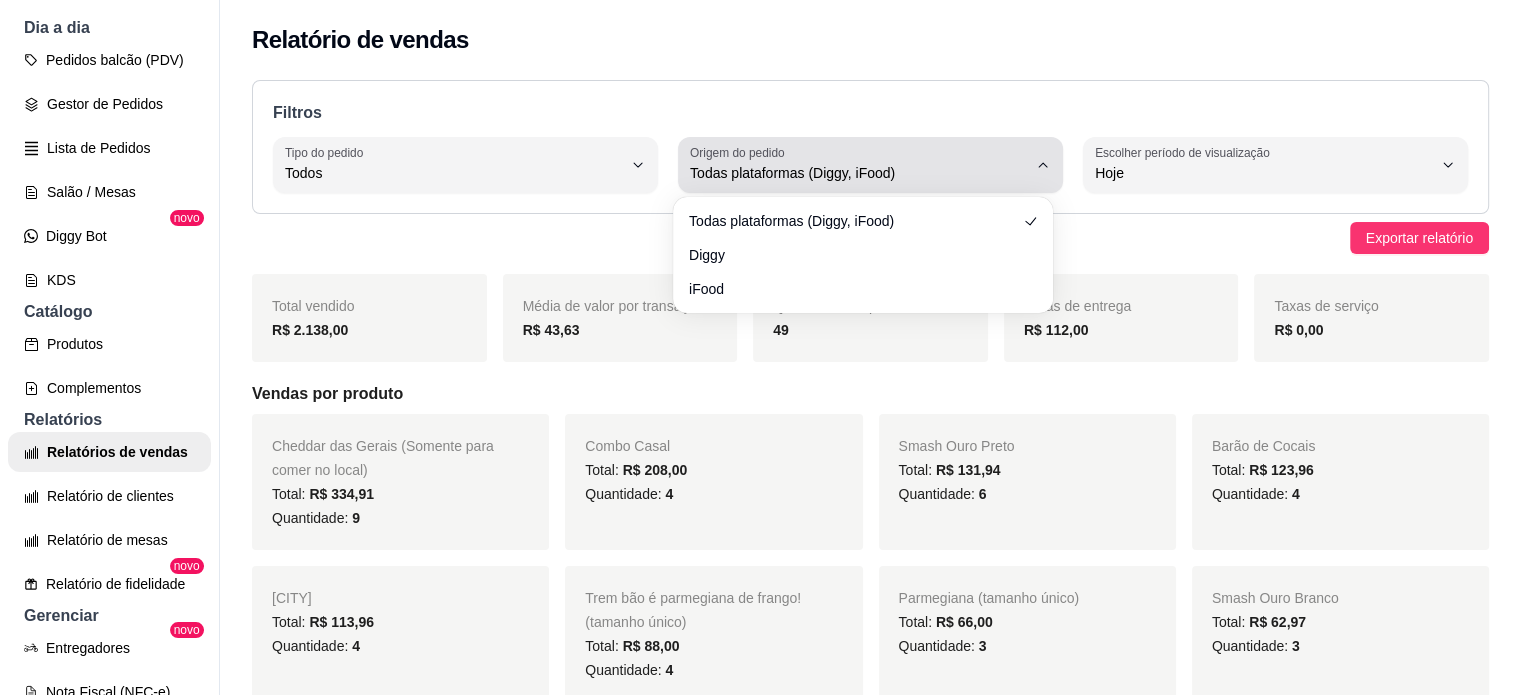 click on "Todas plataformas (Diggy, iFood)" at bounding box center (858, 173) 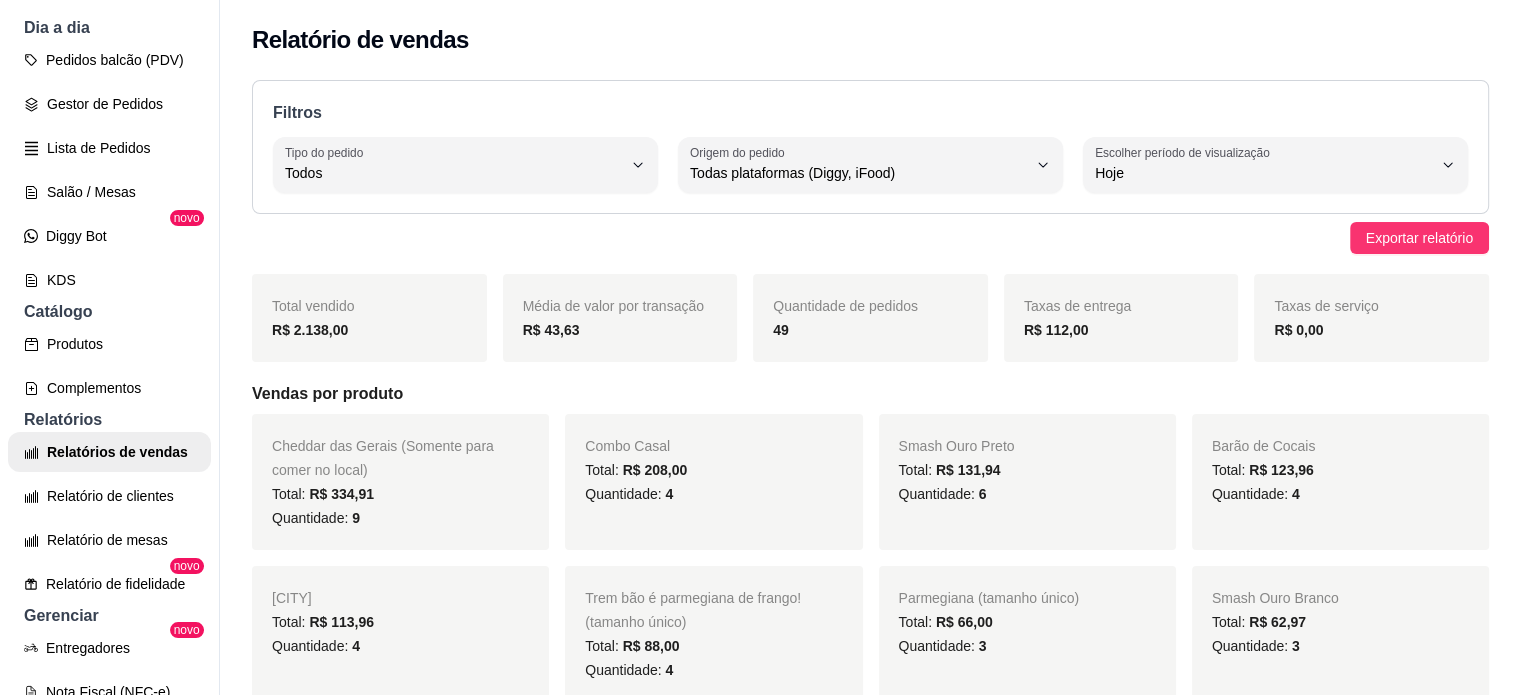 click on "Relatório de vendas" at bounding box center [870, 34] 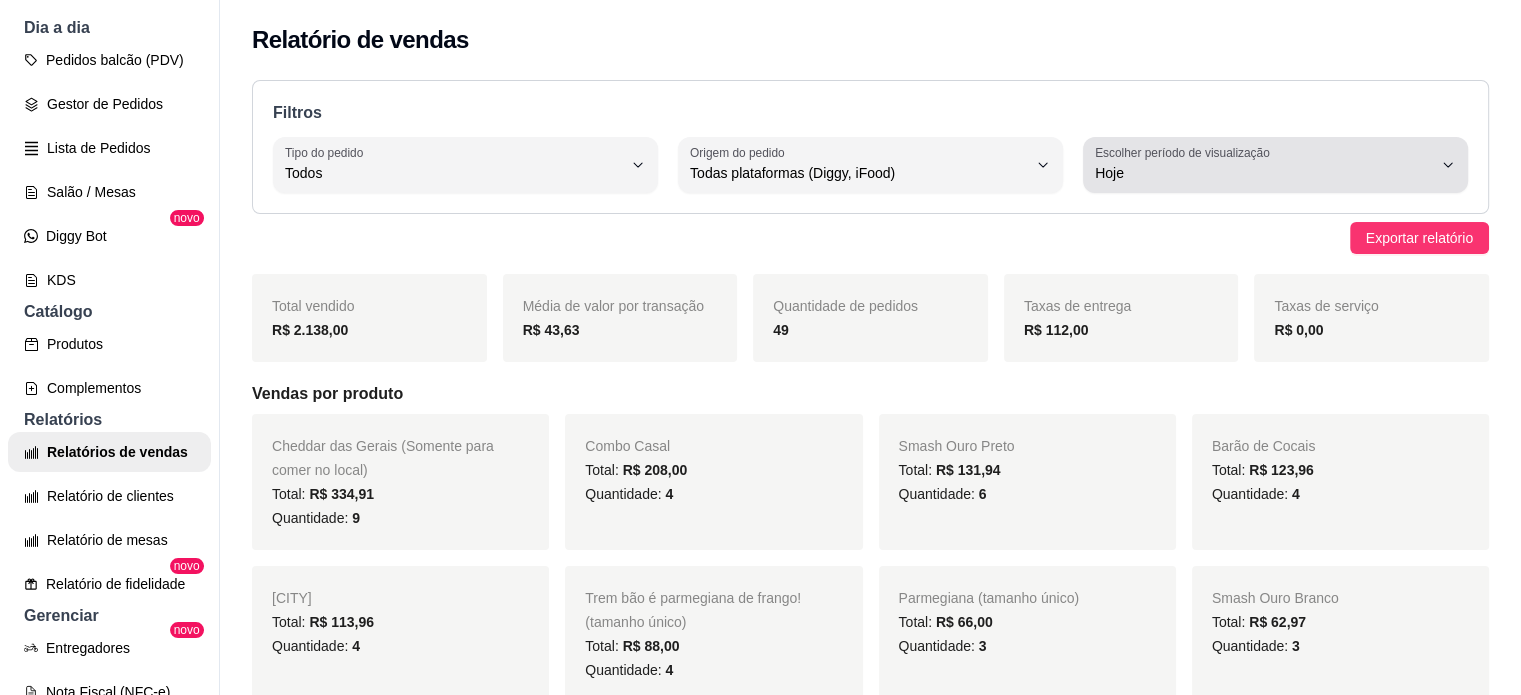 click on "Escolher período de visualização" at bounding box center (1185, 152) 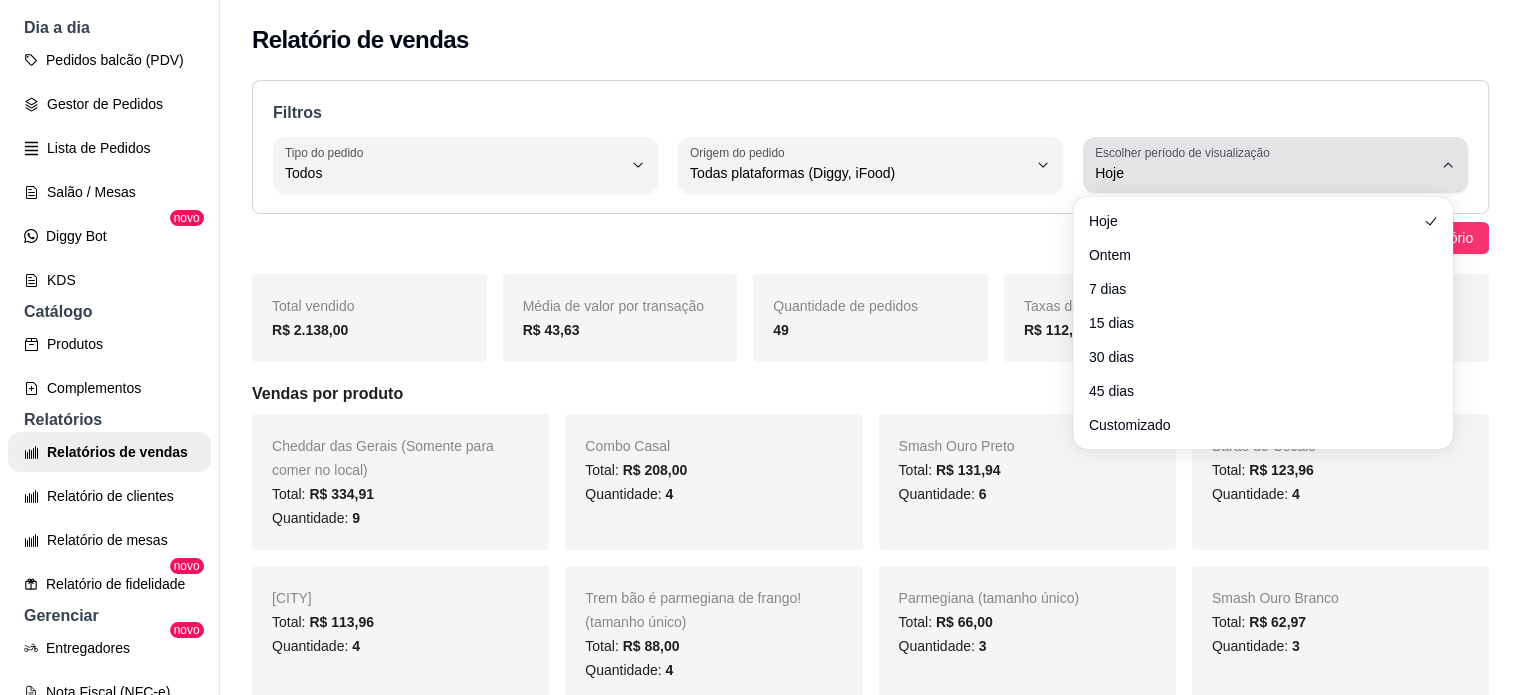 click on "Escolher período de visualização" at bounding box center [1185, 152] 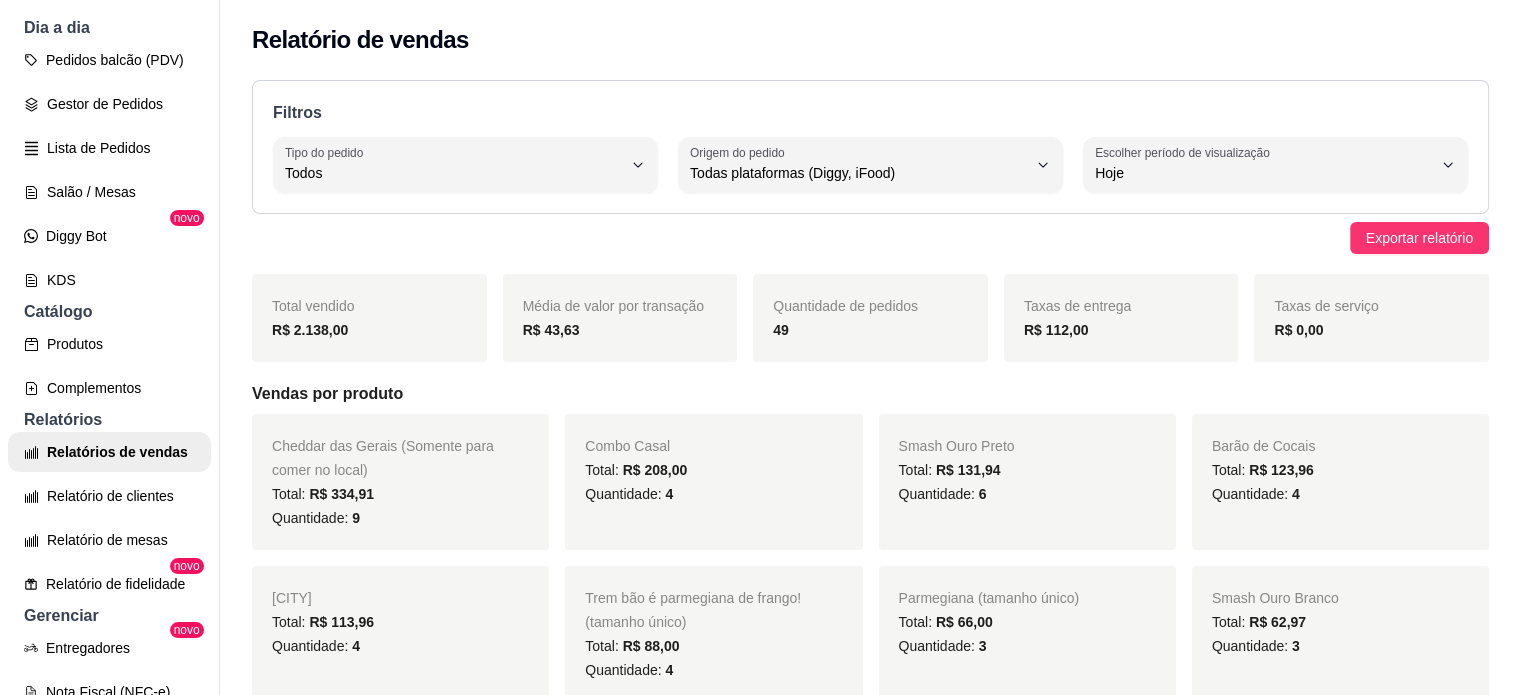 click on "Filtros" at bounding box center [870, 113] 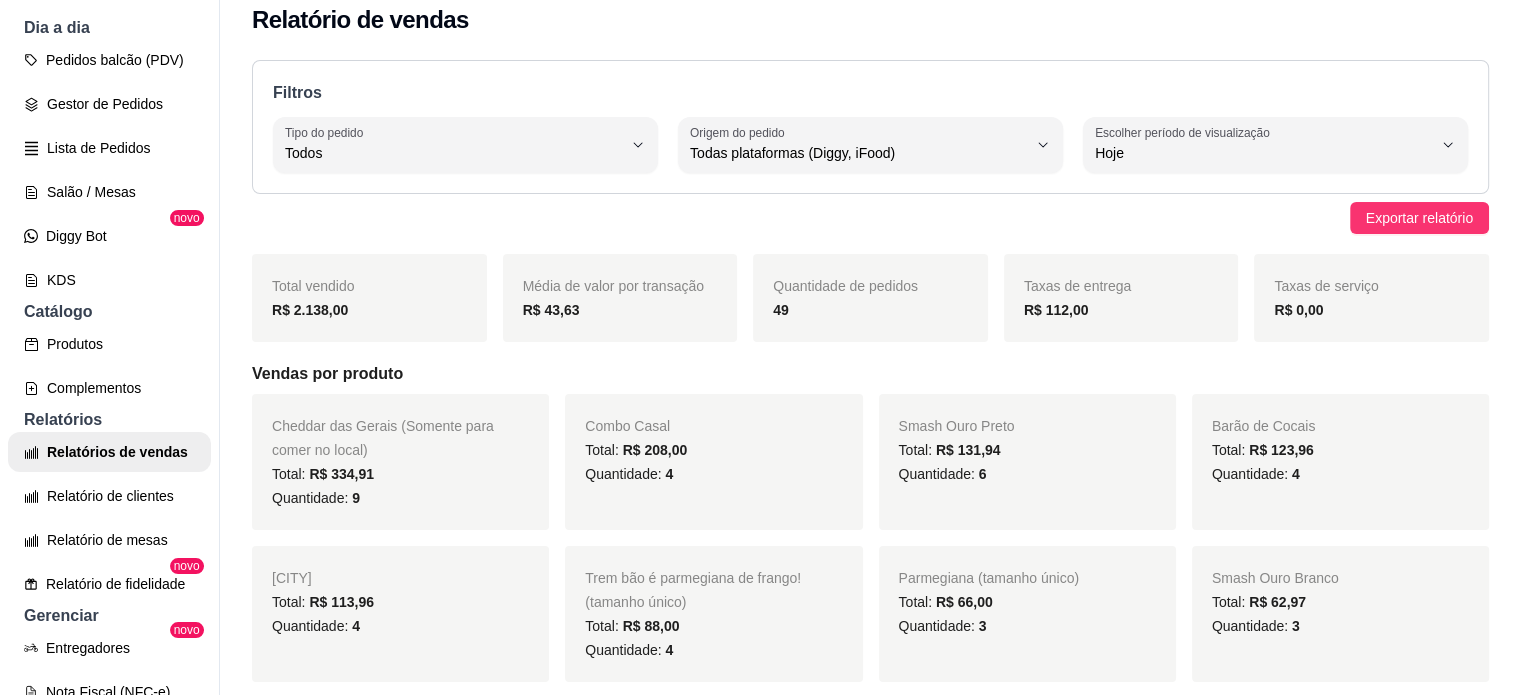 scroll, scrollTop: 19, scrollLeft: 0, axis: vertical 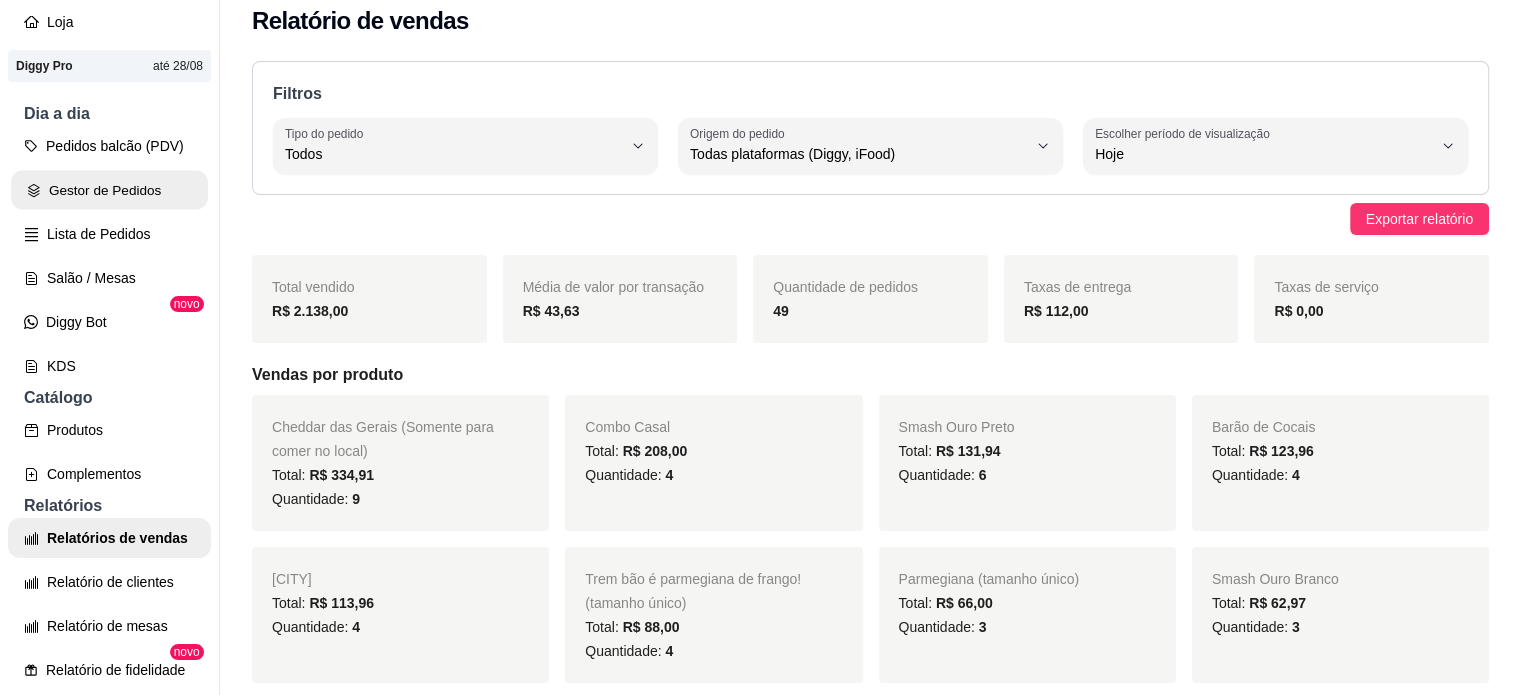 click on "Gestor de Pedidos" at bounding box center [109, 190] 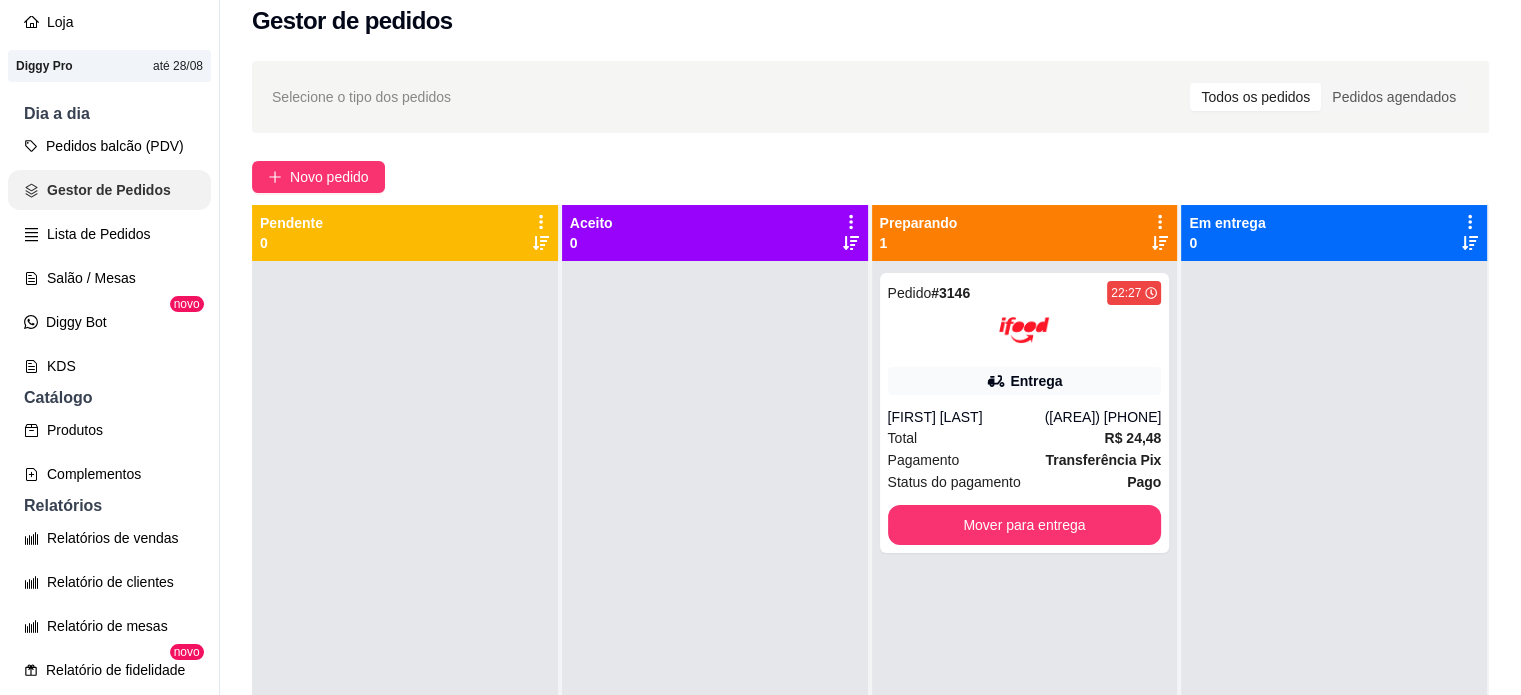 scroll, scrollTop: 0, scrollLeft: 0, axis: both 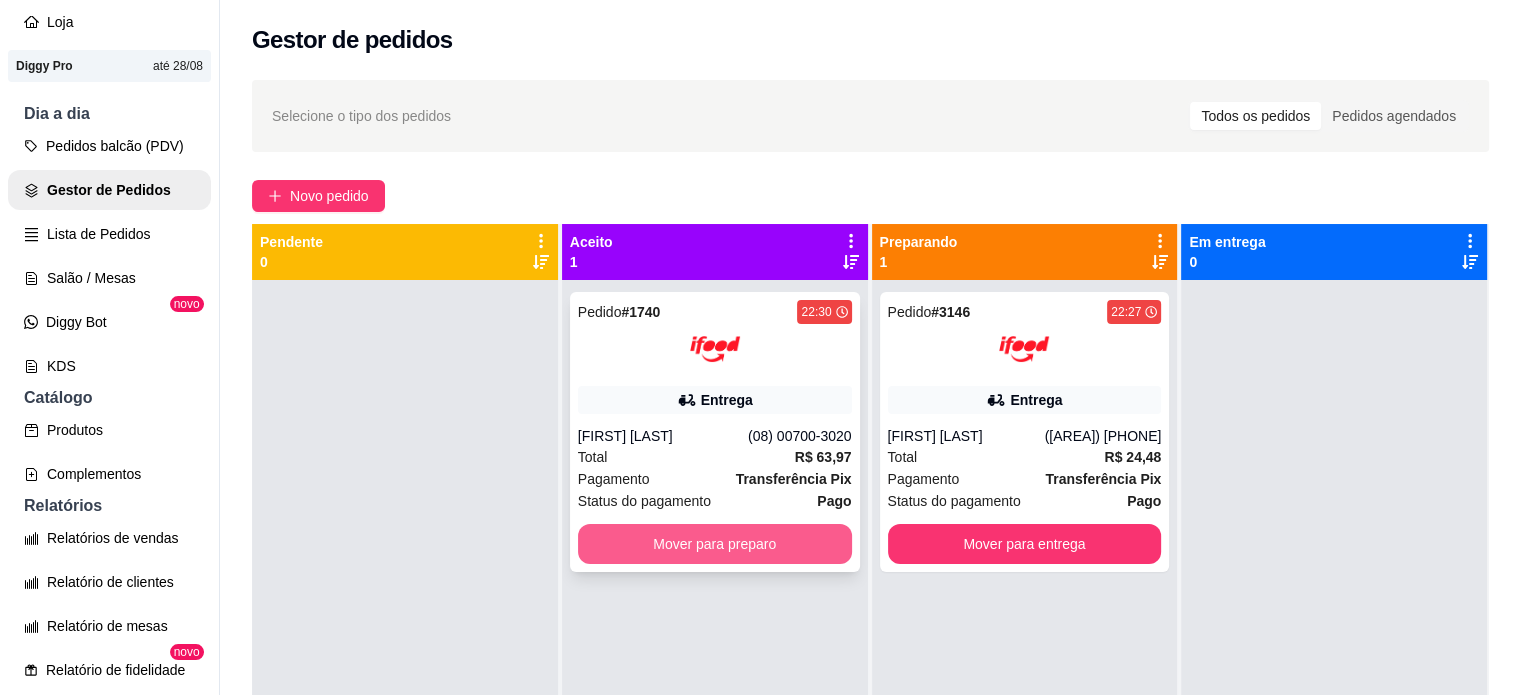 click on "Mover para preparo" at bounding box center (715, 544) 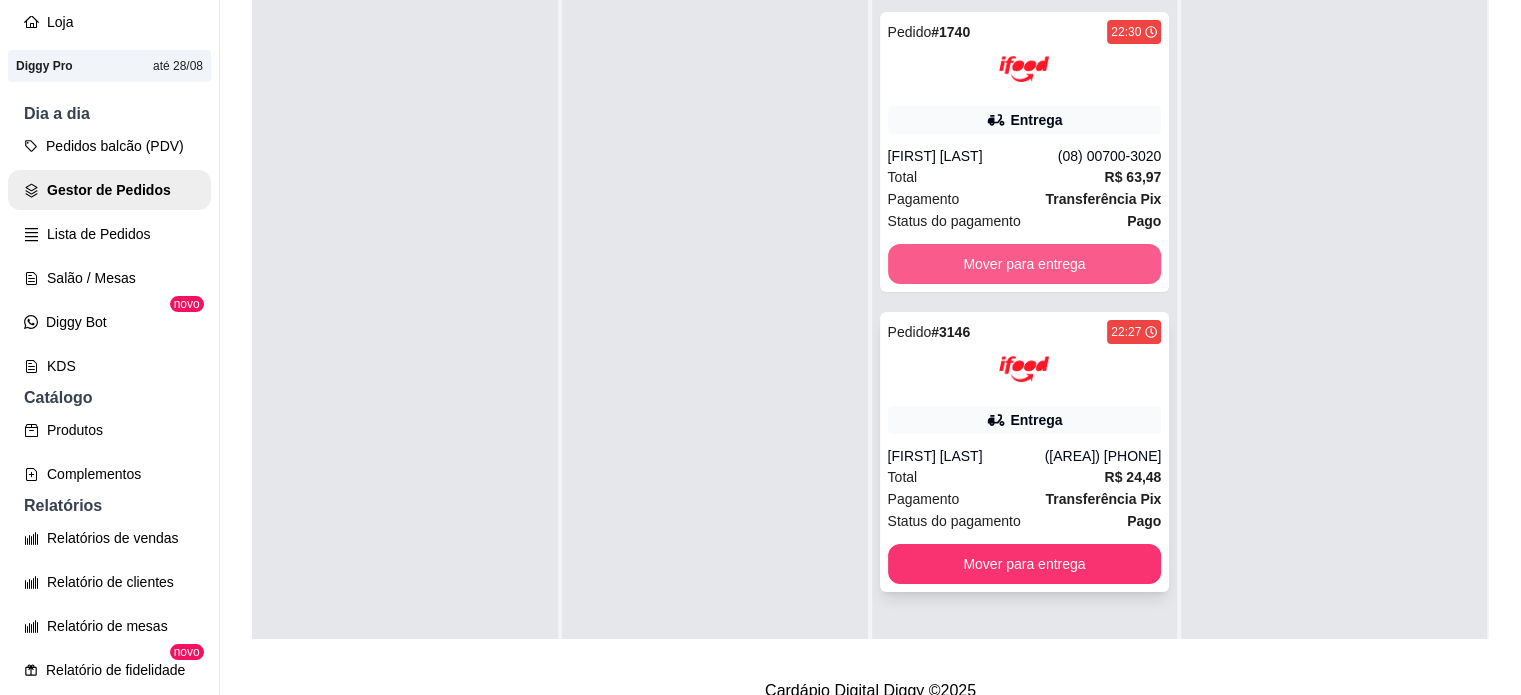scroll, scrollTop: 284, scrollLeft: 0, axis: vertical 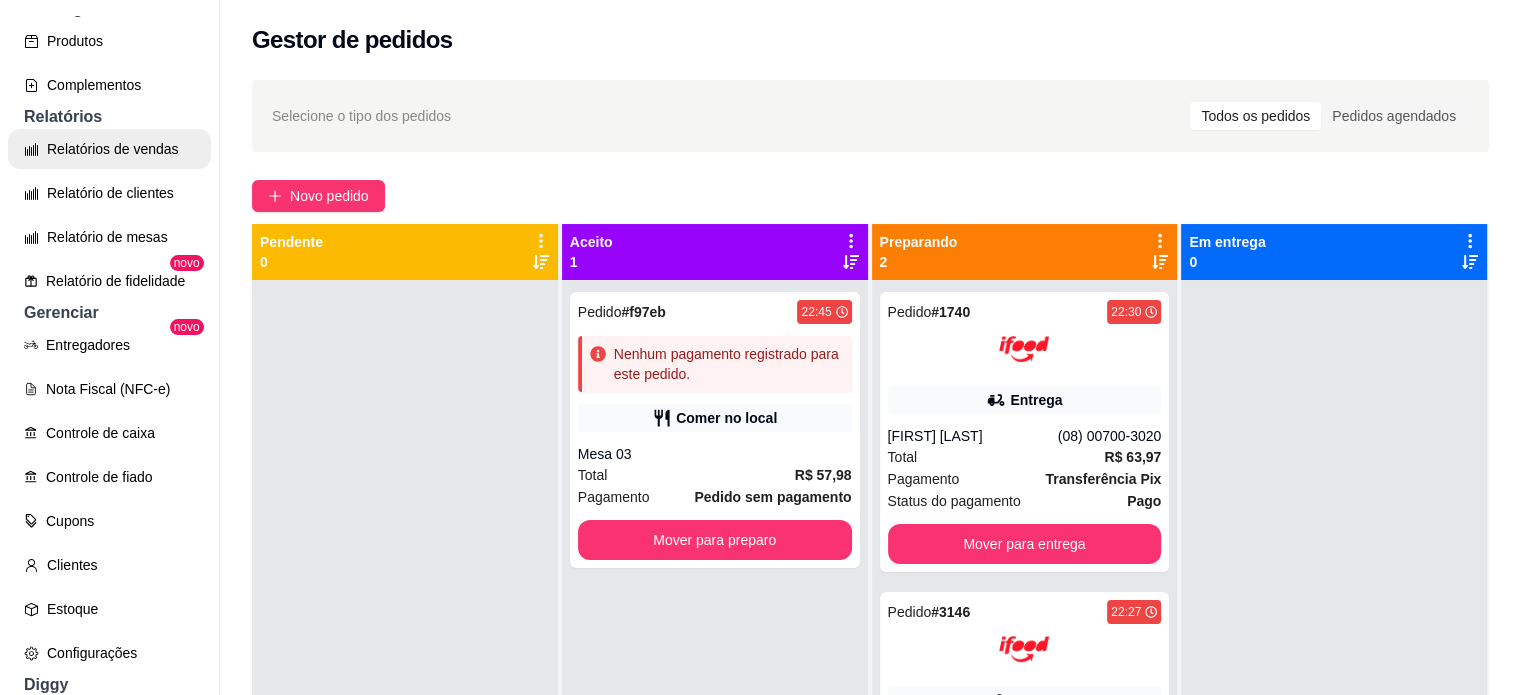 click on "Relatórios de vendas" at bounding box center (109, 149) 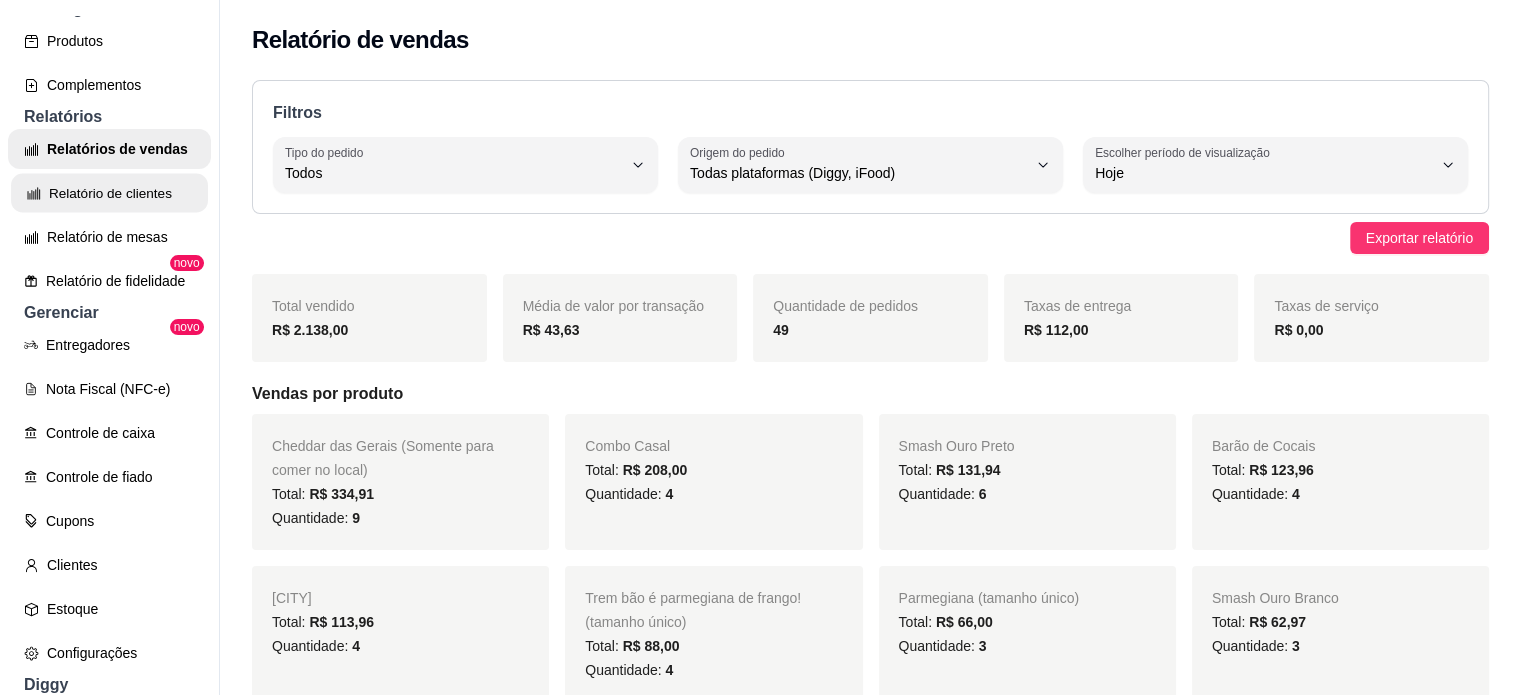 click on "Relatório de clientes" at bounding box center [109, 193] 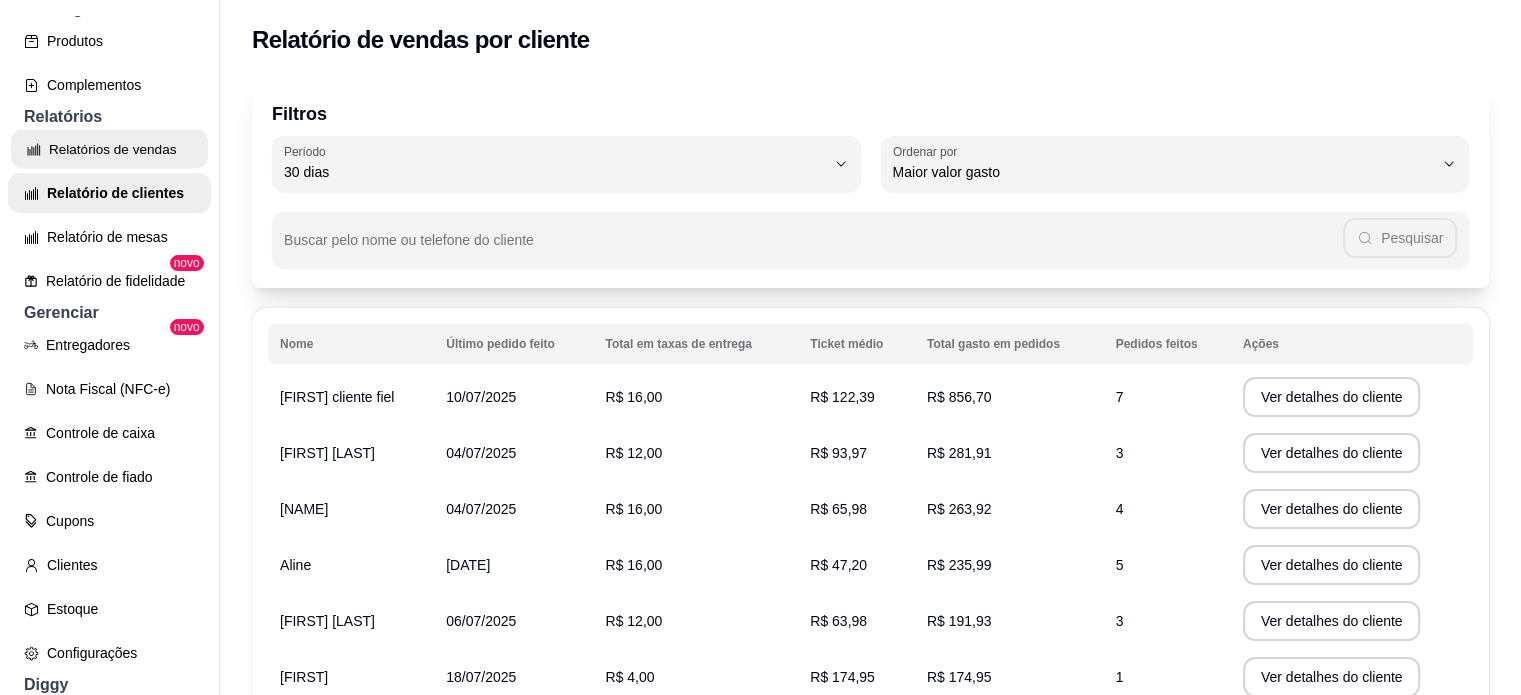 click on "Relatórios de vendas" at bounding box center (109, 149) 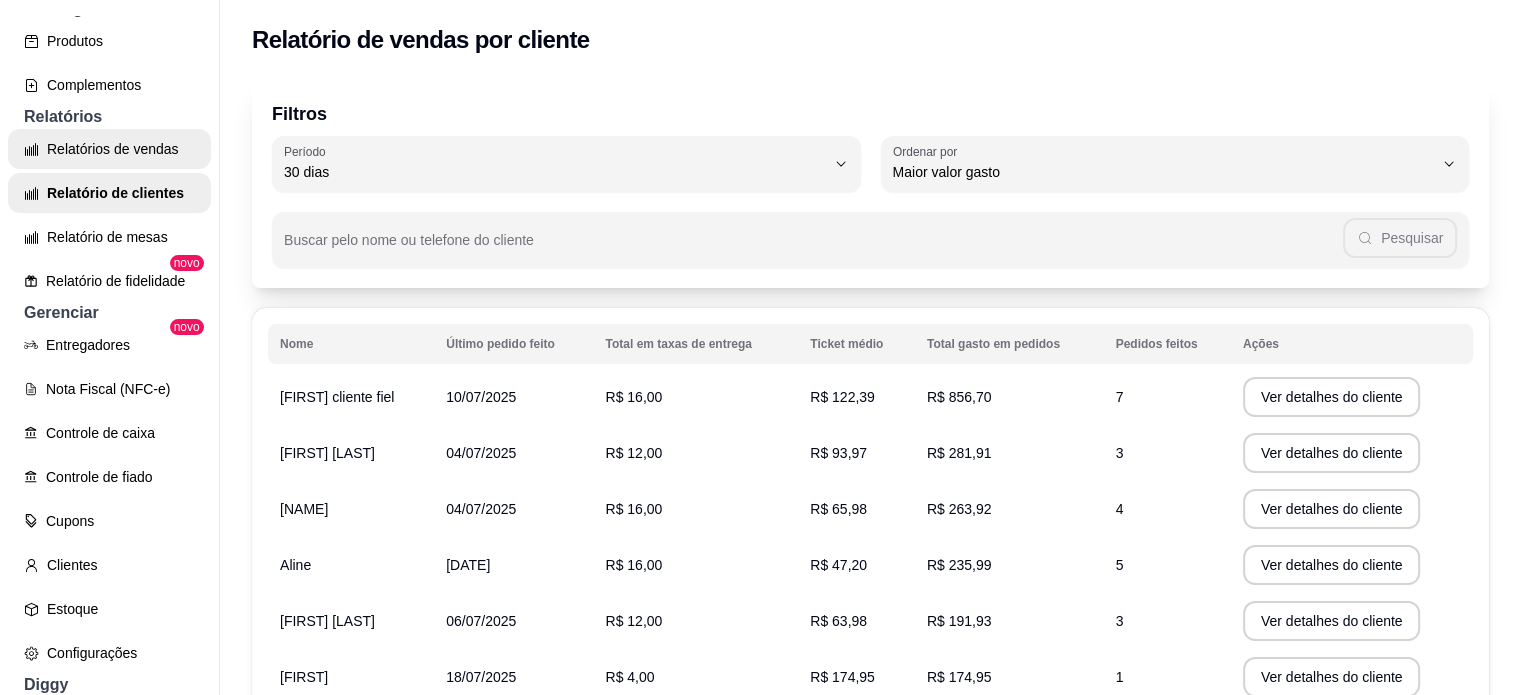 select on "ALL" 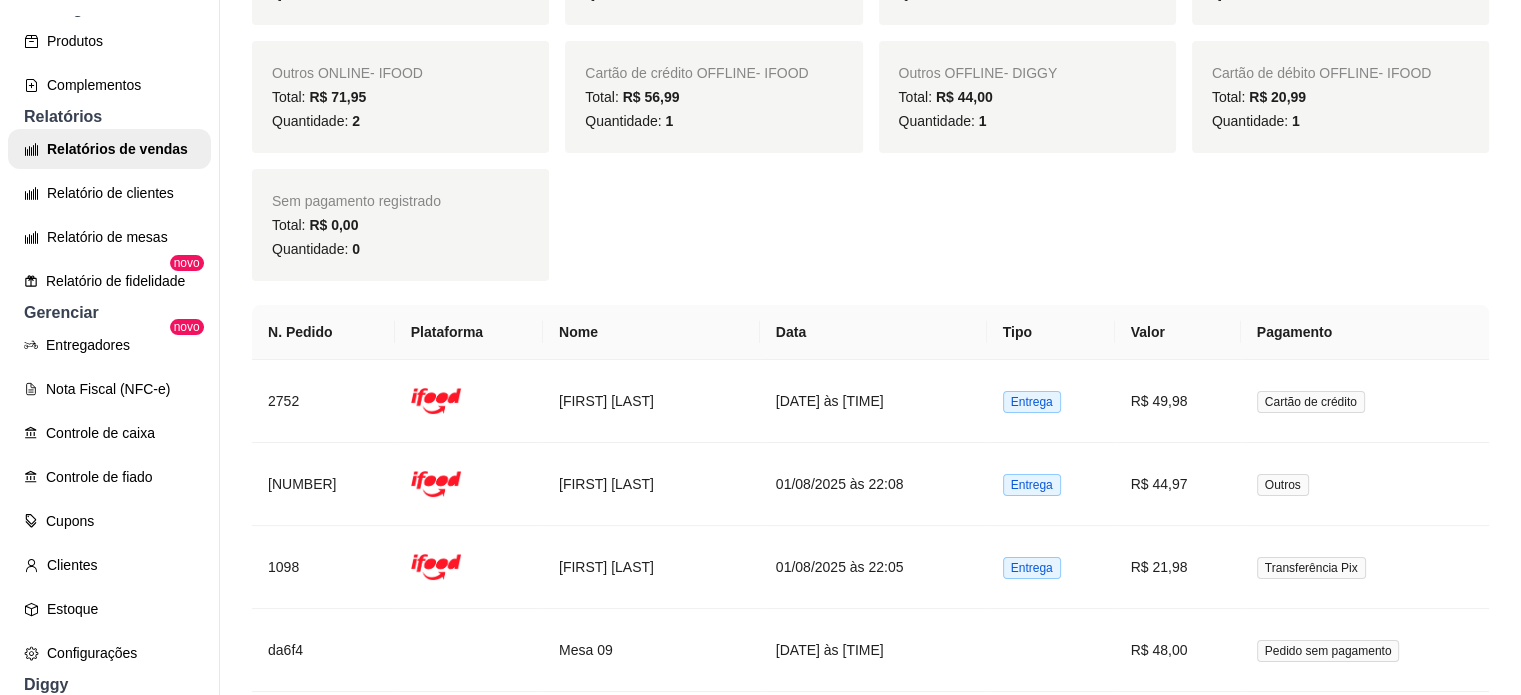 scroll, scrollTop: 3524, scrollLeft: 0, axis: vertical 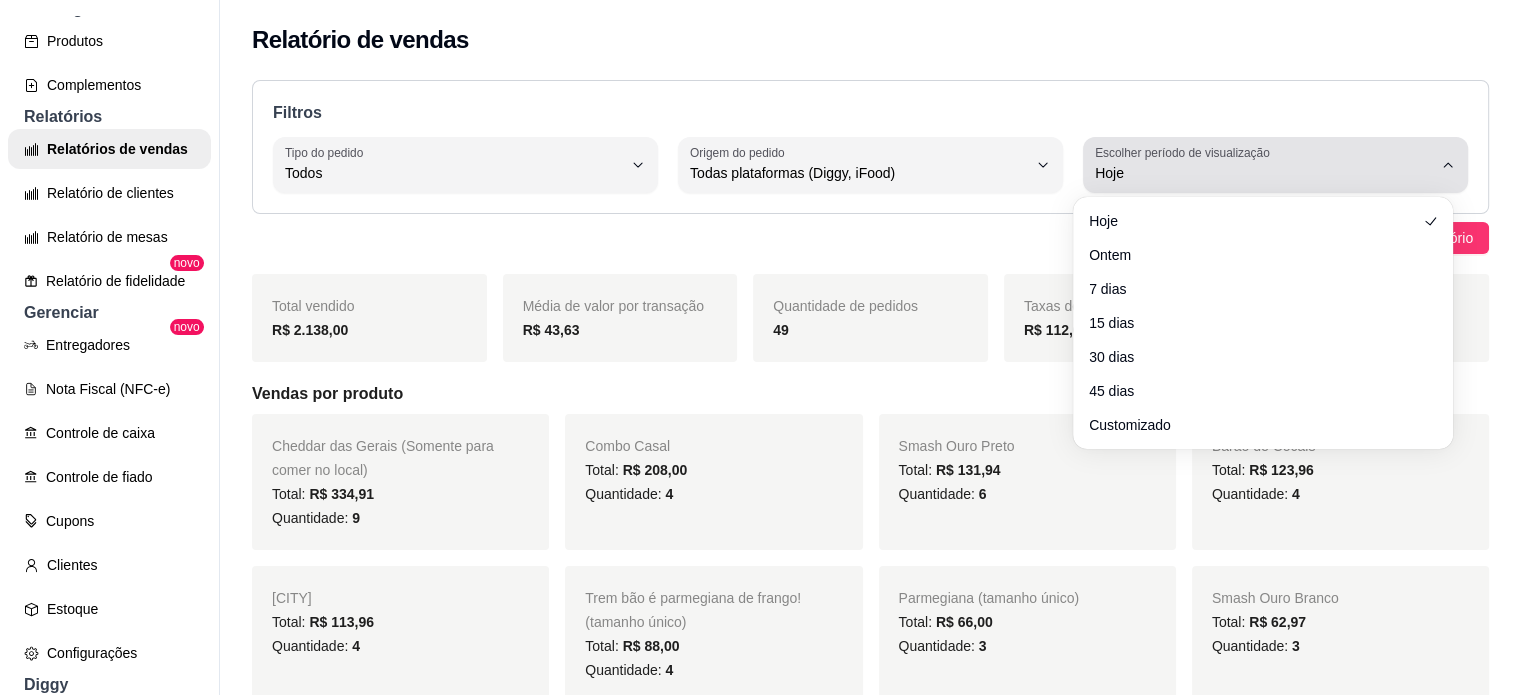 click on "Hoje" at bounding box center [1263, 173] 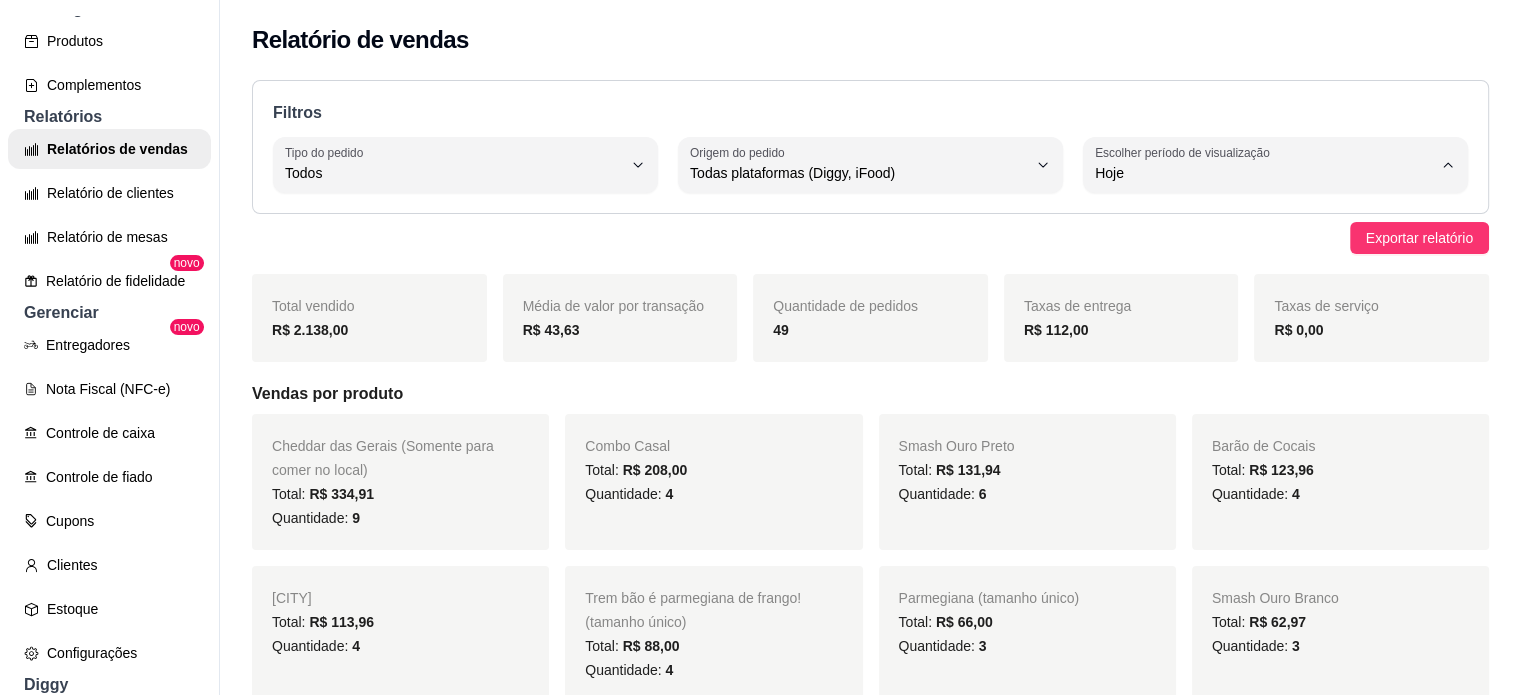 click on "Customizado" at bounding box center (1253, 415) 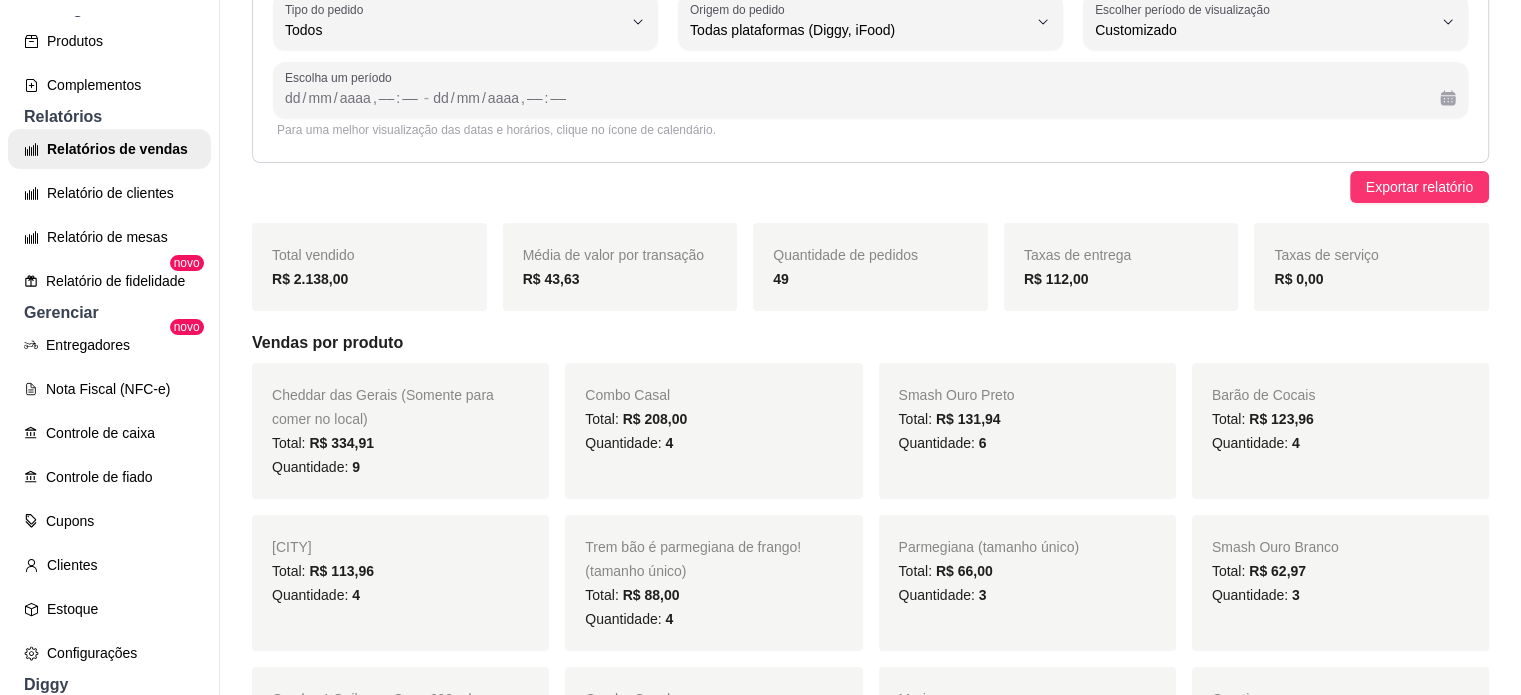 scroll, scrollTop: 130, scrollLeft: 0, axis: vertical 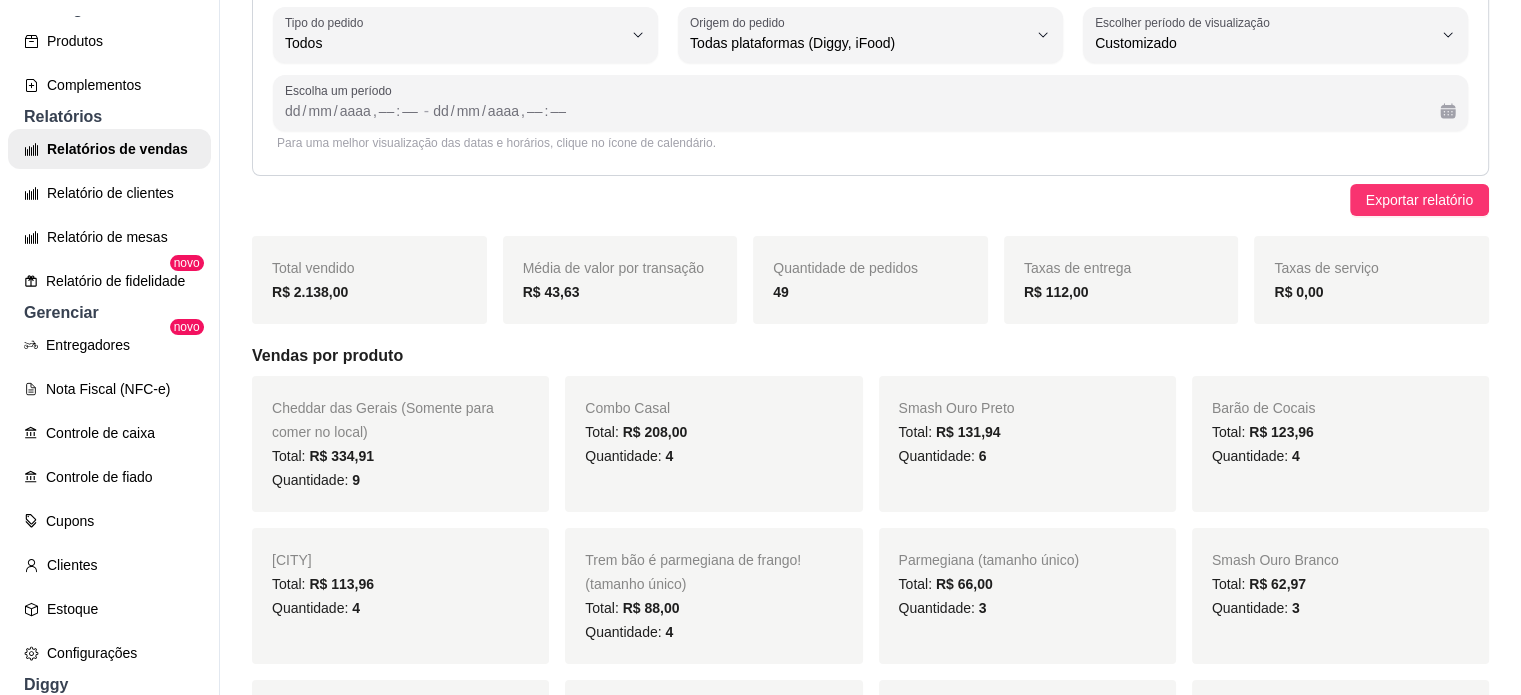 click on "Escolha um período dd / mm / aaaa ,  –– : –– - dd / mm / aaaa ,  –– : ––" at bounding box center [870, 103] 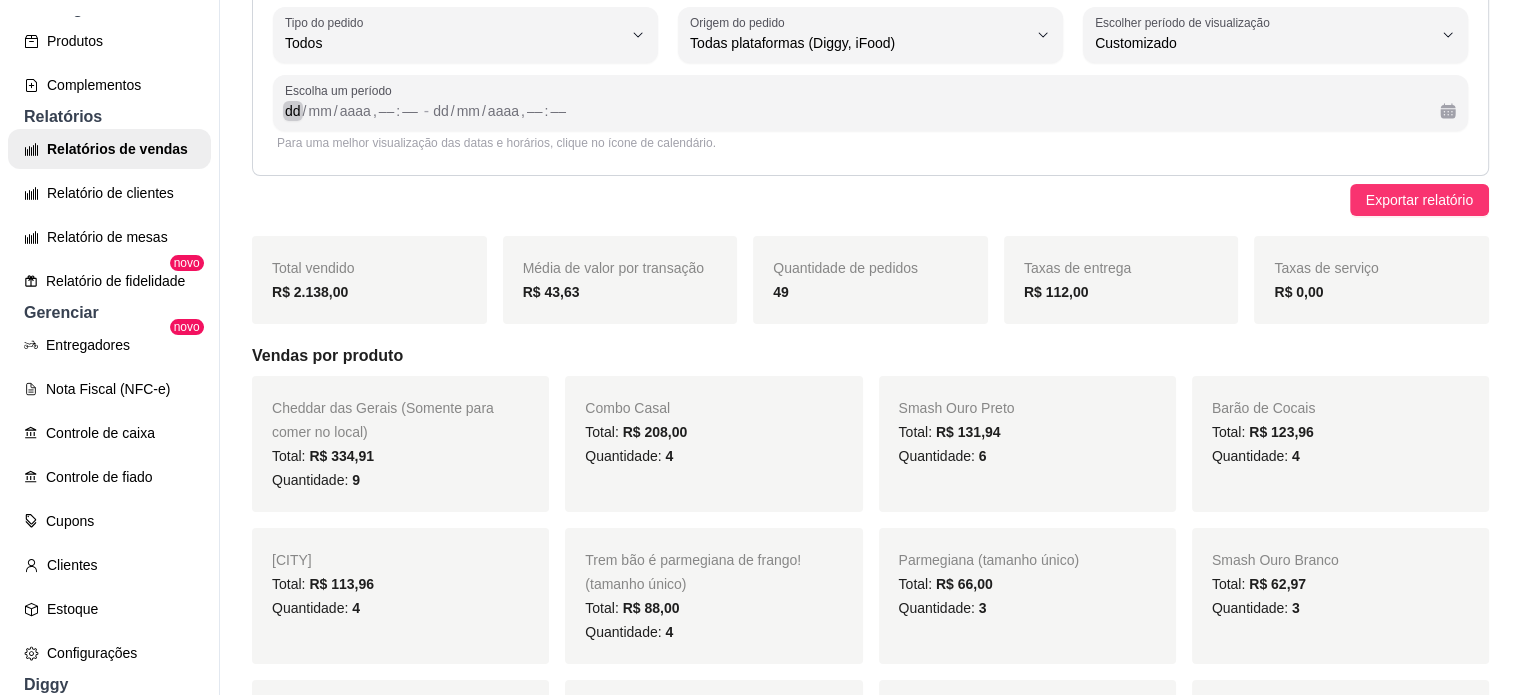 click on "dd" at bounding box center (293, 111) 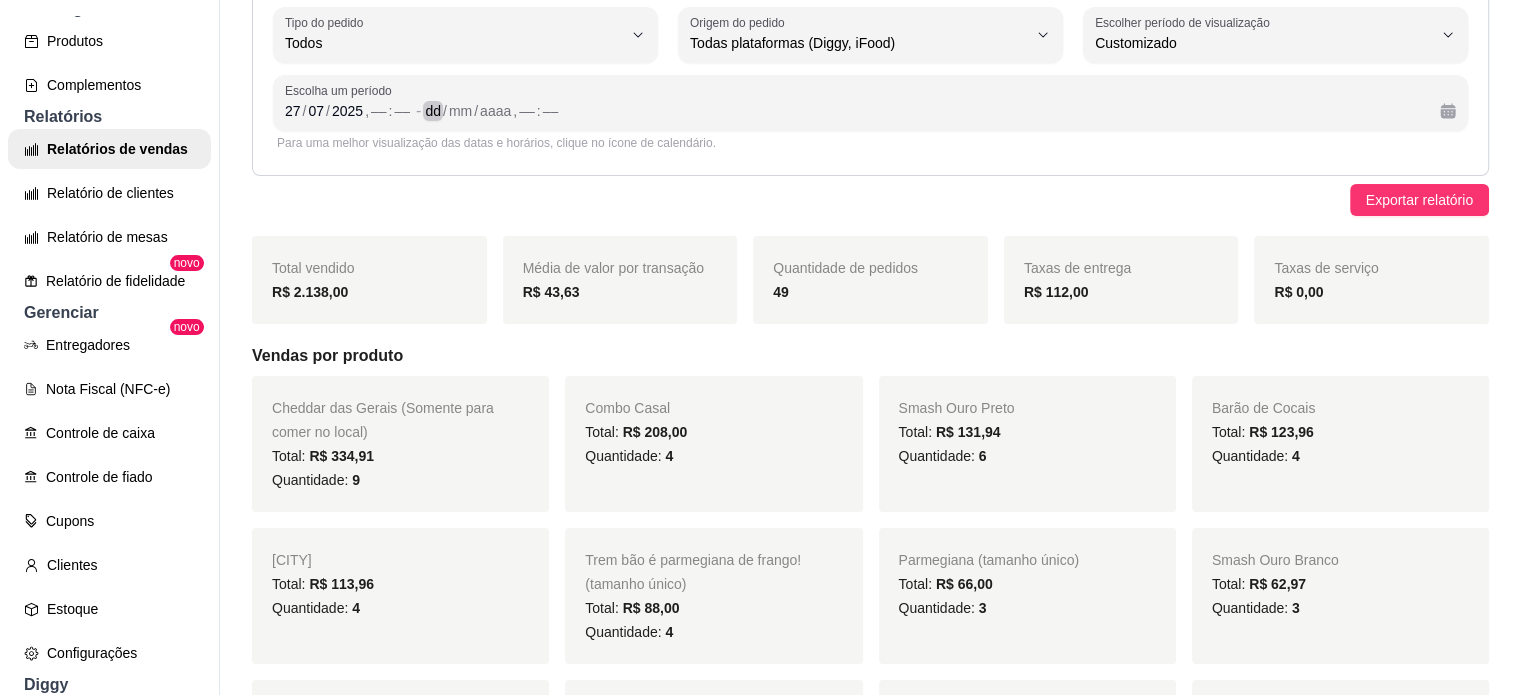 click on "dd" at bounding box center [433, 111] 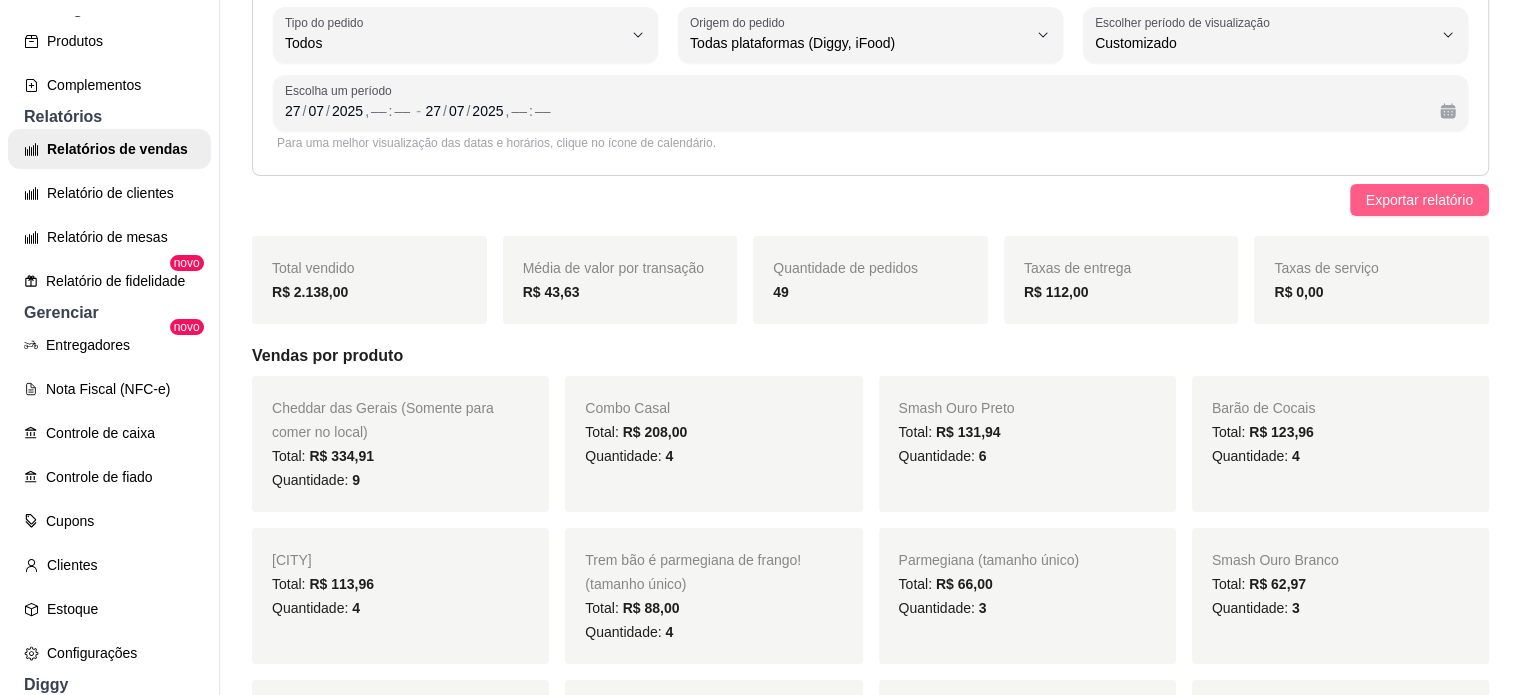 click on "Exportar relatório" at bounding box center (1419, 200) 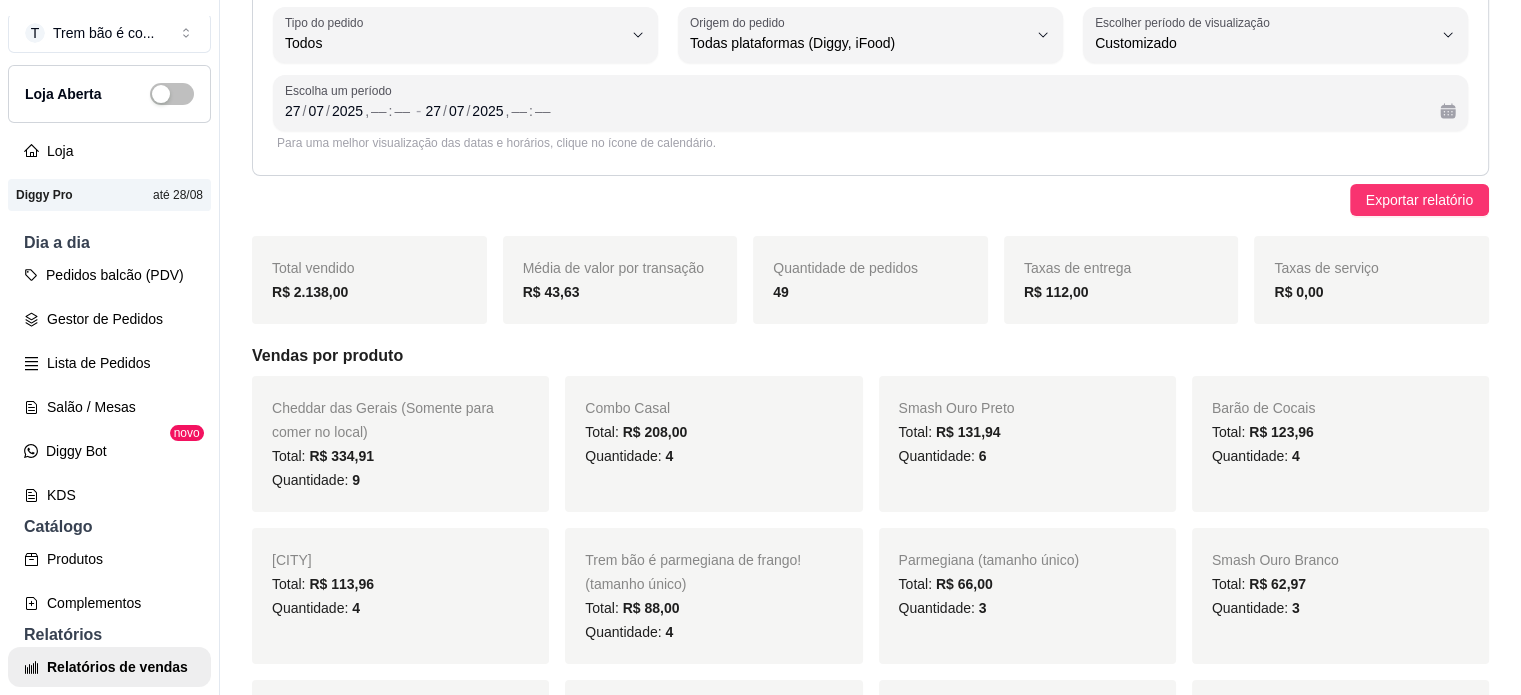 scroll, scrollTop: 0, scrollLeft: 0, axis: both 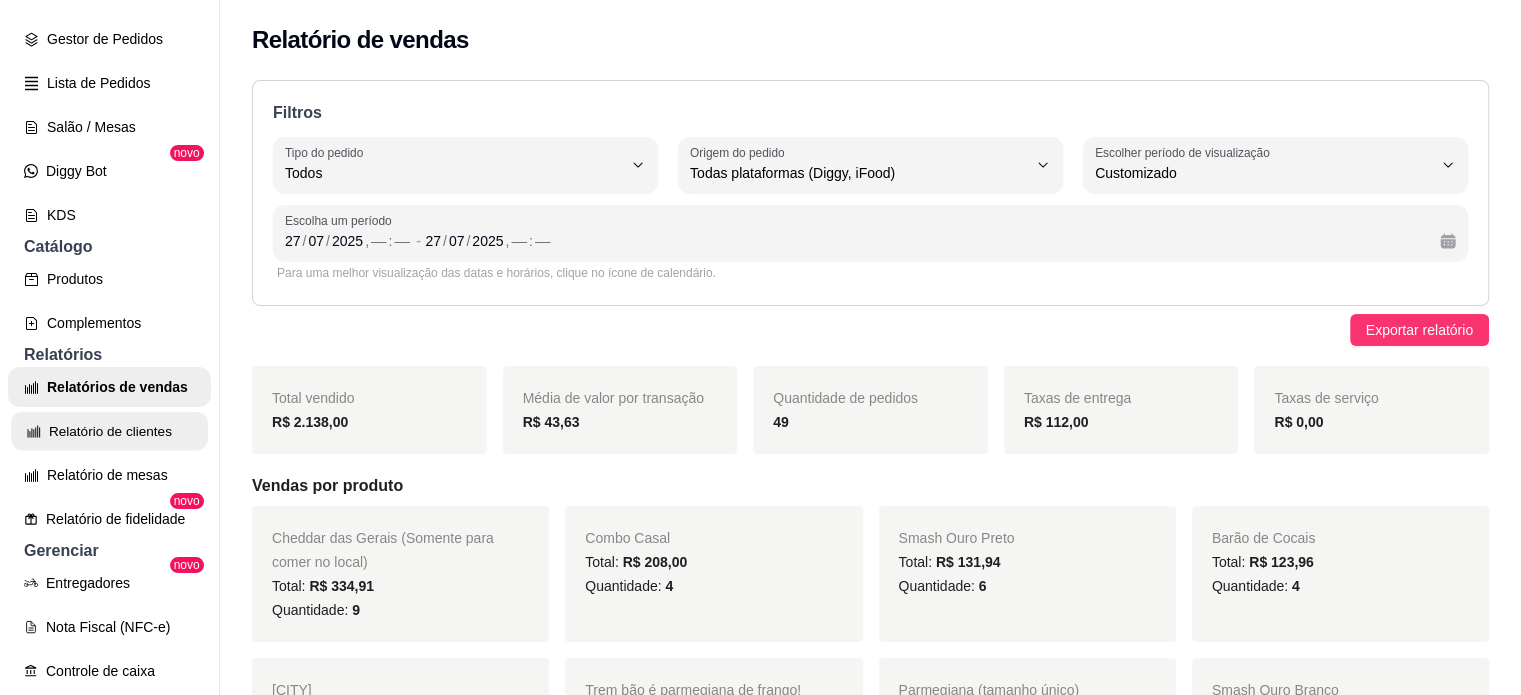 click on "Relatório de clientes" at bounding box center (109, 431) 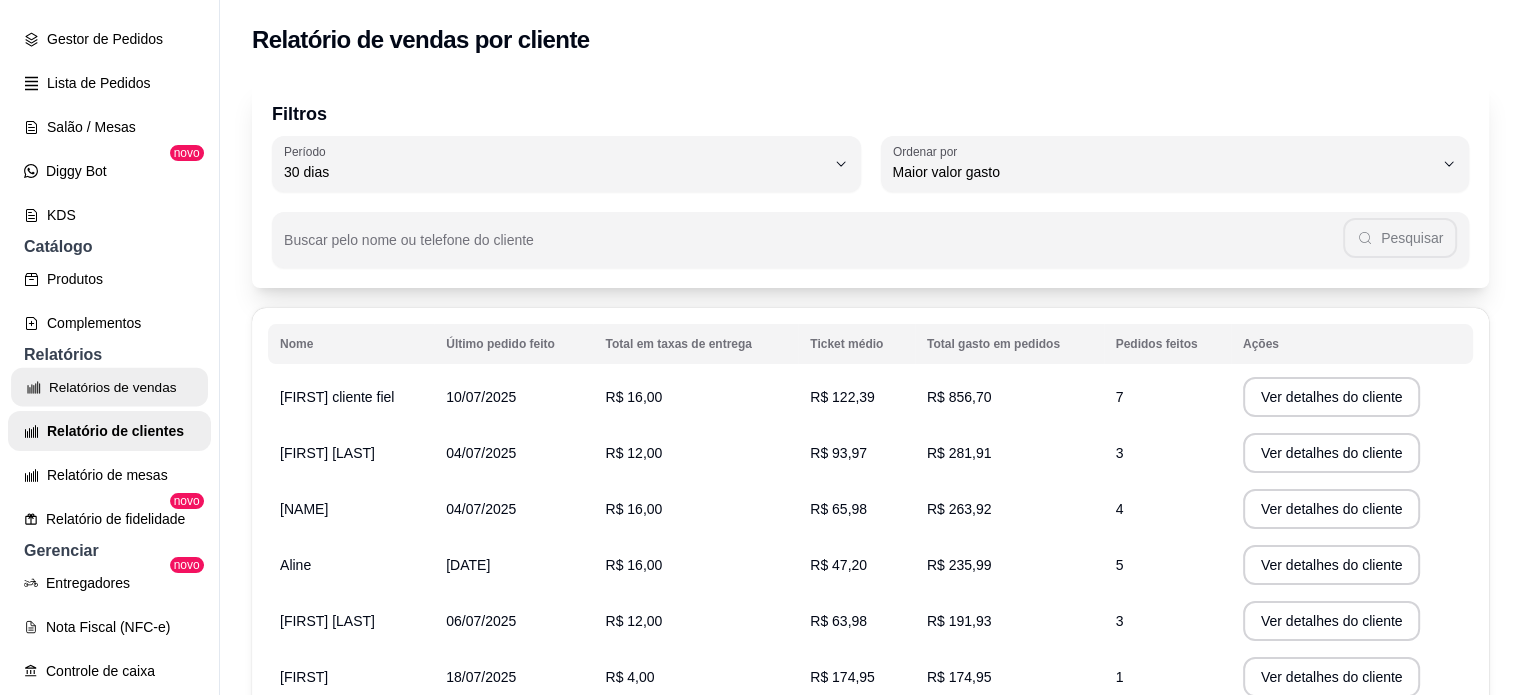 click on "Relatórios de vendas" at bounding box center [109, 387] 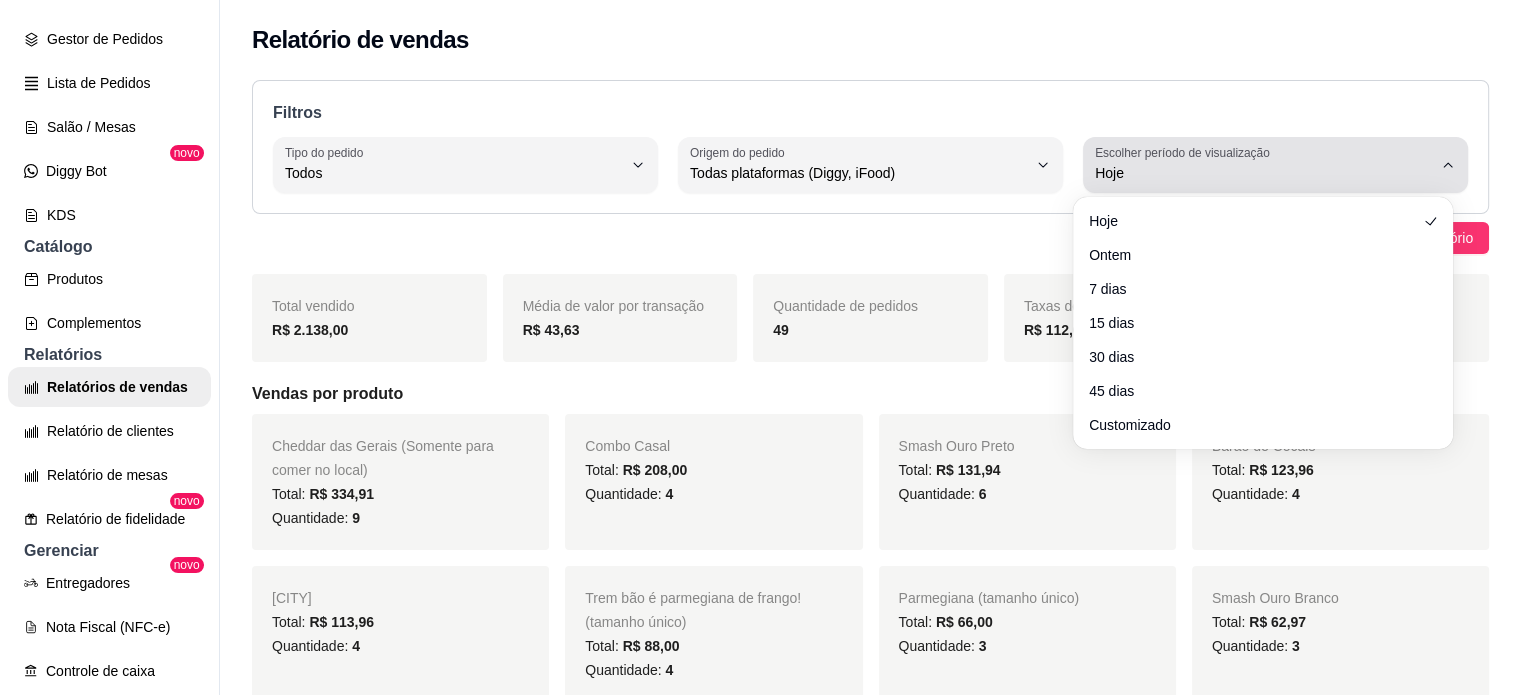 click on "Escolher período de visualização Hoje" at bounding box center [1275, 165] 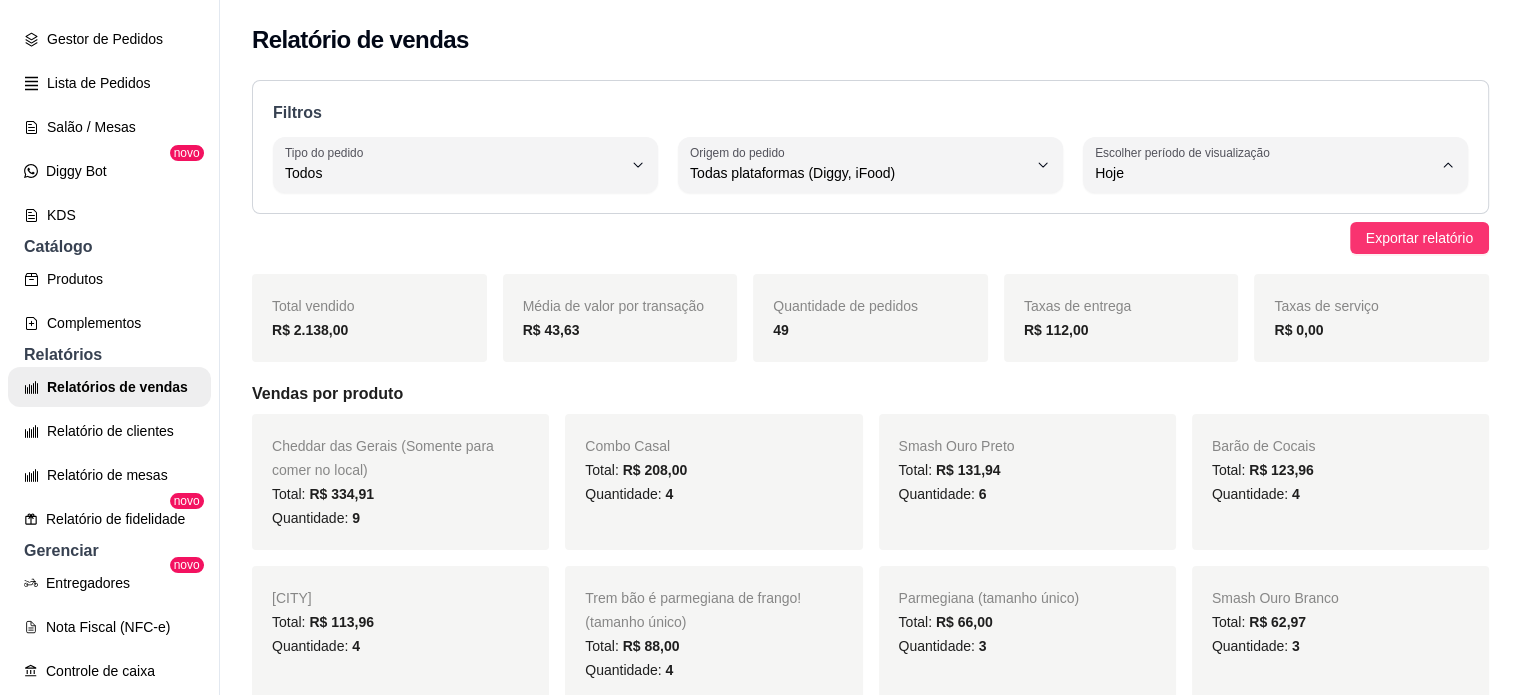 click on "Customizado" at bounding box center (1253, 415) 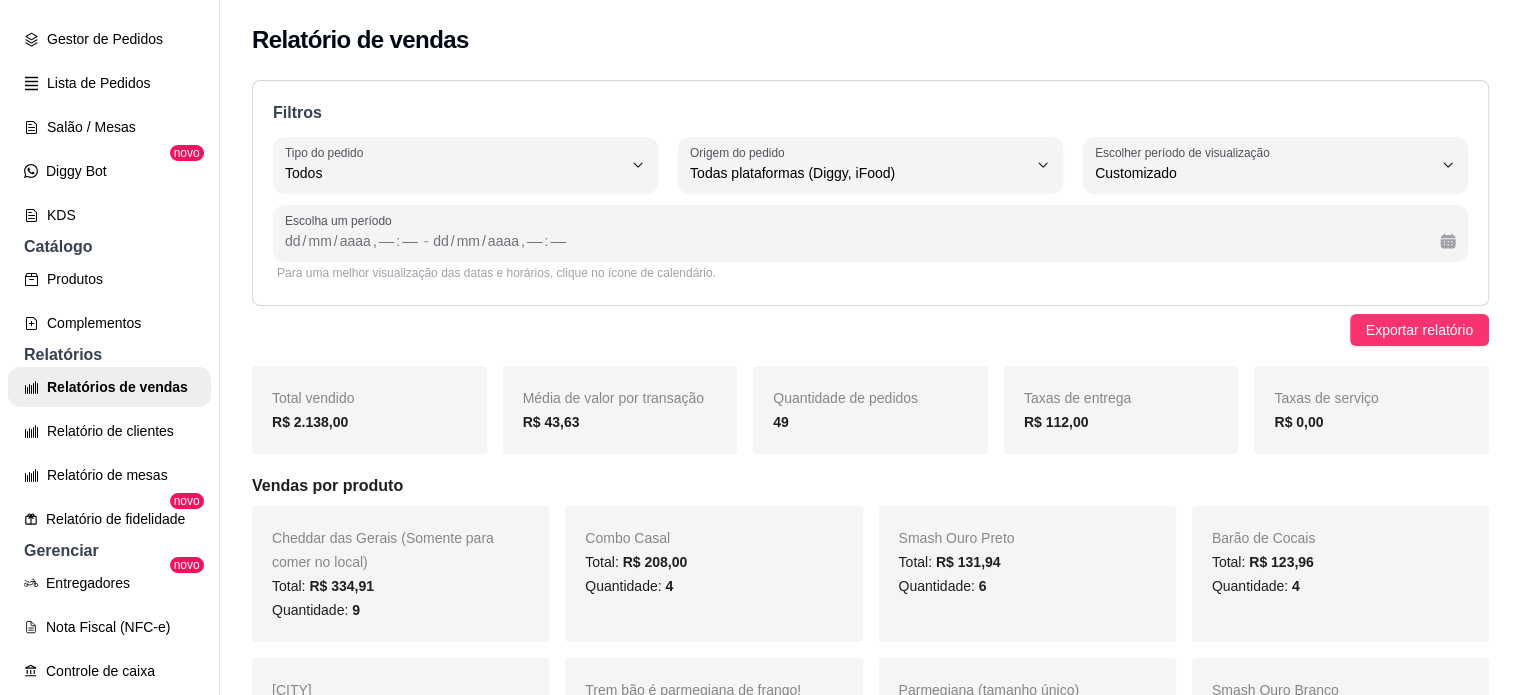 scroll, scrollTop: 19, scrollLeft: 0, axis: vertical 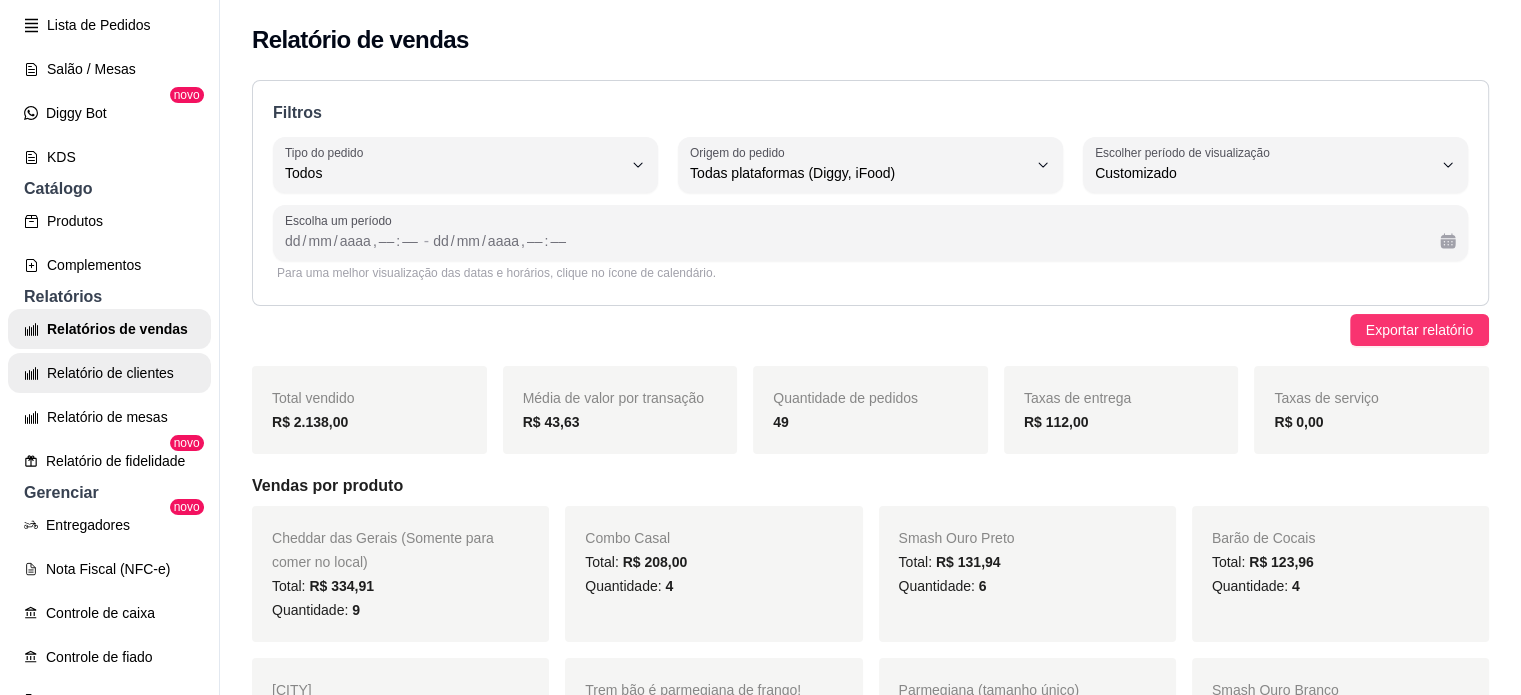 click on "Relatório de clientes" at bounding box center (109, 373) 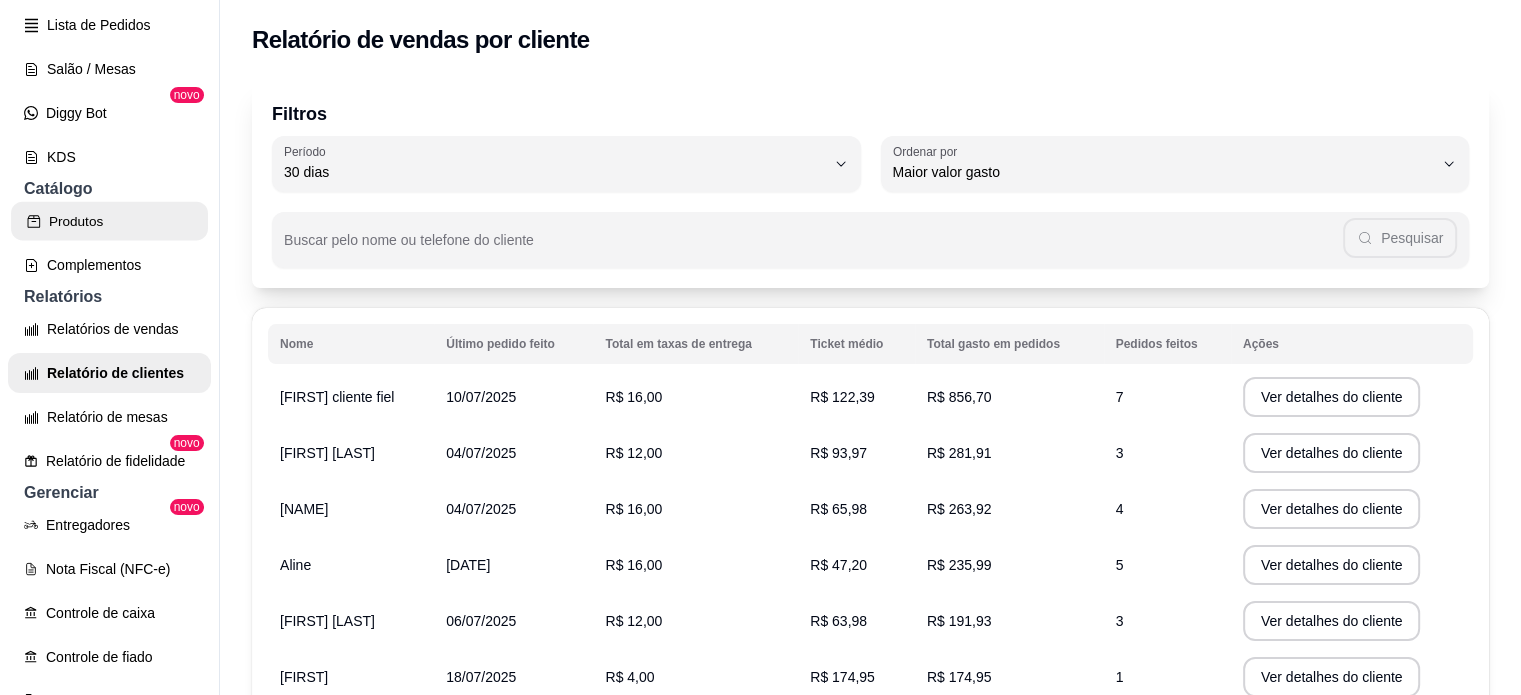 click on "Produtos" at bounding box center [109, 221] 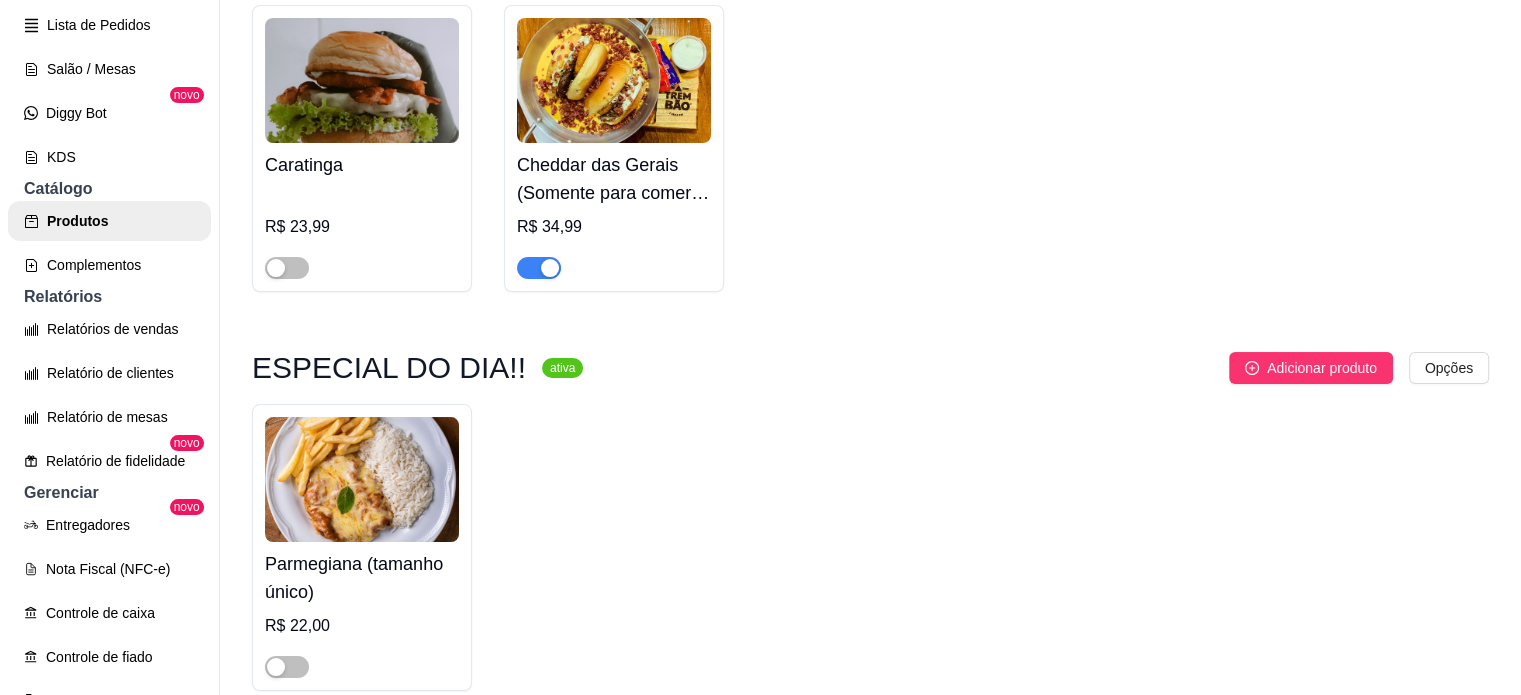 scroll, scrollTop: 220, scrollLeft: 0, axis: vertical 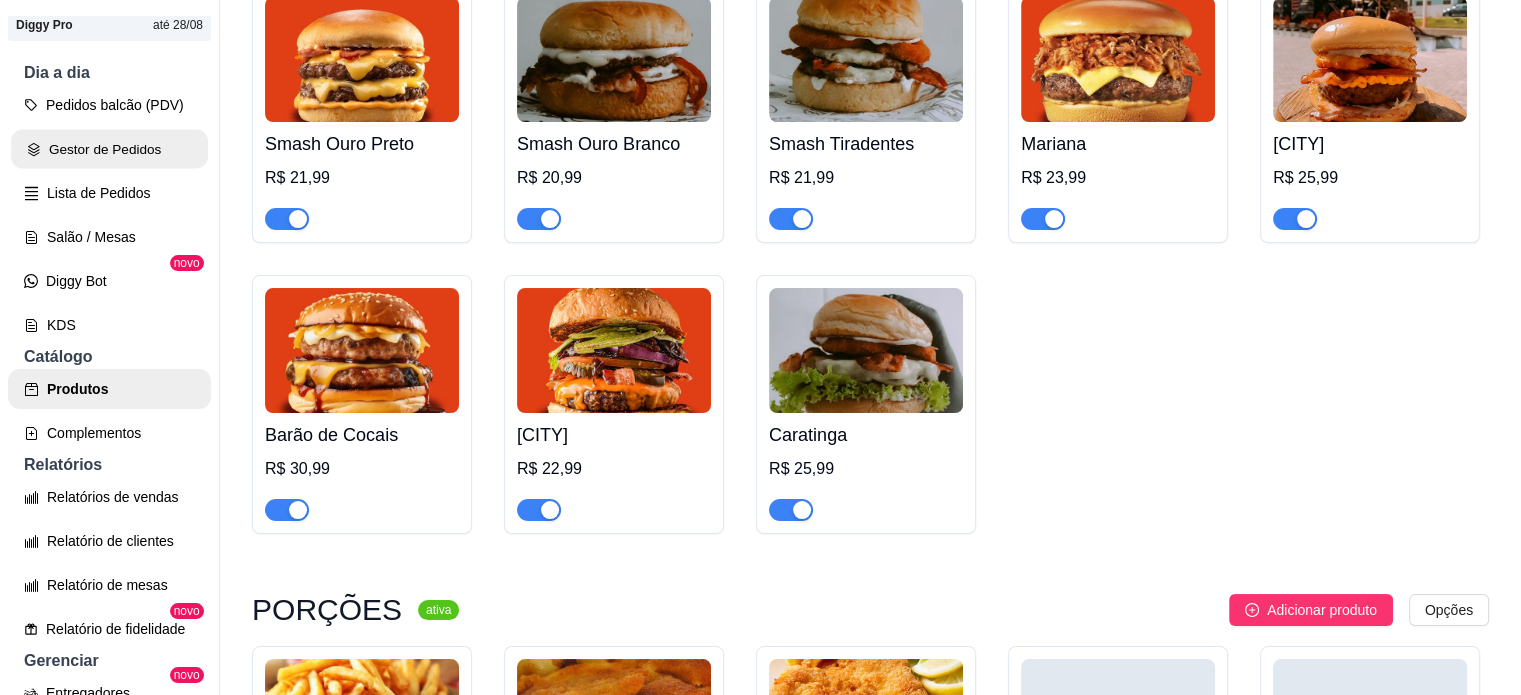 click on "Gestor de Pedidos" at bounding box center (109, 149) 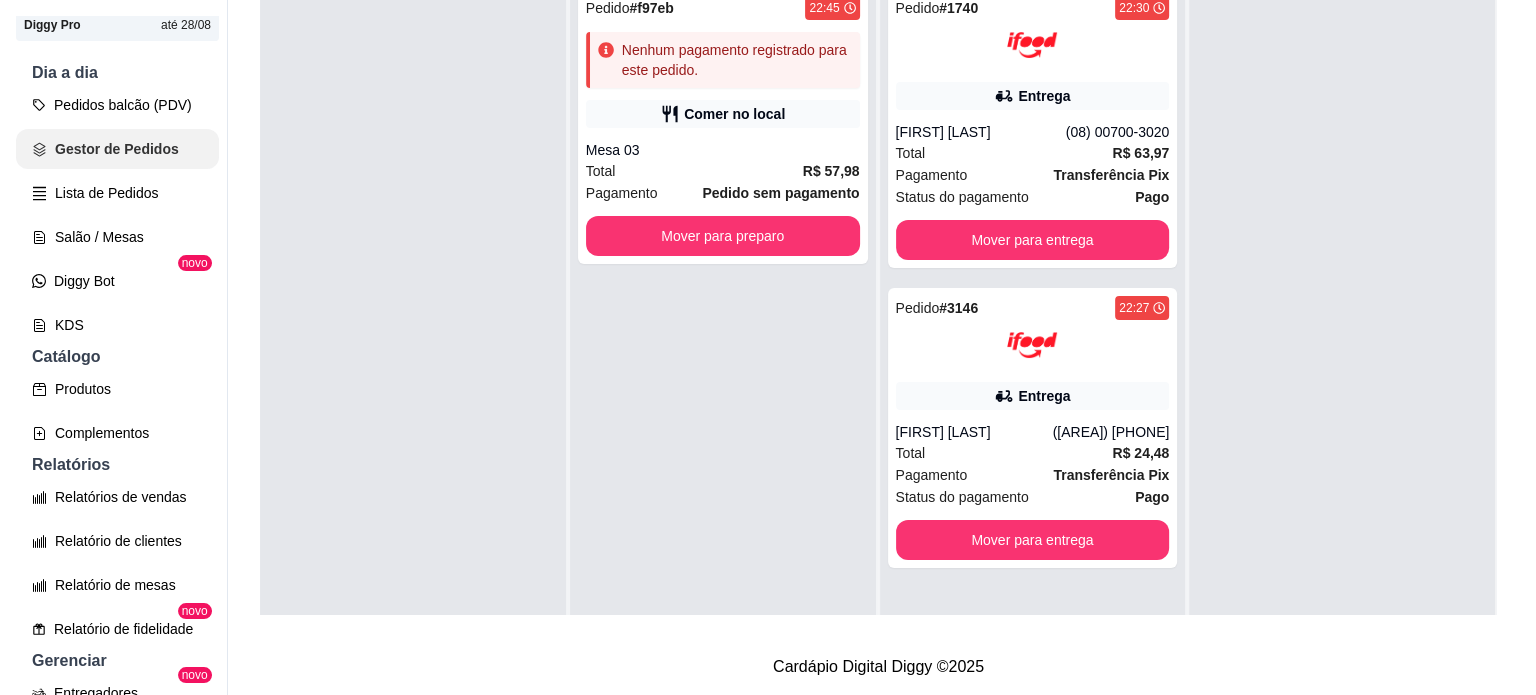 scroll, scrollTop: 0, scrollLeft: 0, axis: both 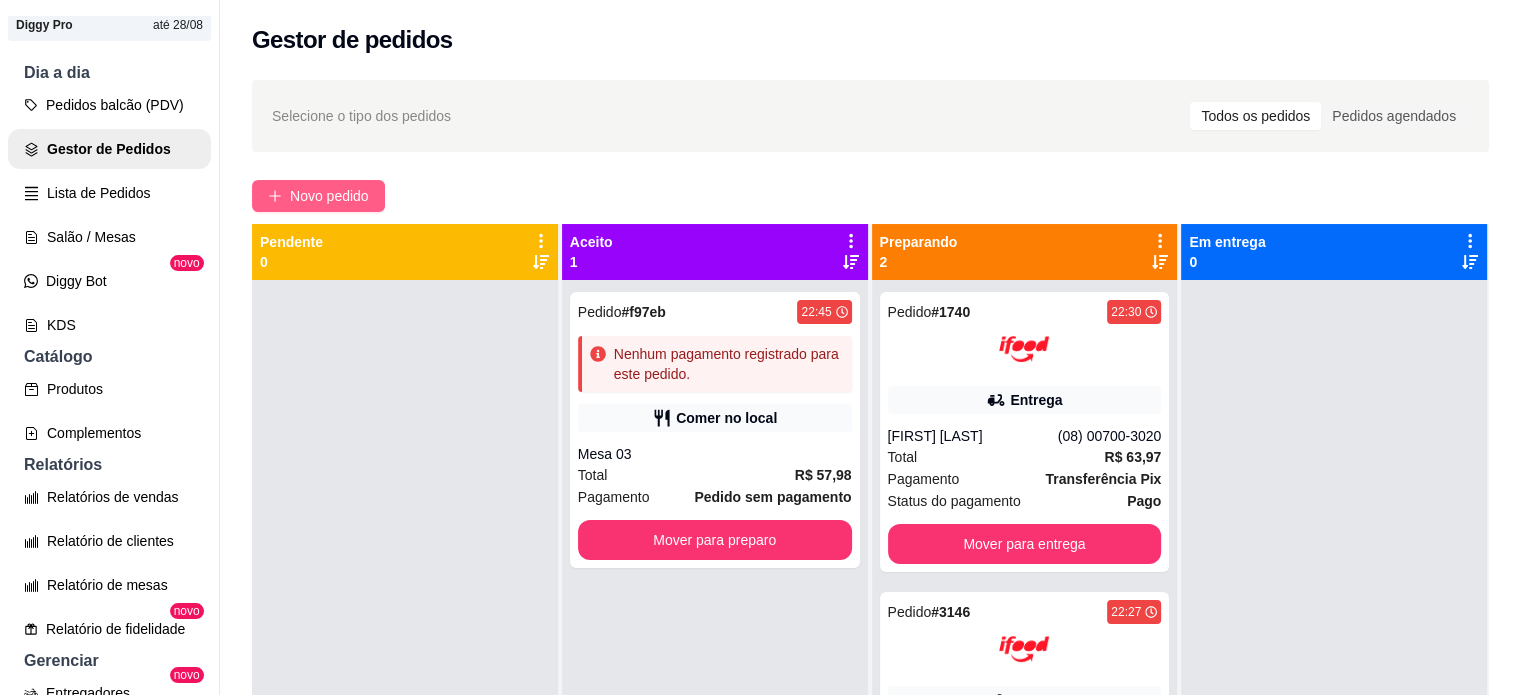 click on "Novo pedido" at bounding box center [329, 196] 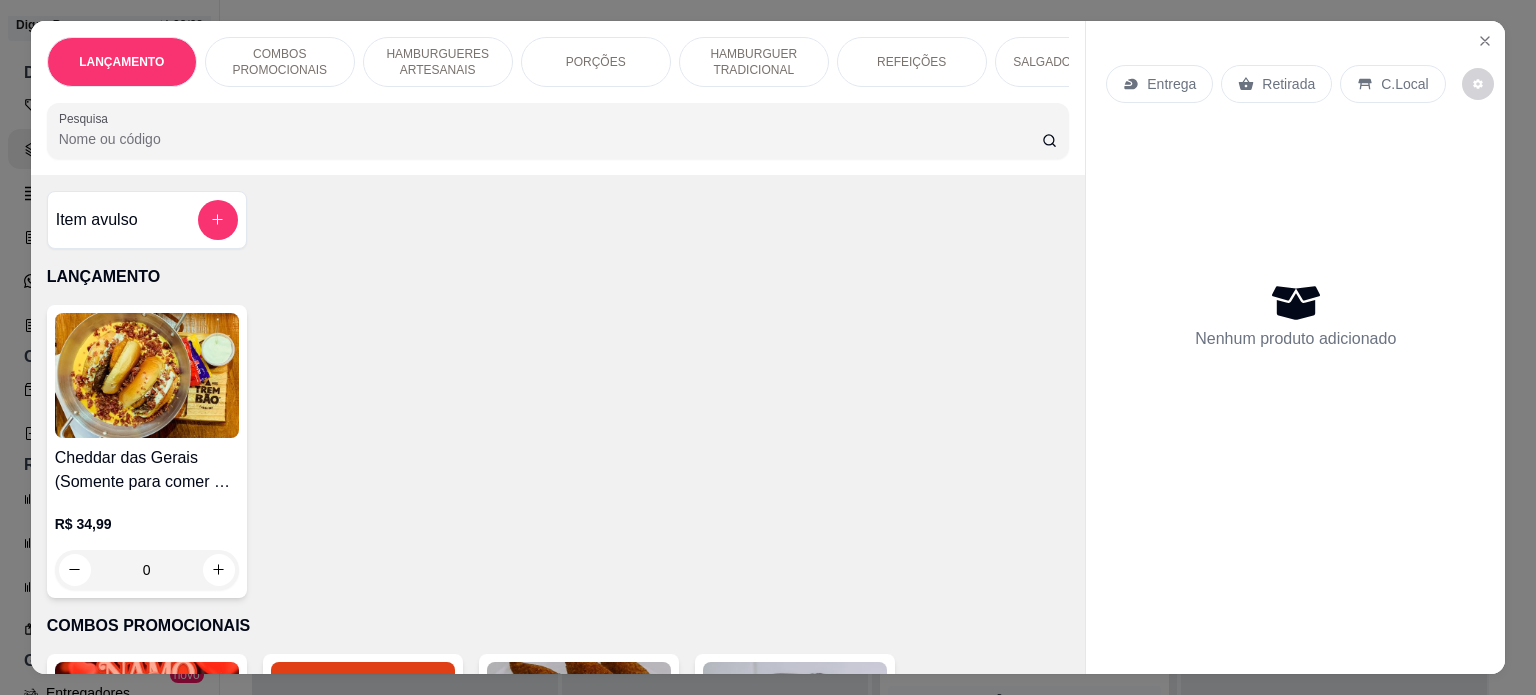 click on "0" at bounding box center [147, 570] 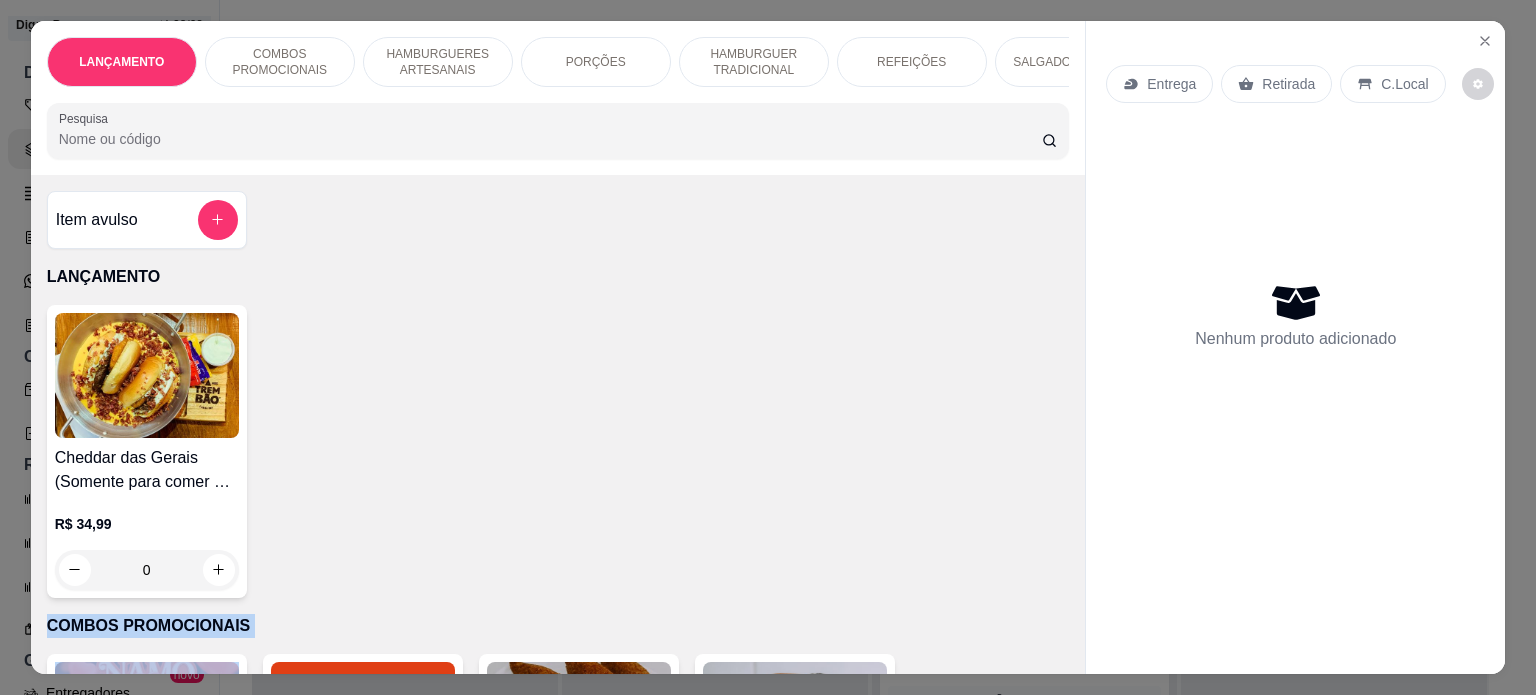 click on "0" at bounding box center (147, 570) 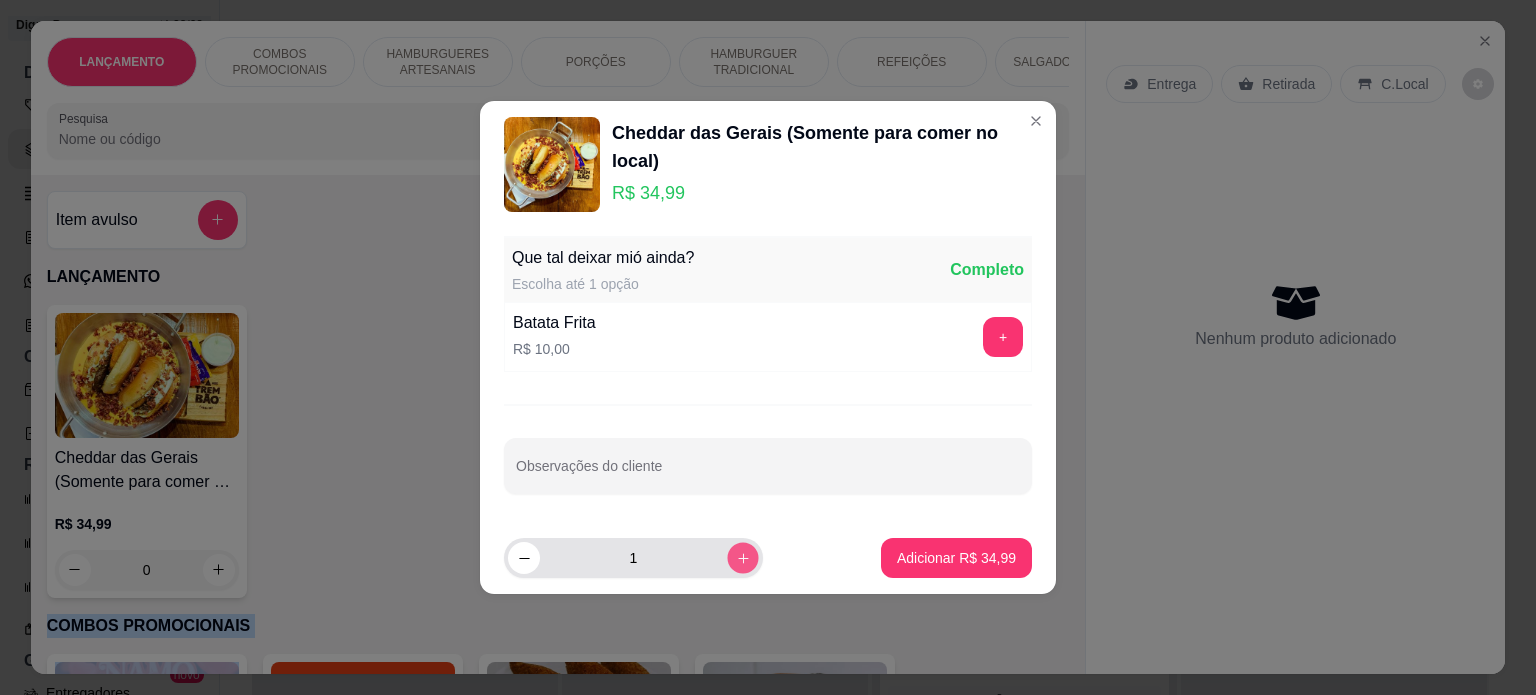 click at bounding box center [742, 558] 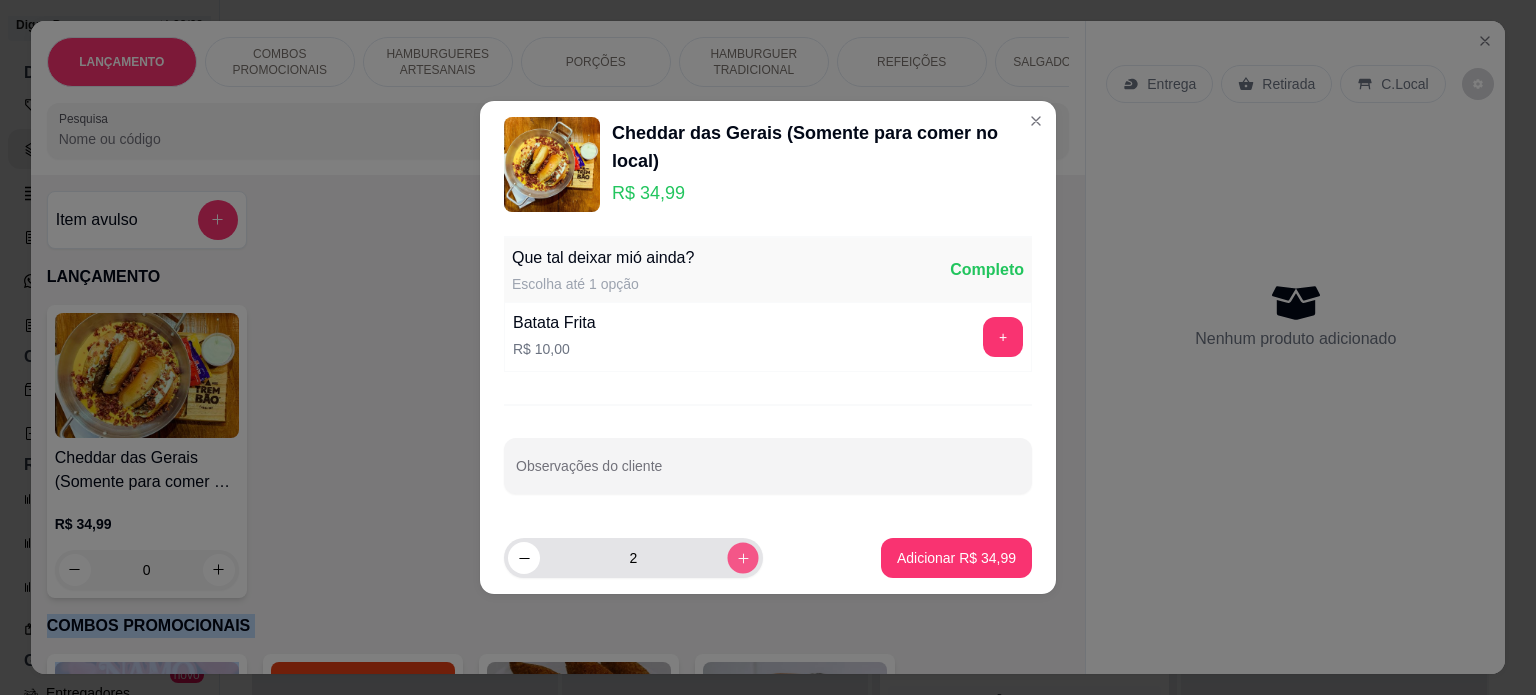 click at bounding box center (742, 558) 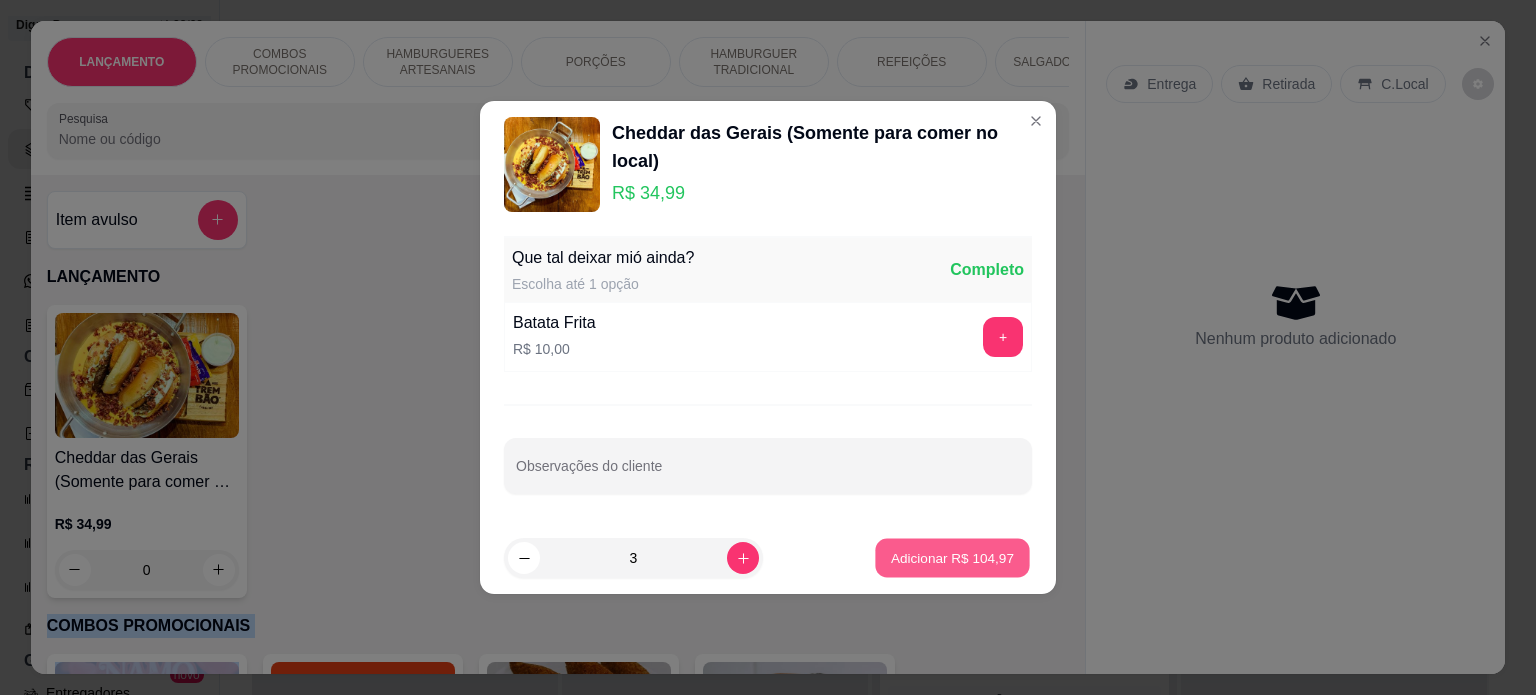 click on "Adicionar   R$ 104,97" at bounding box center [952, 558] 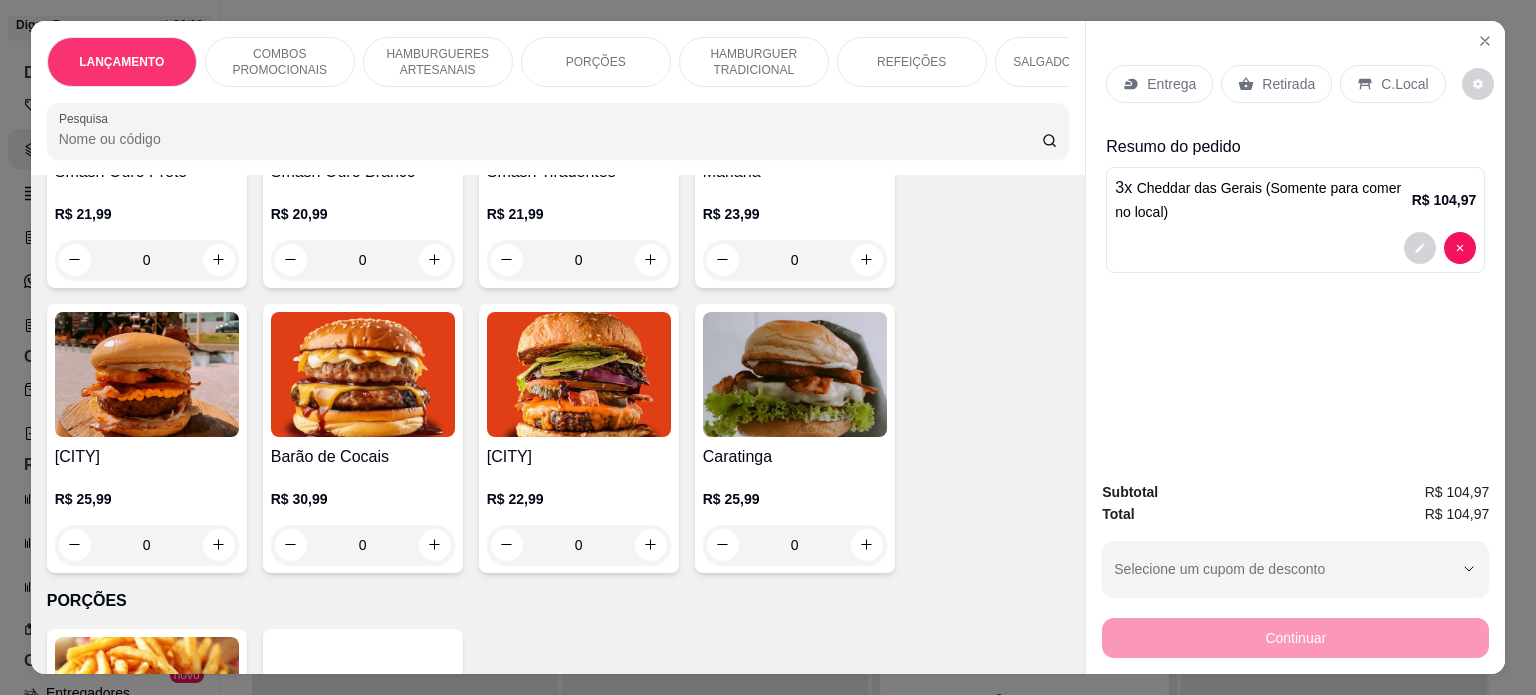 scroll, scrollTop: 1023, scrollLeft: 0, axis: vertical 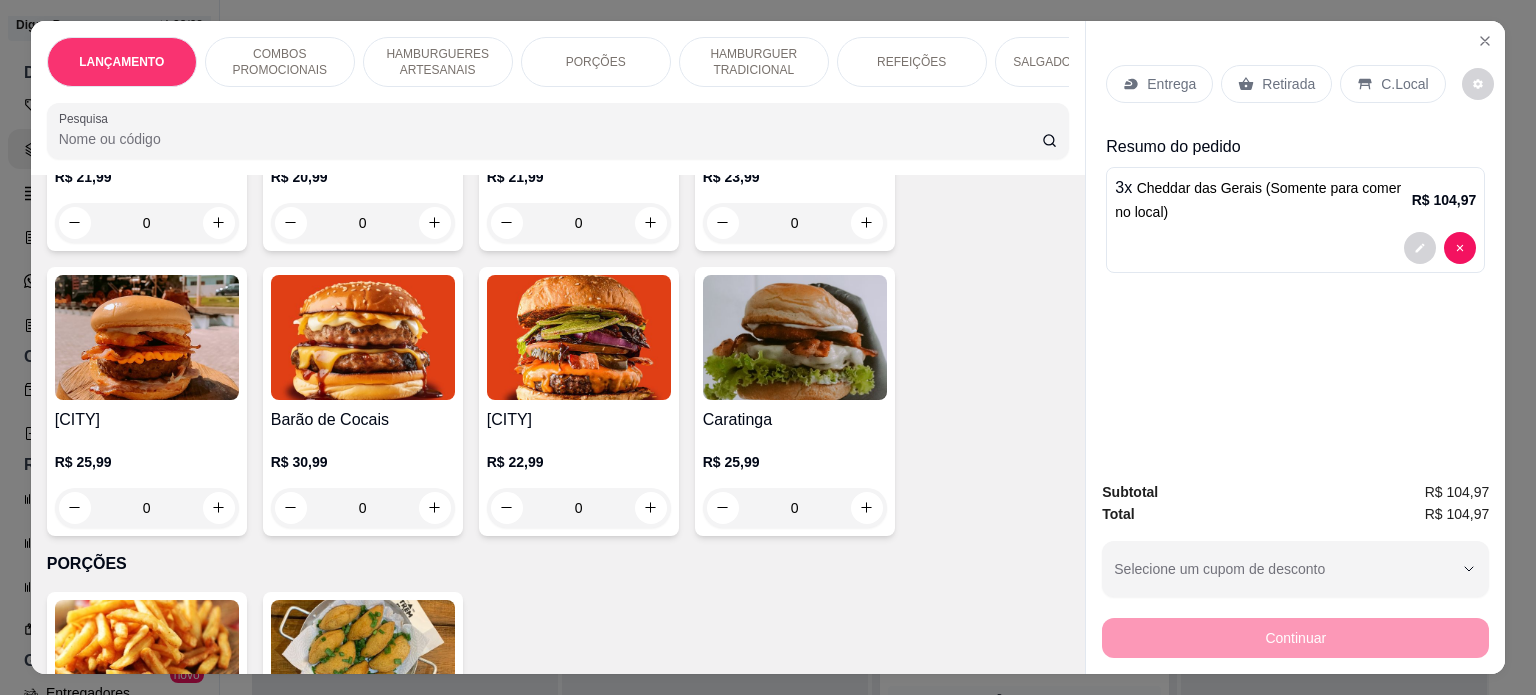 click on "0" at bounding box center [795, 508] 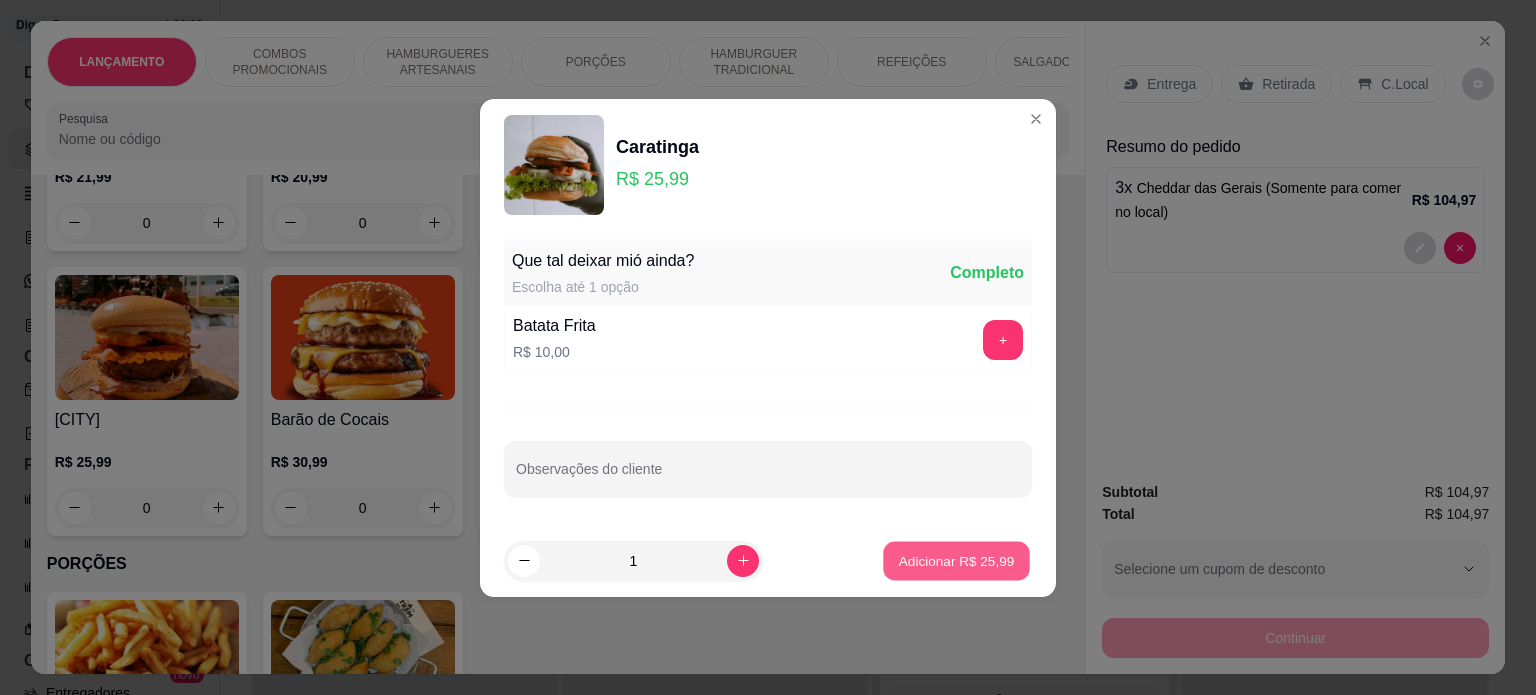 click on "Adicionar   R$ 25,99" at bounding box center (957, 560) 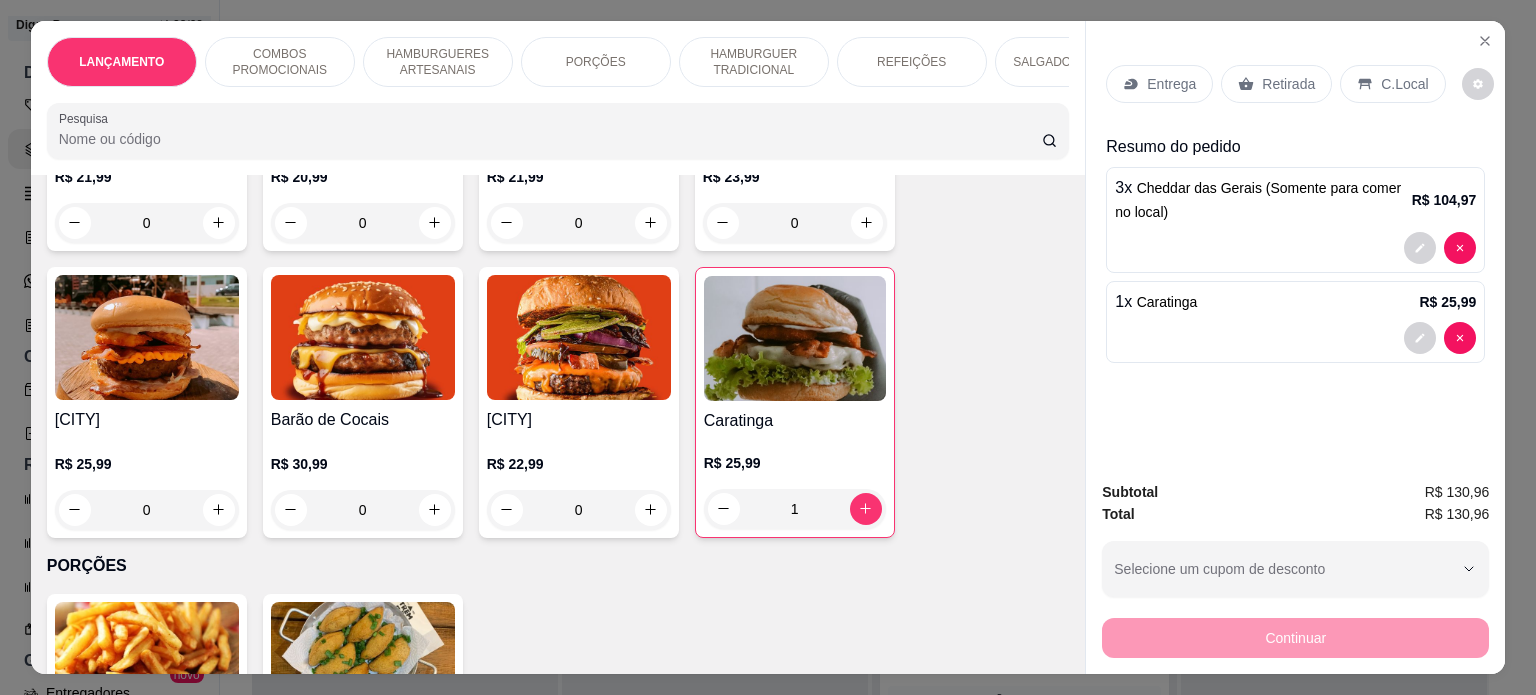 click on "0" at bounding box center [363, 510] 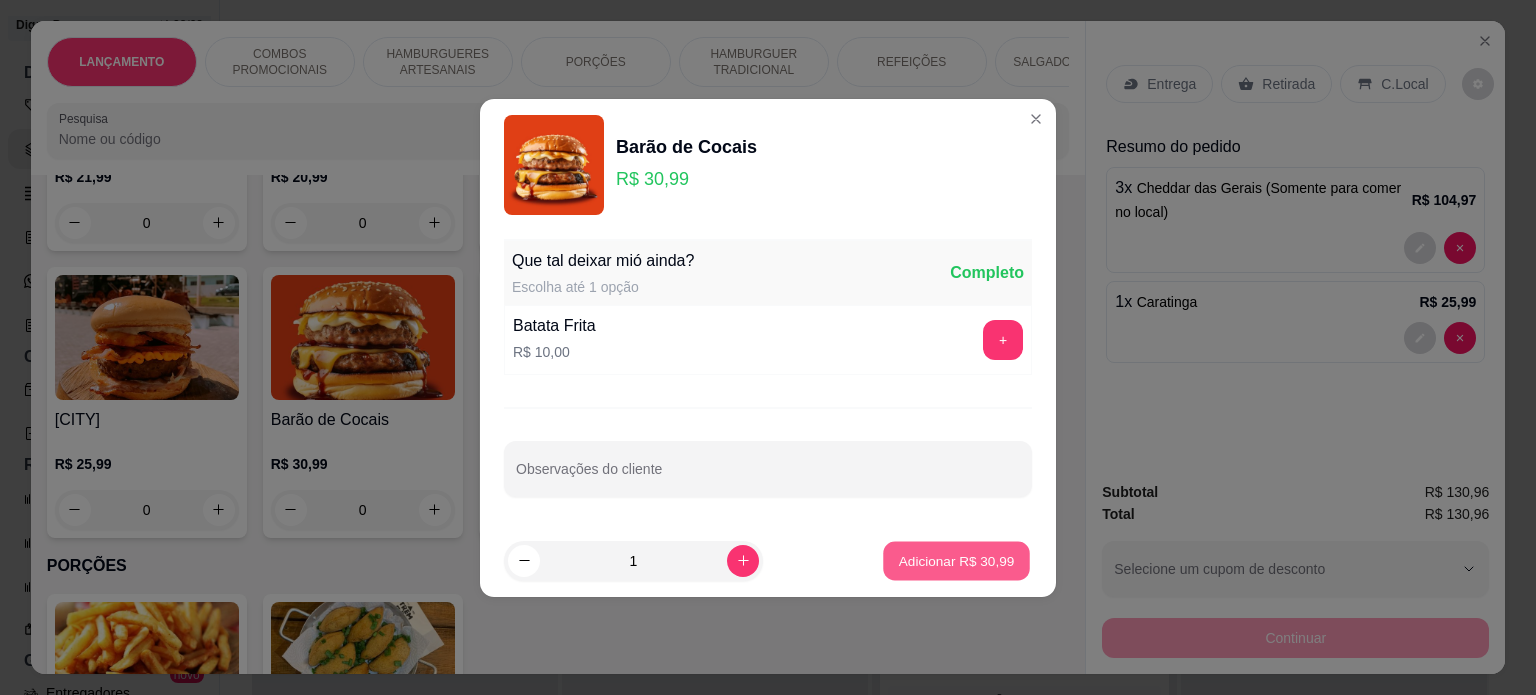 click on "Adicionar   [PRICE]" at bounding box center [957, 560] 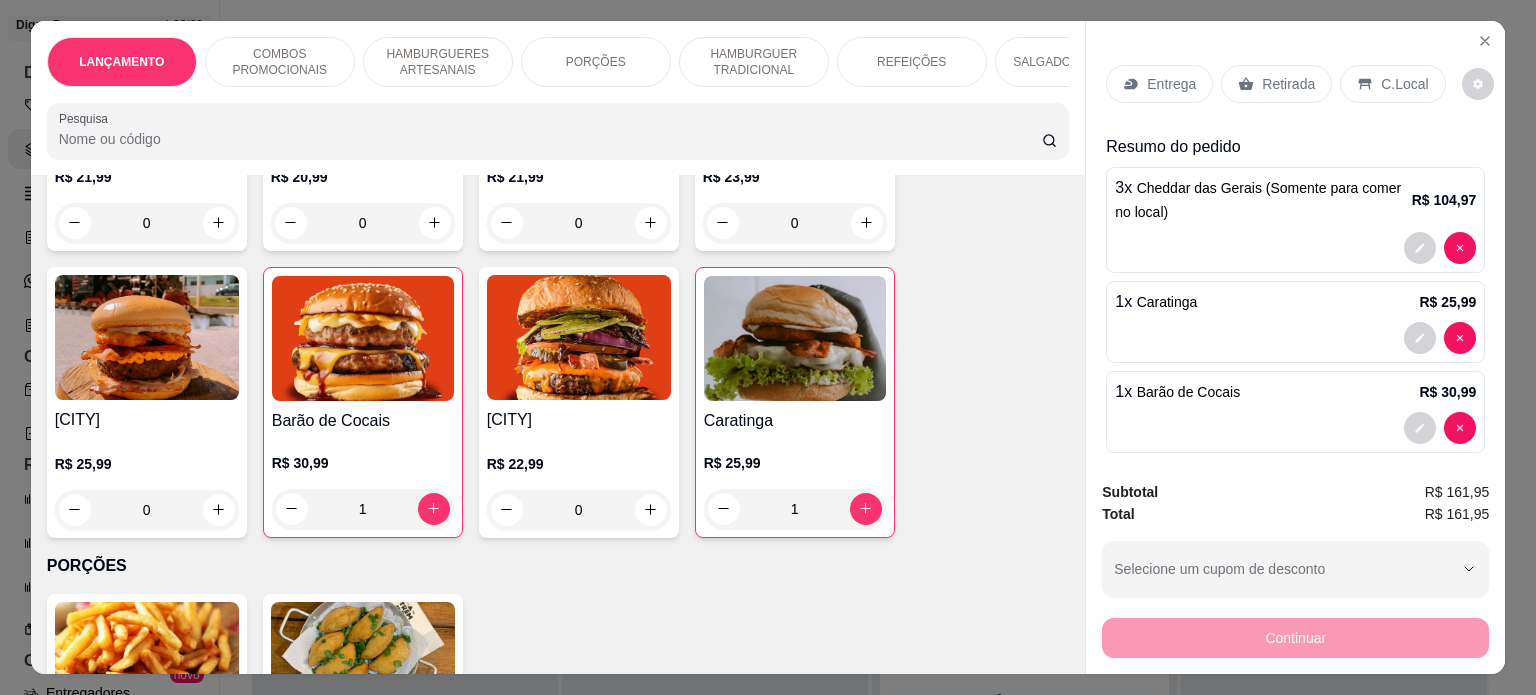 click on "0" at bounding box center [147, 510] 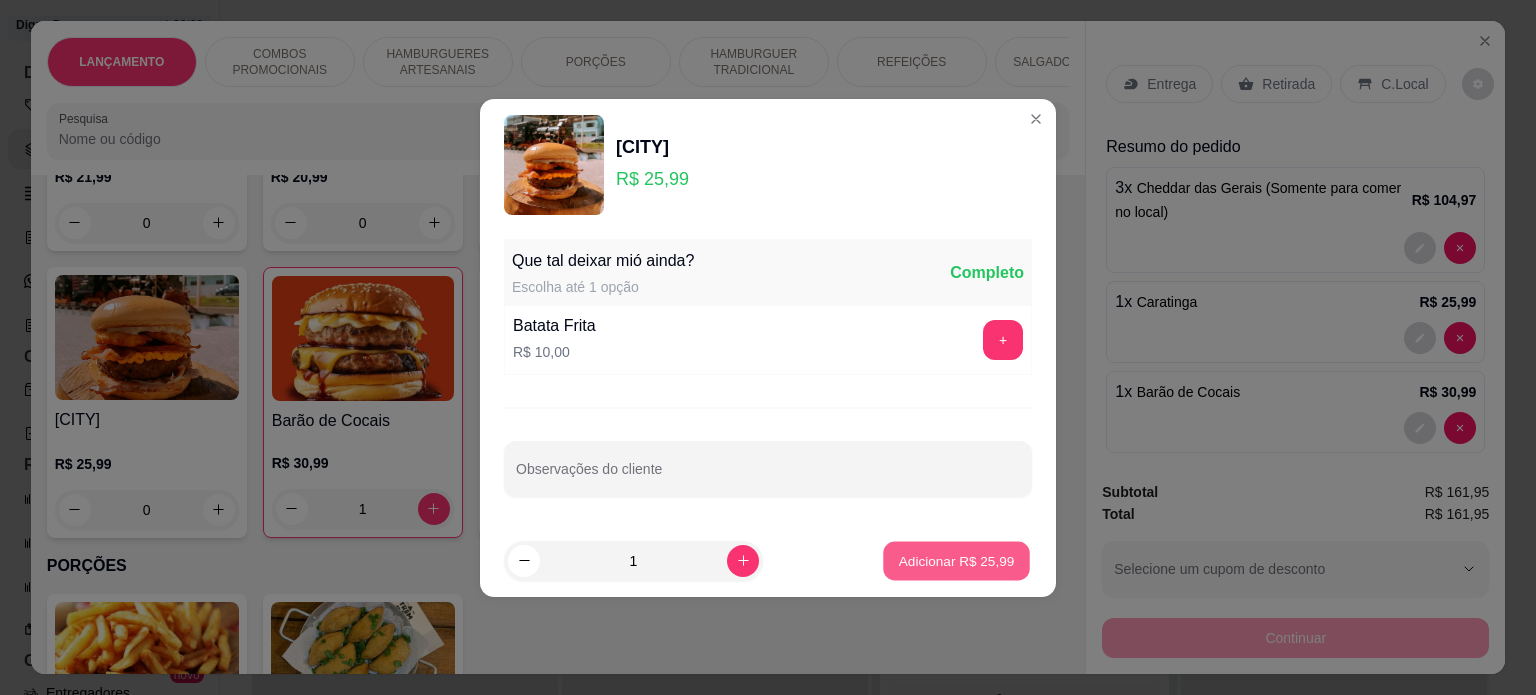 click on "Adicionar   R$ 25,99" at bounding box center [957, 560] 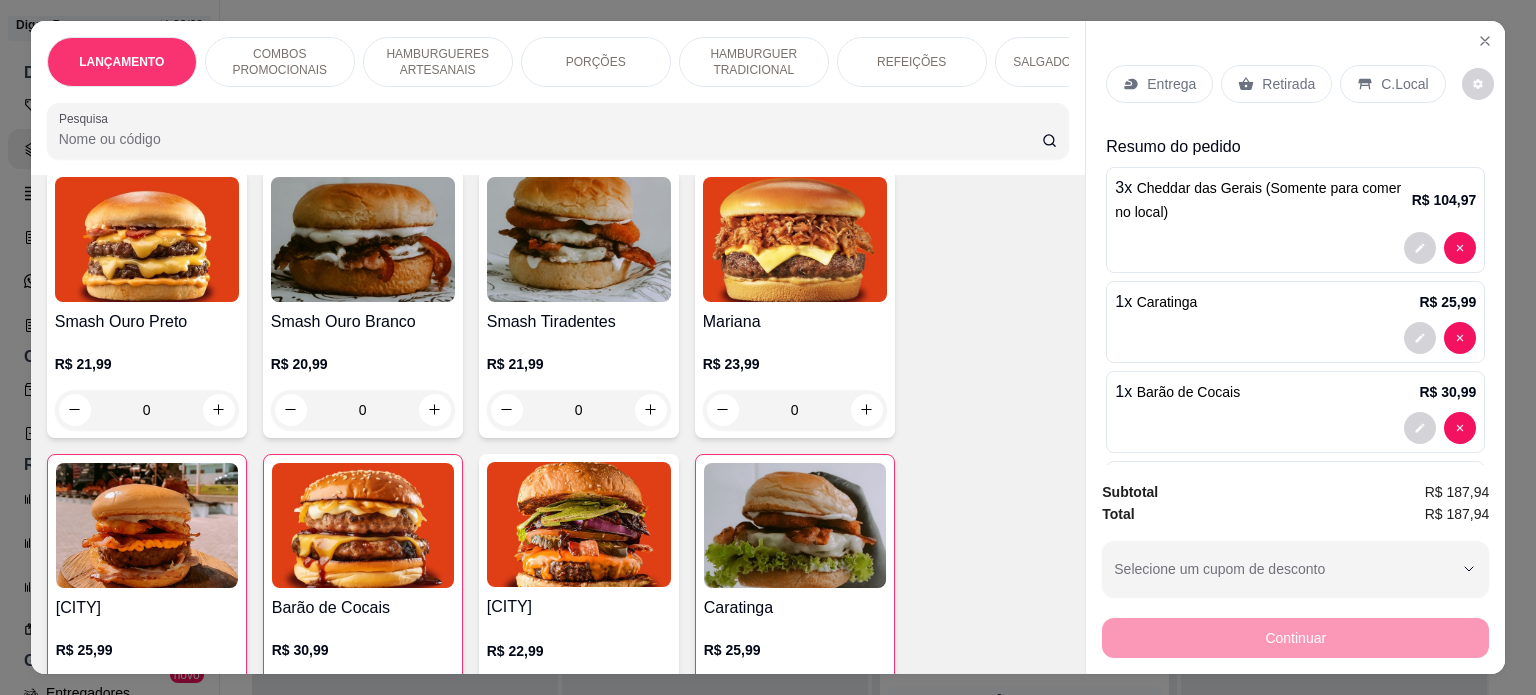 scroll, scrollTop: 729, scrollLeft: 0, axis: vertical 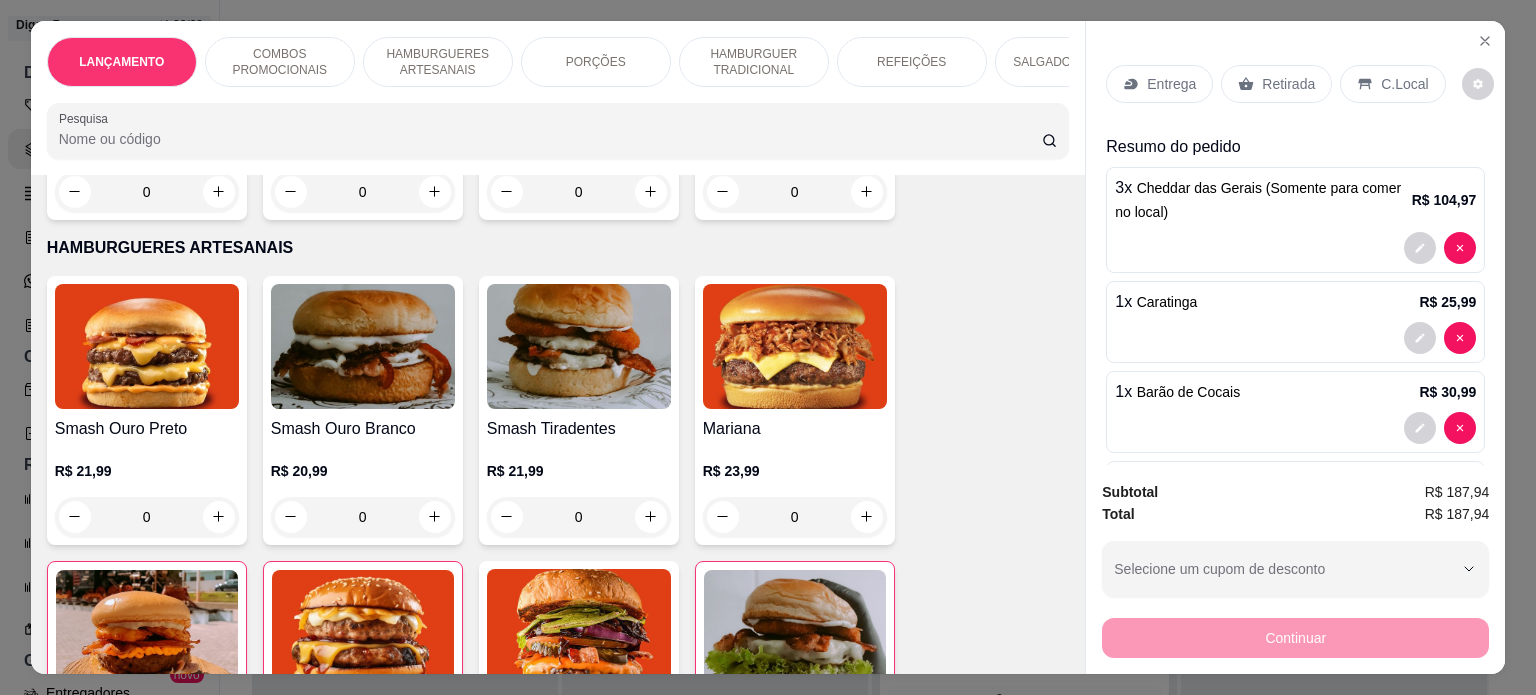 click on "0" at bounding box center [795, 517] 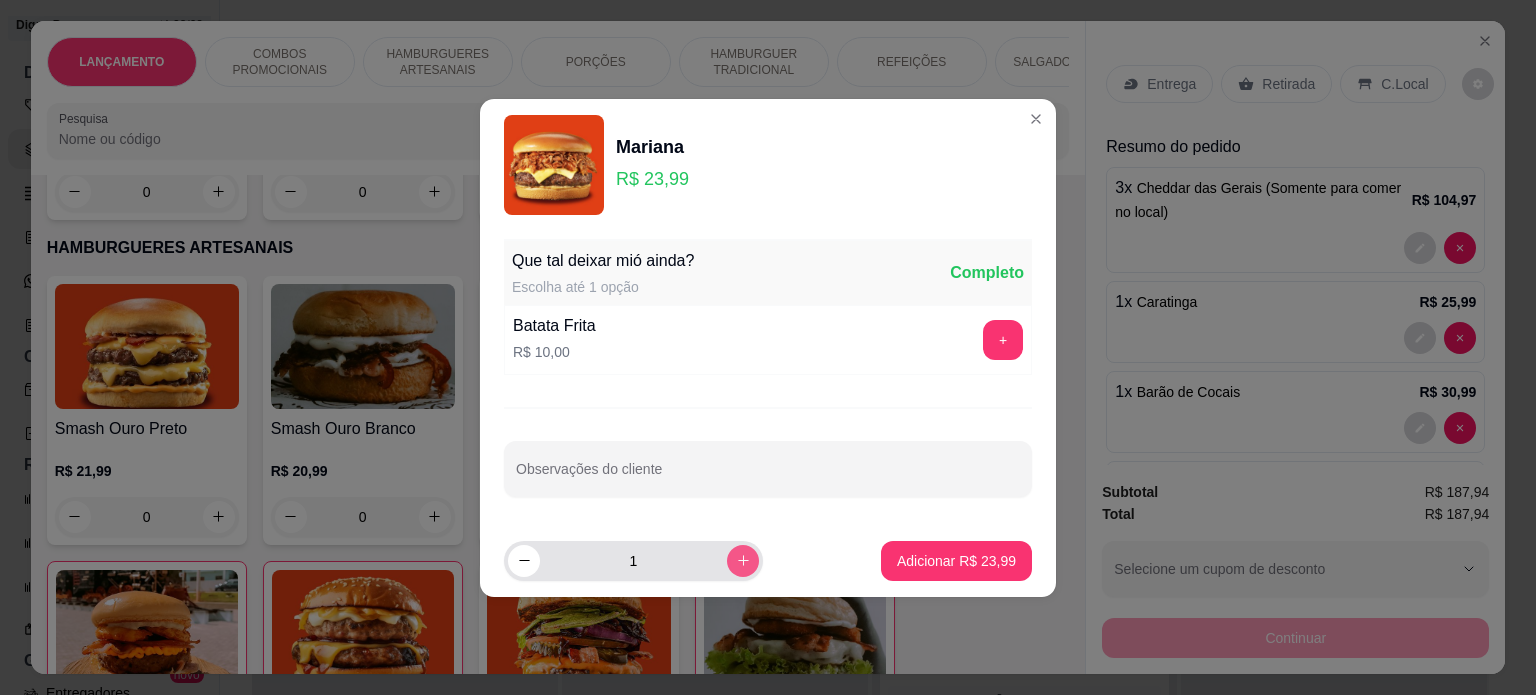 click 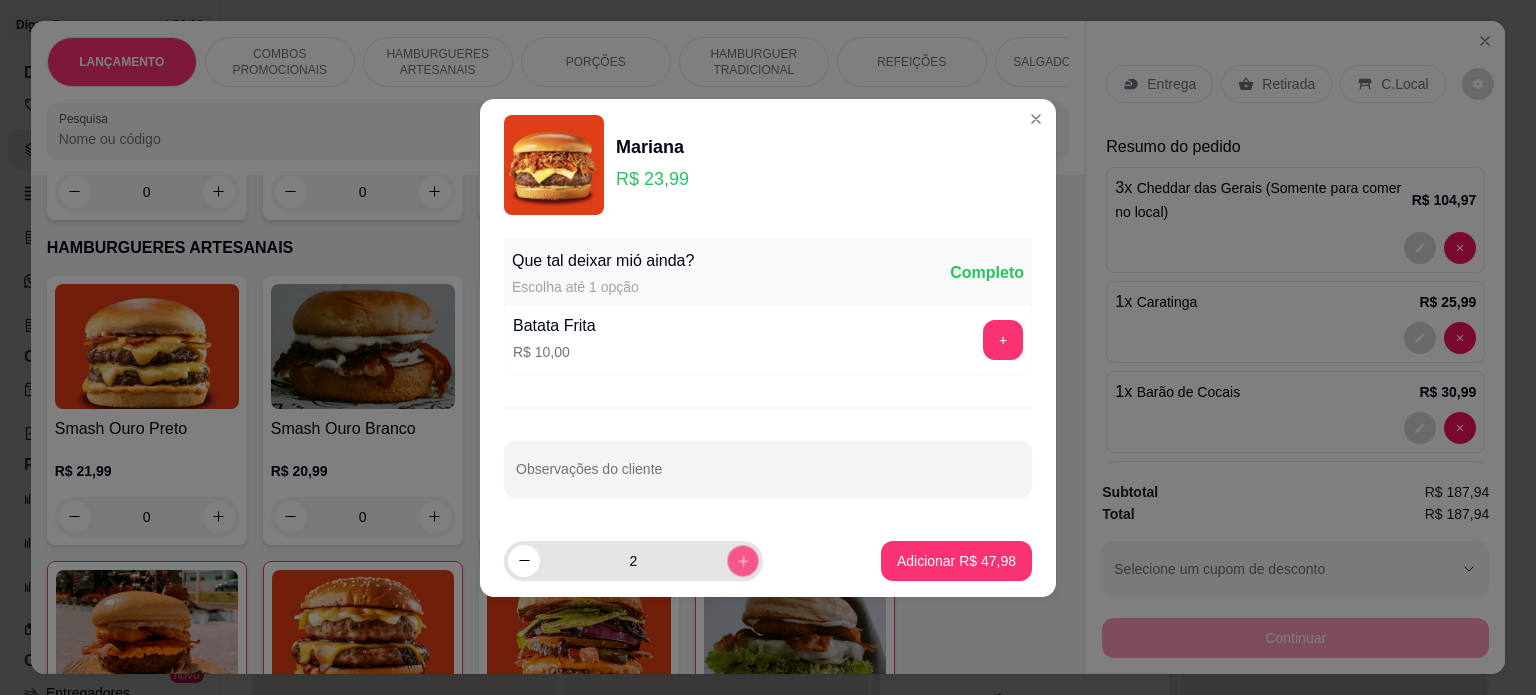click 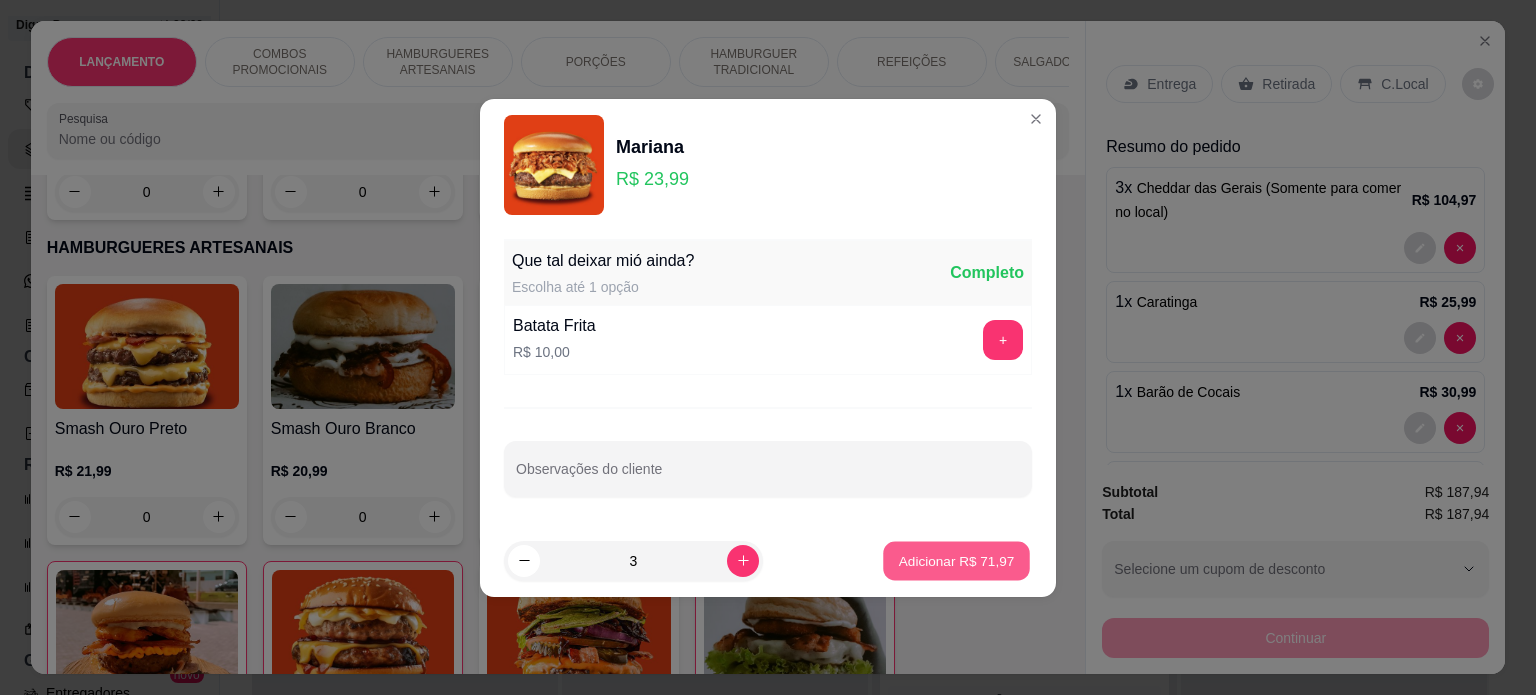 click on "Adicionar   R$ 71,97" at bounding box center (957, 560) 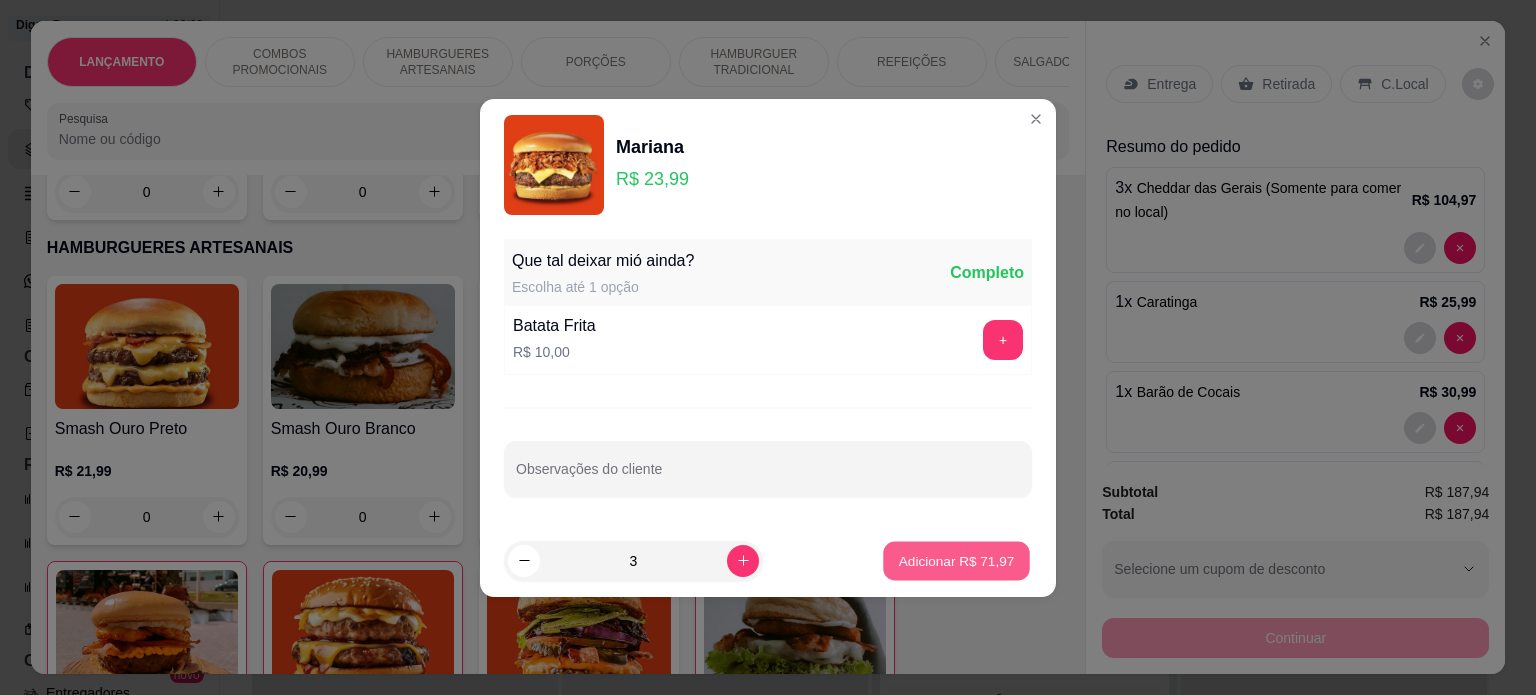 type on "3" 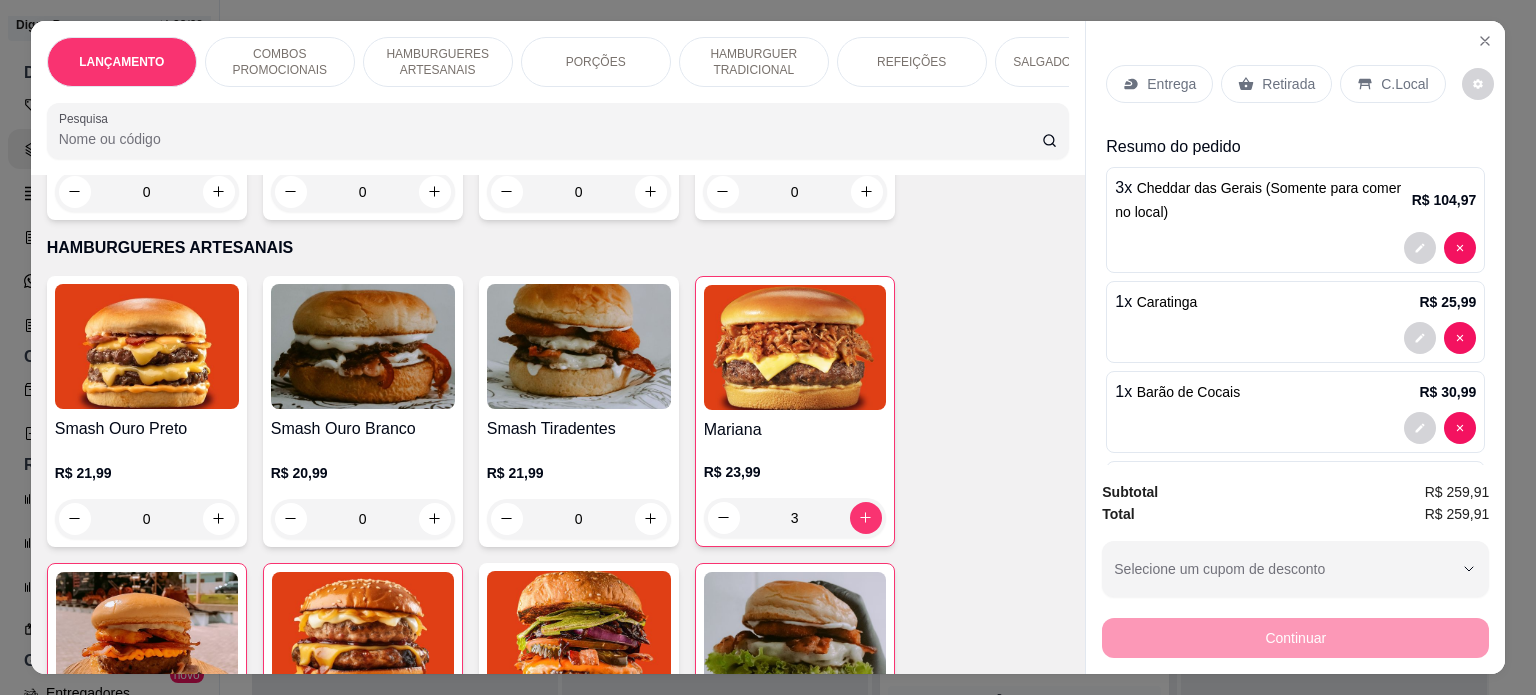 click on "0" at bounding box center [147, 519] 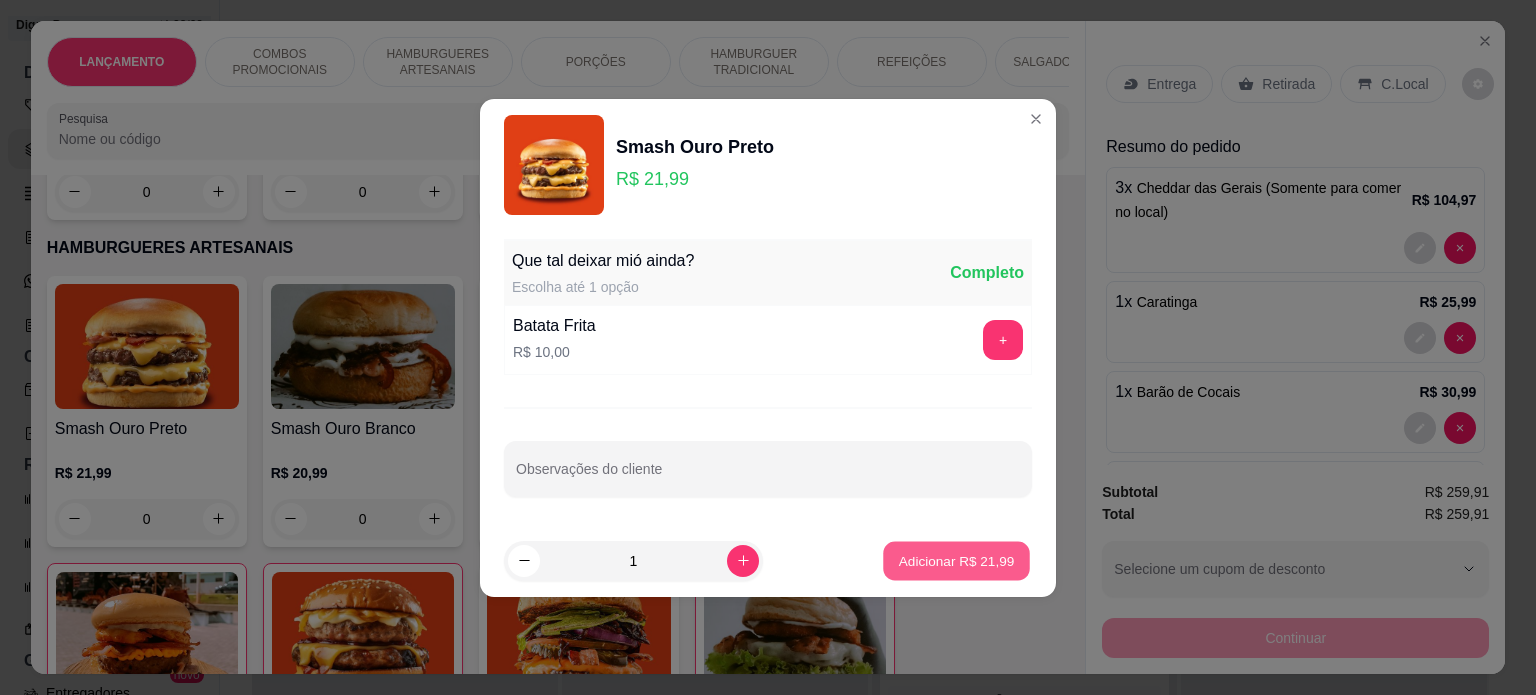 click on "Adicionar   R$ 21,99" at bounding box center (957, 560) 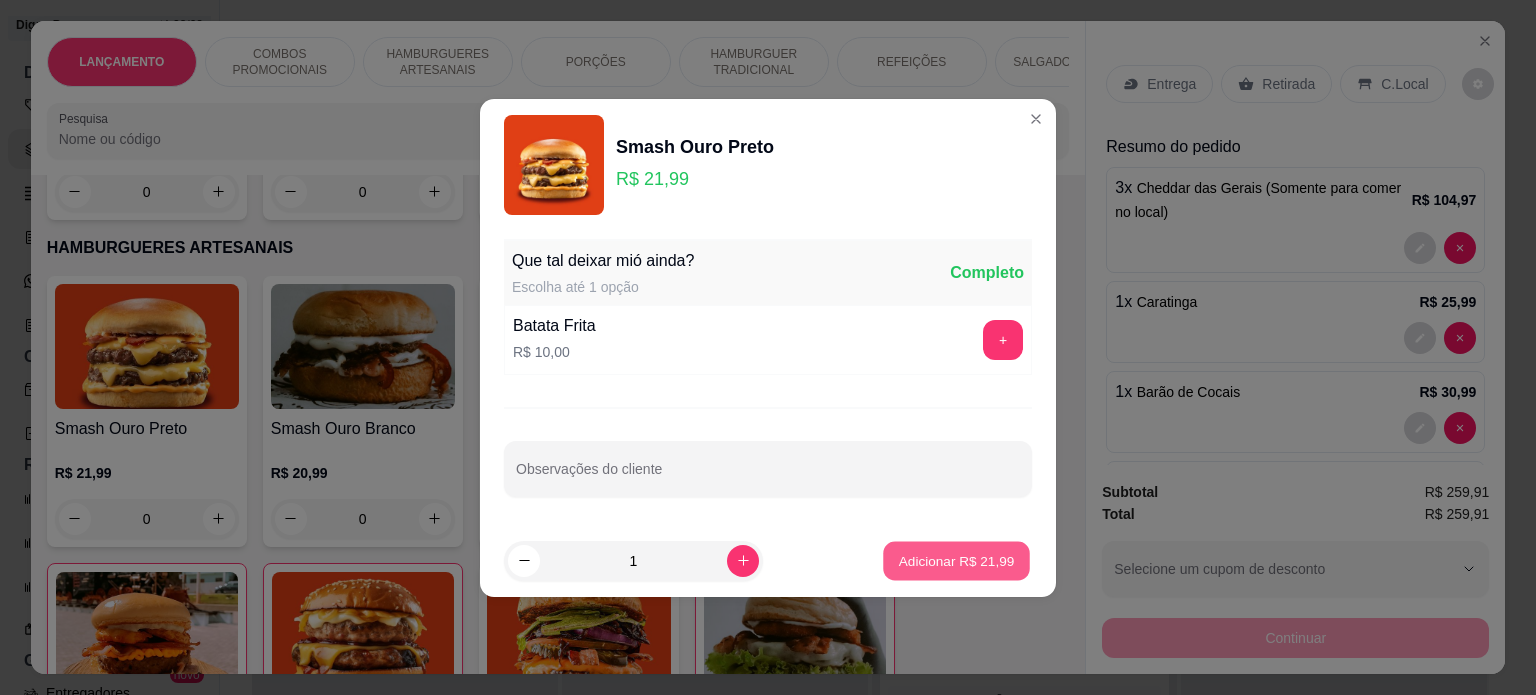 type on "1" 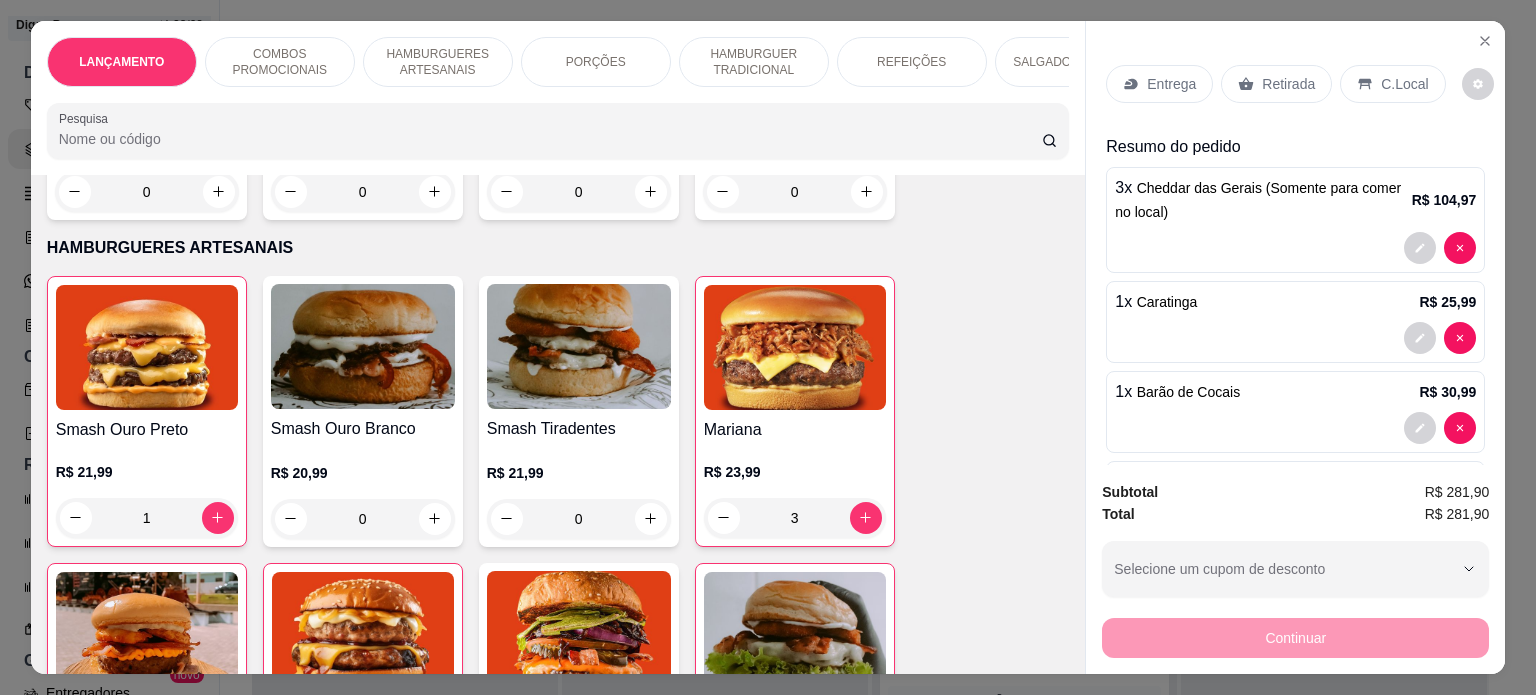 click on "C.Local" at bounding box center (1392, 84) 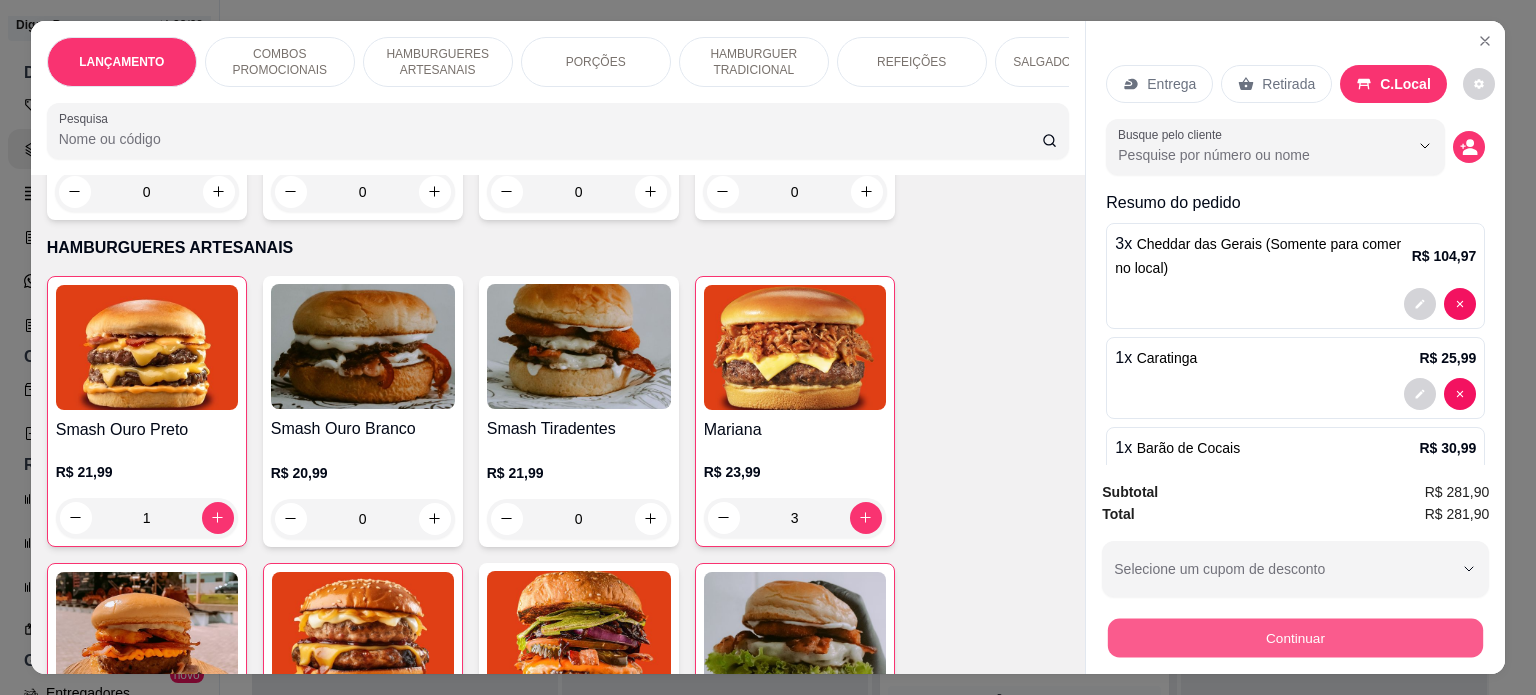 click on "Continuar" at bounding box center (1295, 638) 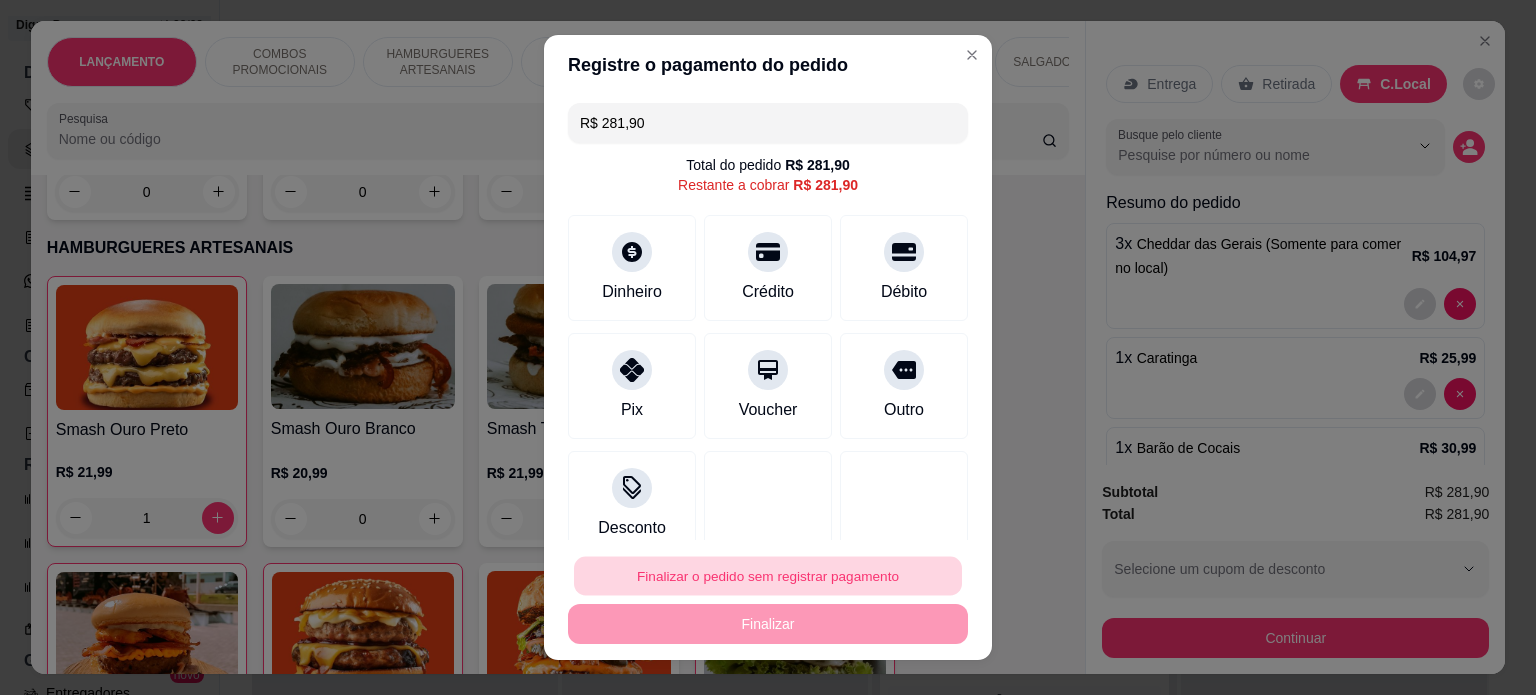 click on "Finalizar o pedido sem registrar pagamento" at bounding box center (768, 576) 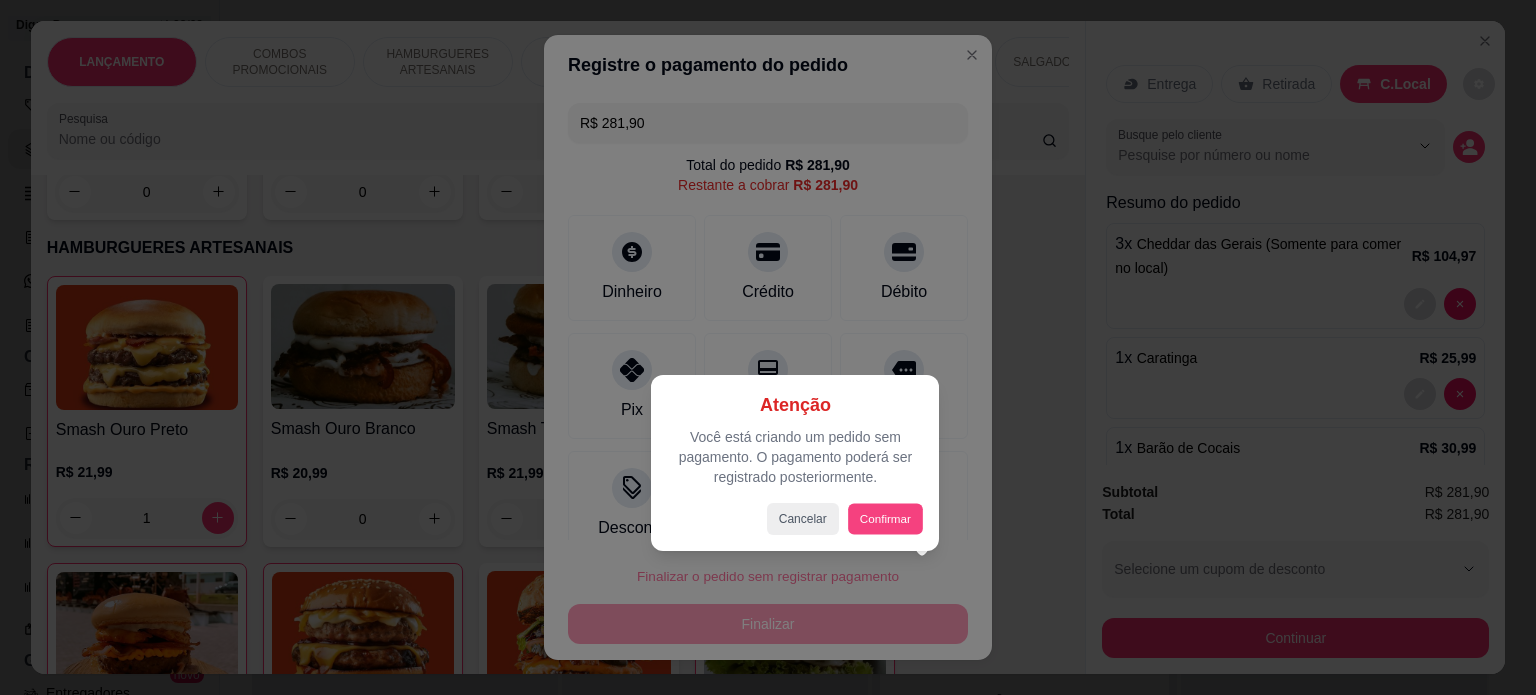 click on "Confirmar" at bounding box center [885, 518] 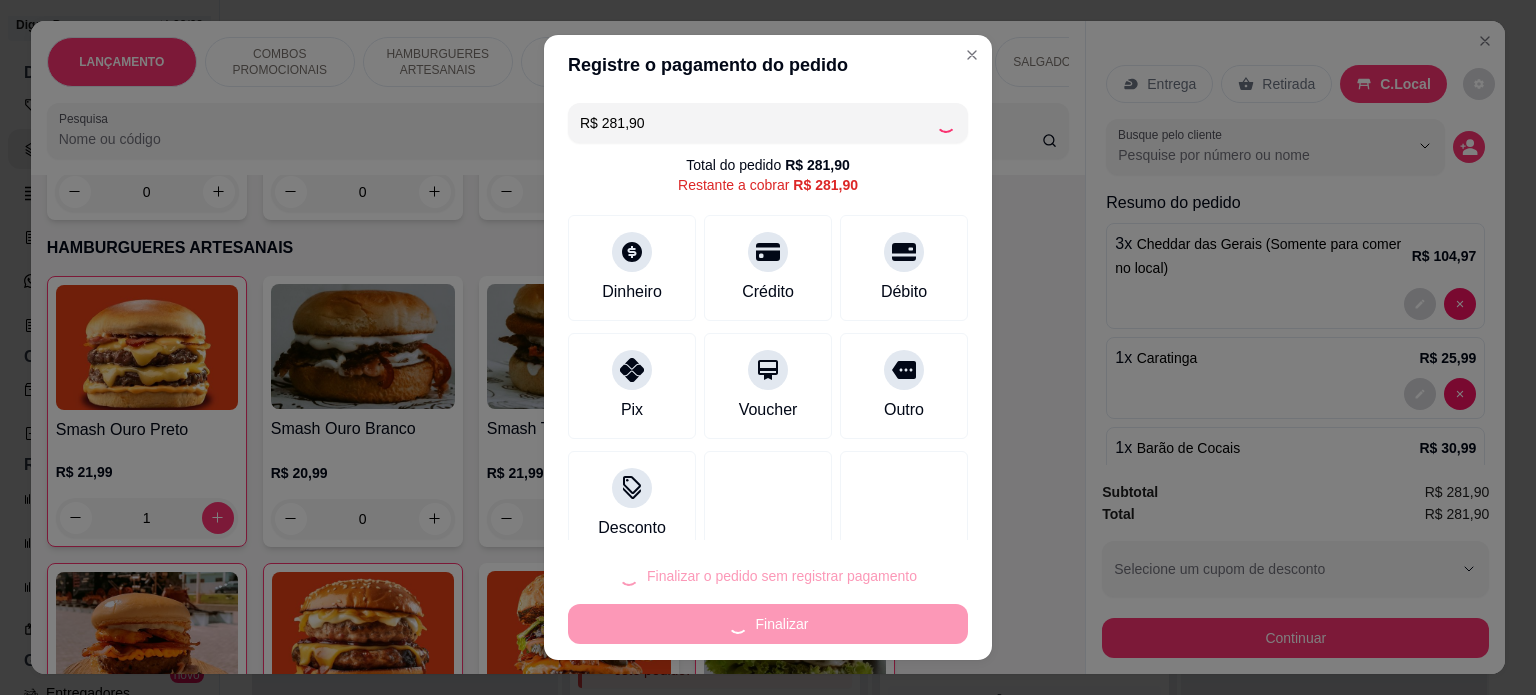 type on "0" 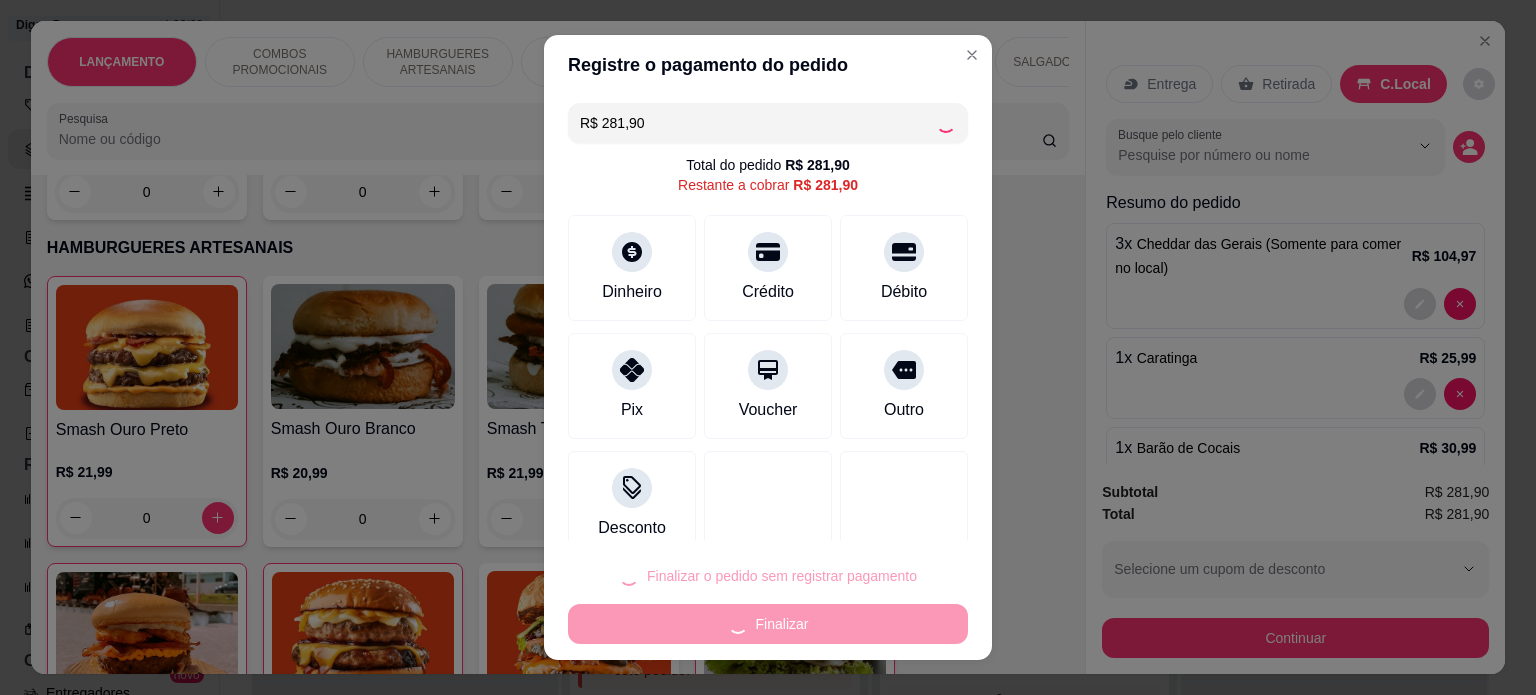 type on "R$ 0,00" 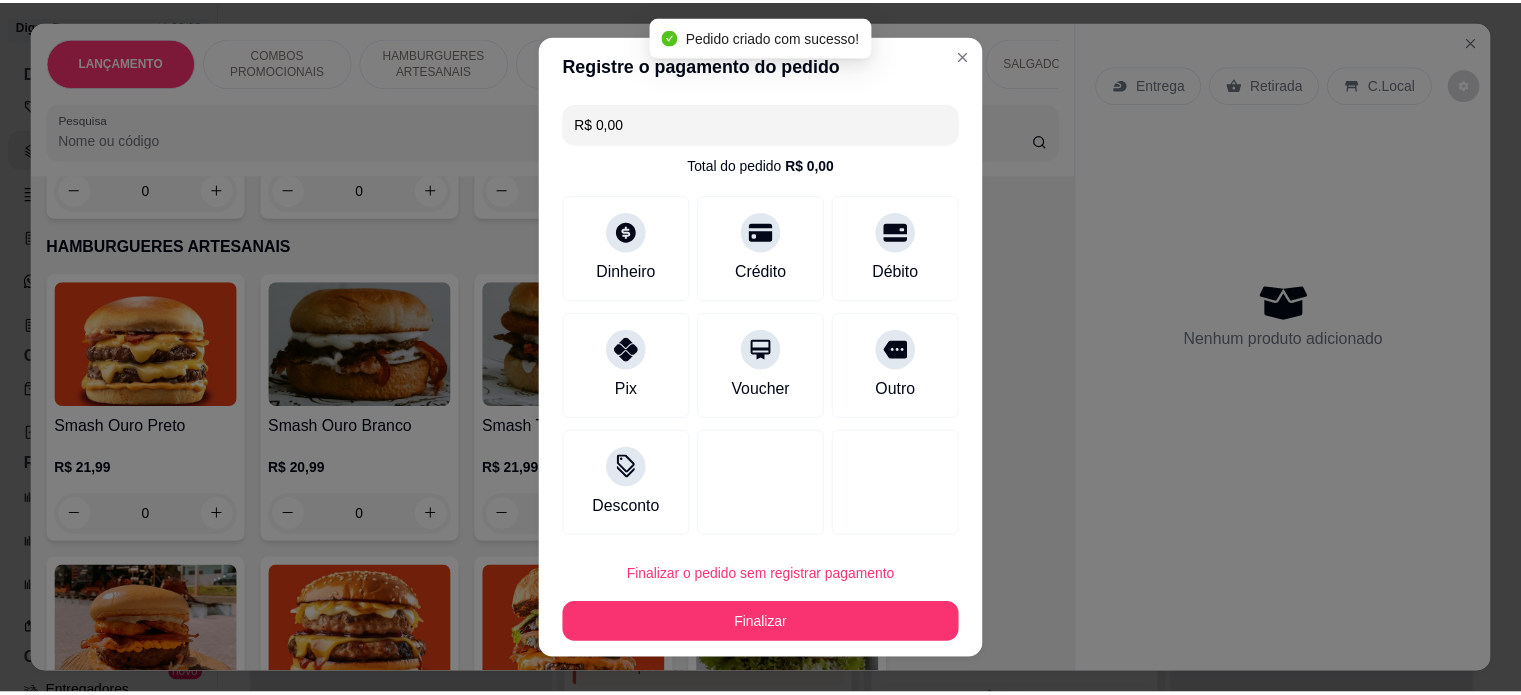 scroll, scrollTop: 728, scrollLeft: 0, axis: vertical 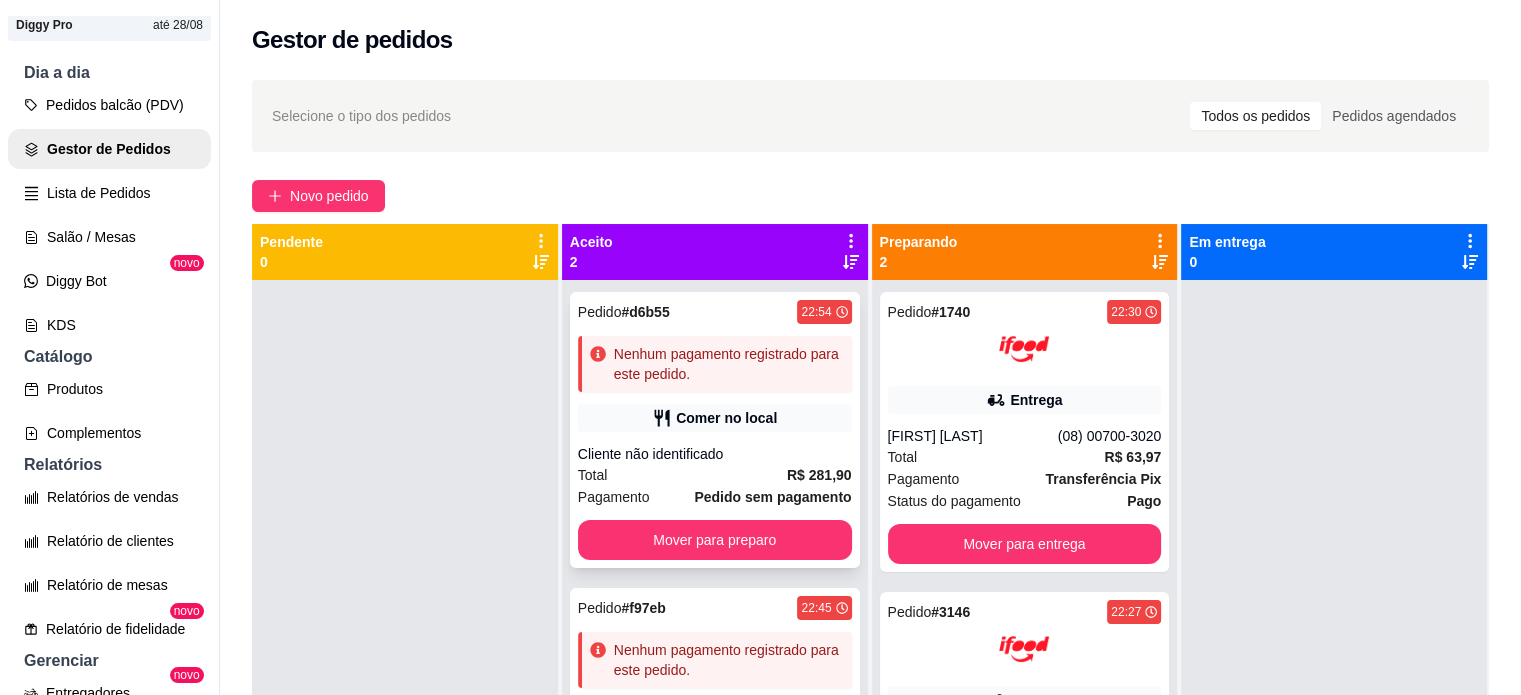 click on "Pedido sem pagamento" at bounding box center (772, 497) 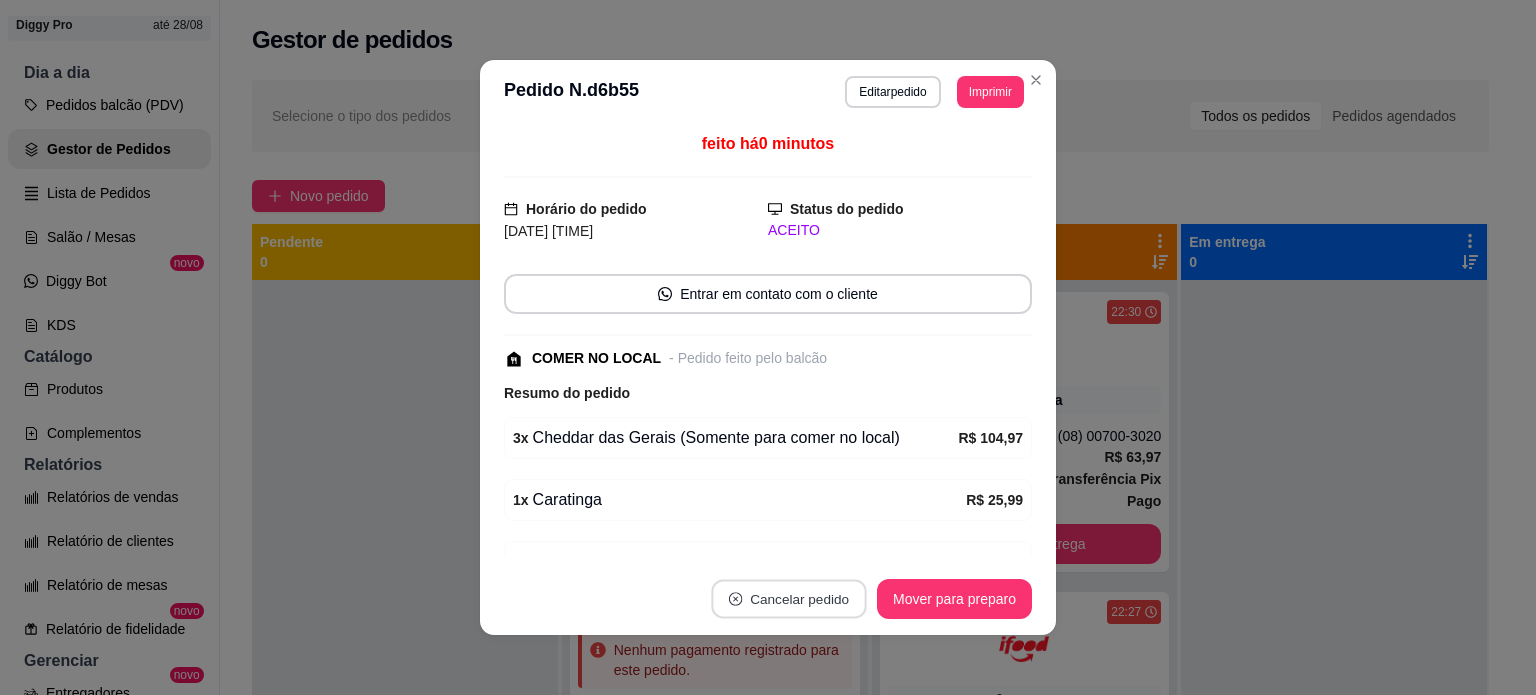 click on "Cancelar pedido" at bounding box center [788, 599] 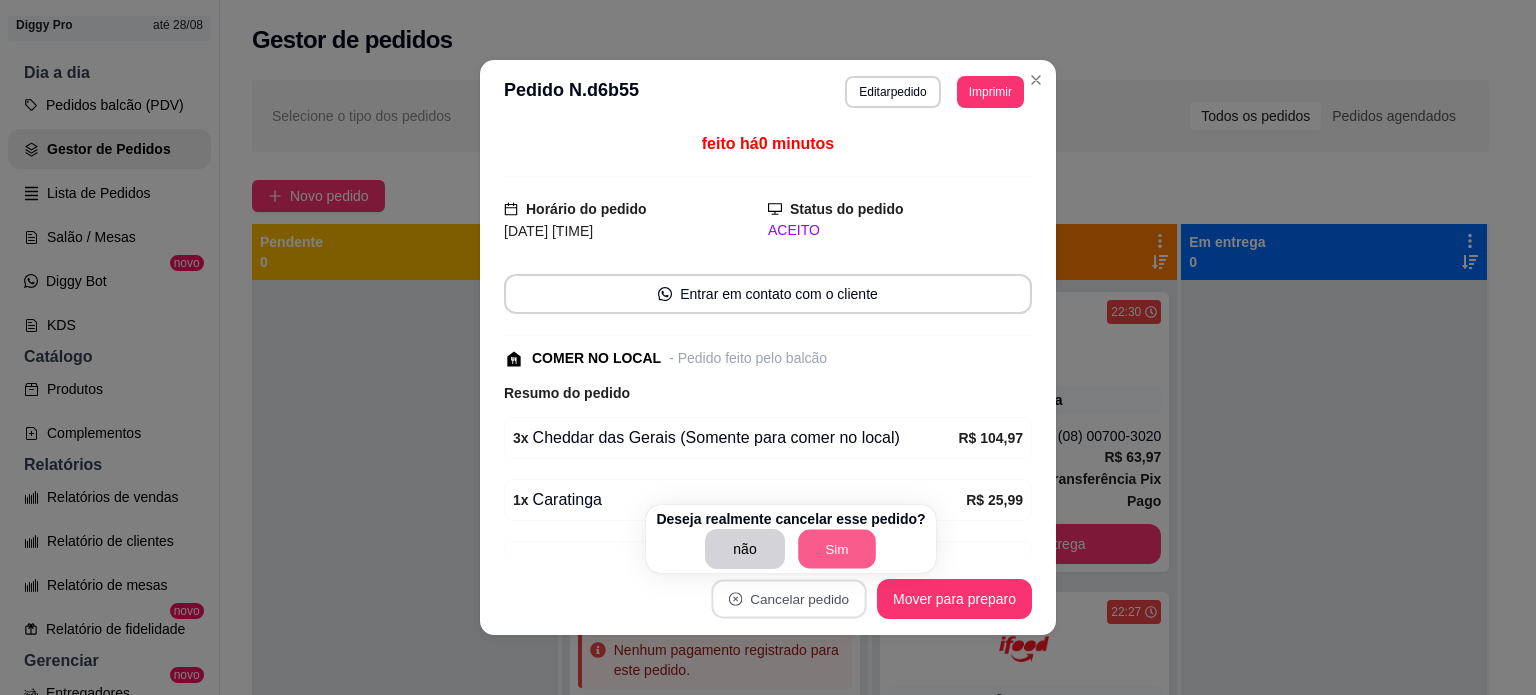 click on "Sim" at bounding box center (837, 549) 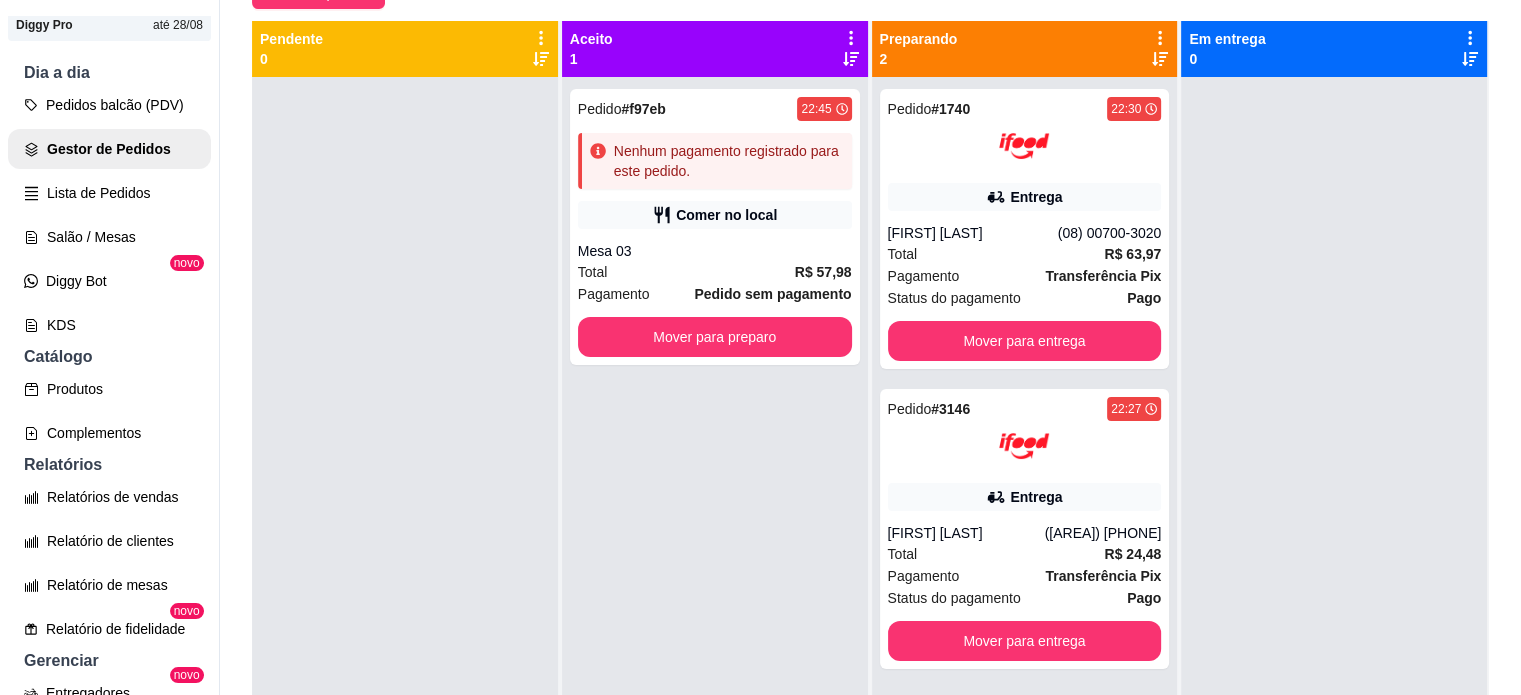 scroll, scrollTop: 319, scrollLeft: 0, axis: vertical 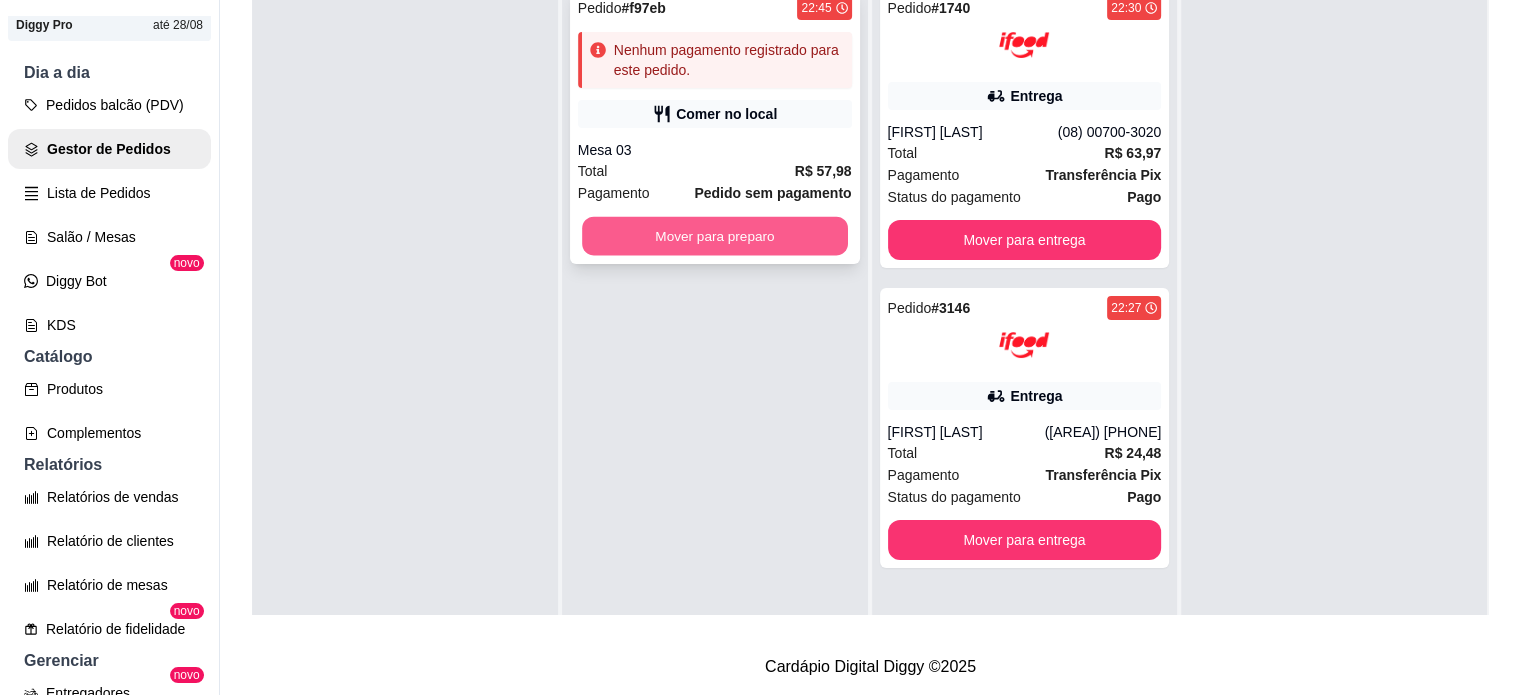click on "Mover para preparo" at bounding box center [715, 236] 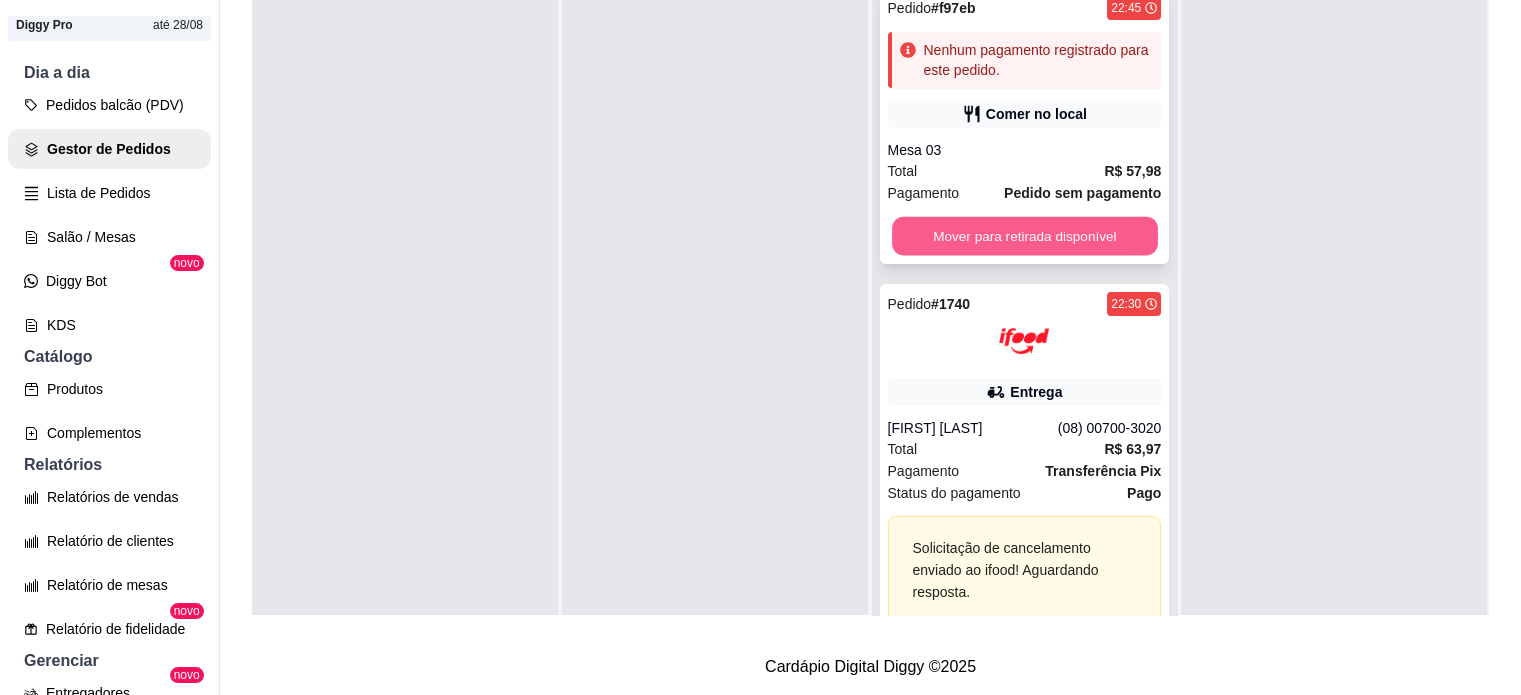 click on "Mover para retirada disponível" at bounding box center [1025, 236] 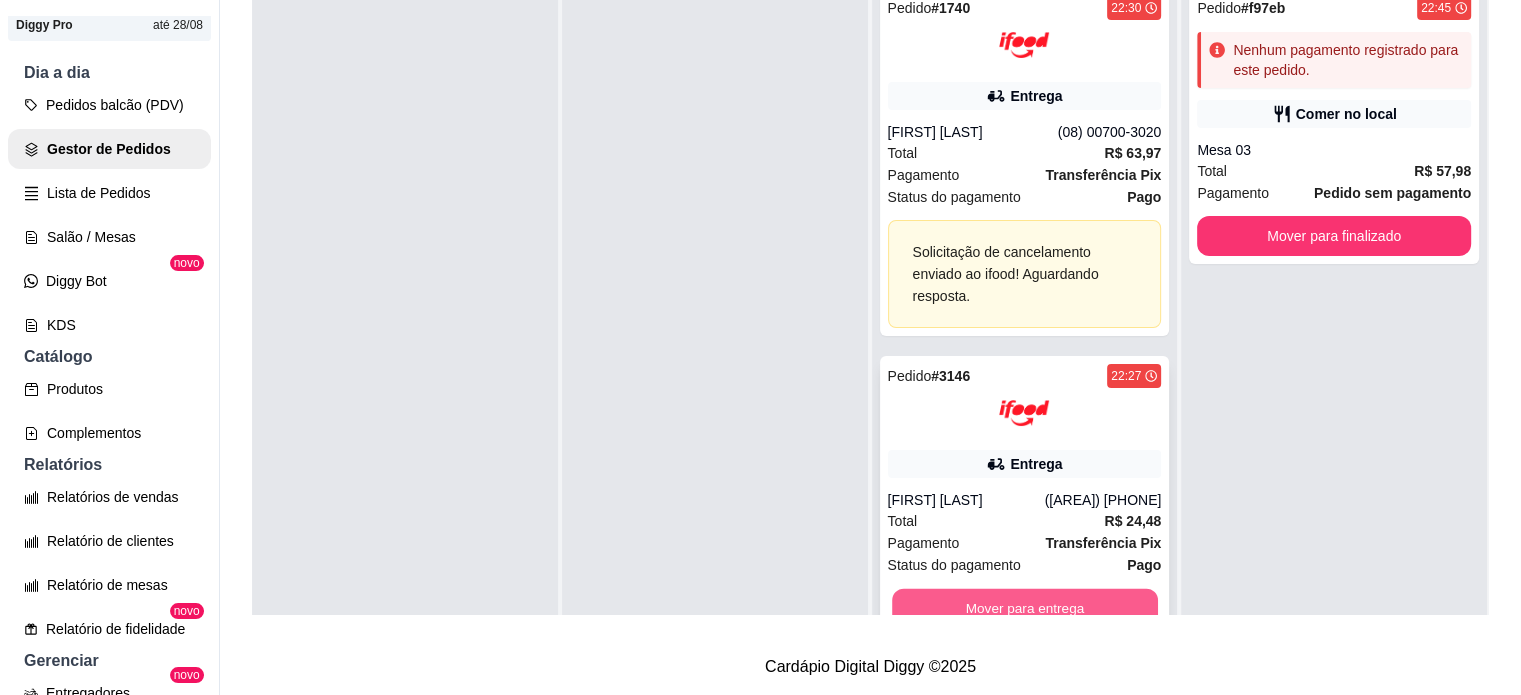 click on "Mover para entrega" at bounding box center (1025, 608) 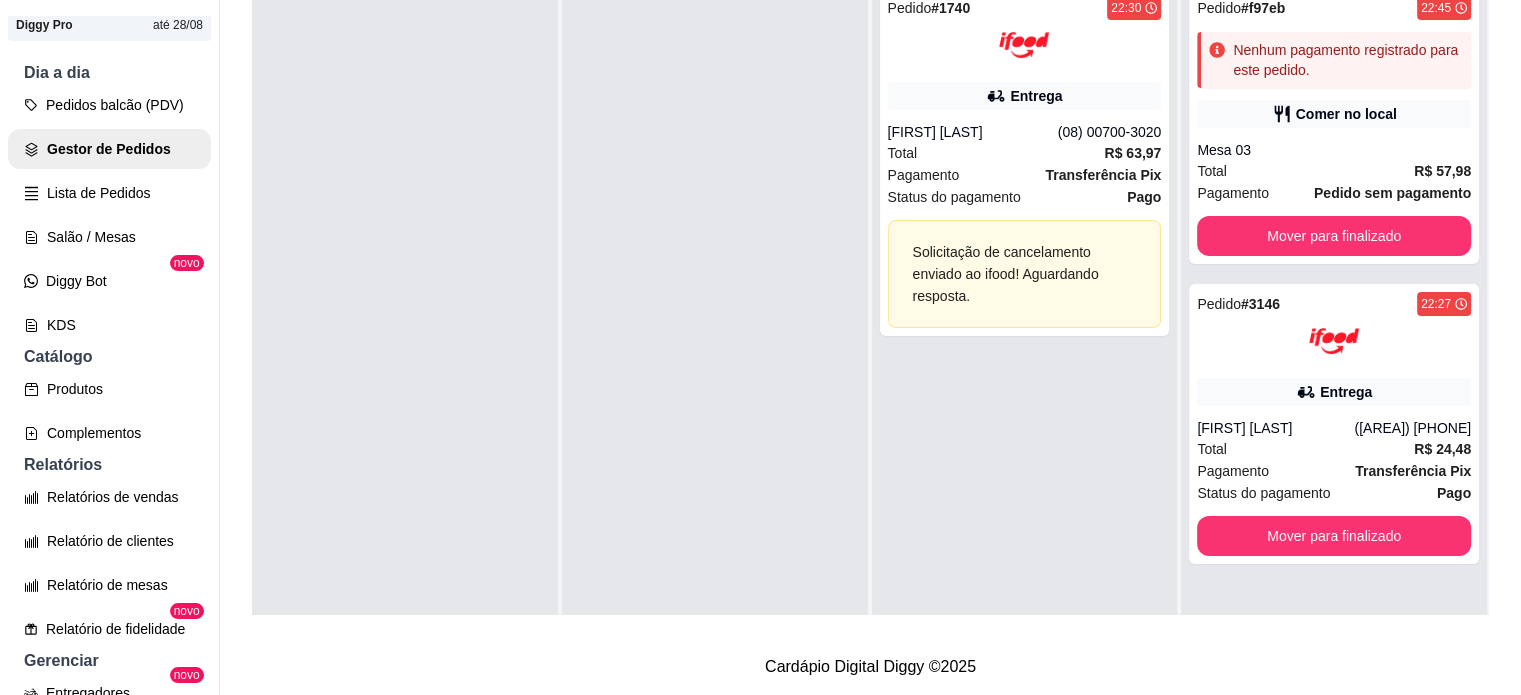 drag, startPoint x: 1055, startPoint y: 585, endPoint x: 1182, endPoint y: 576, distance: 127.3185 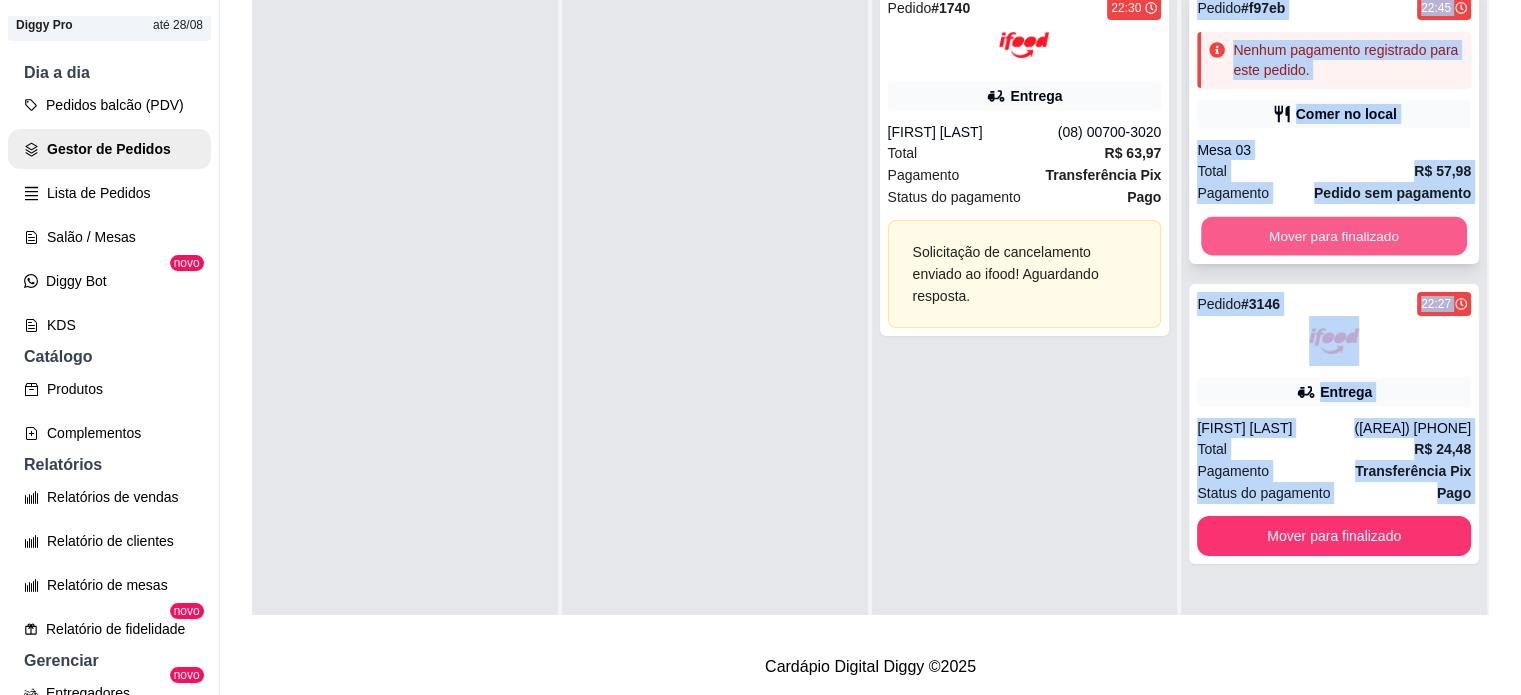 click on "Mover para finalizado" at bounding box center (1334, 236) 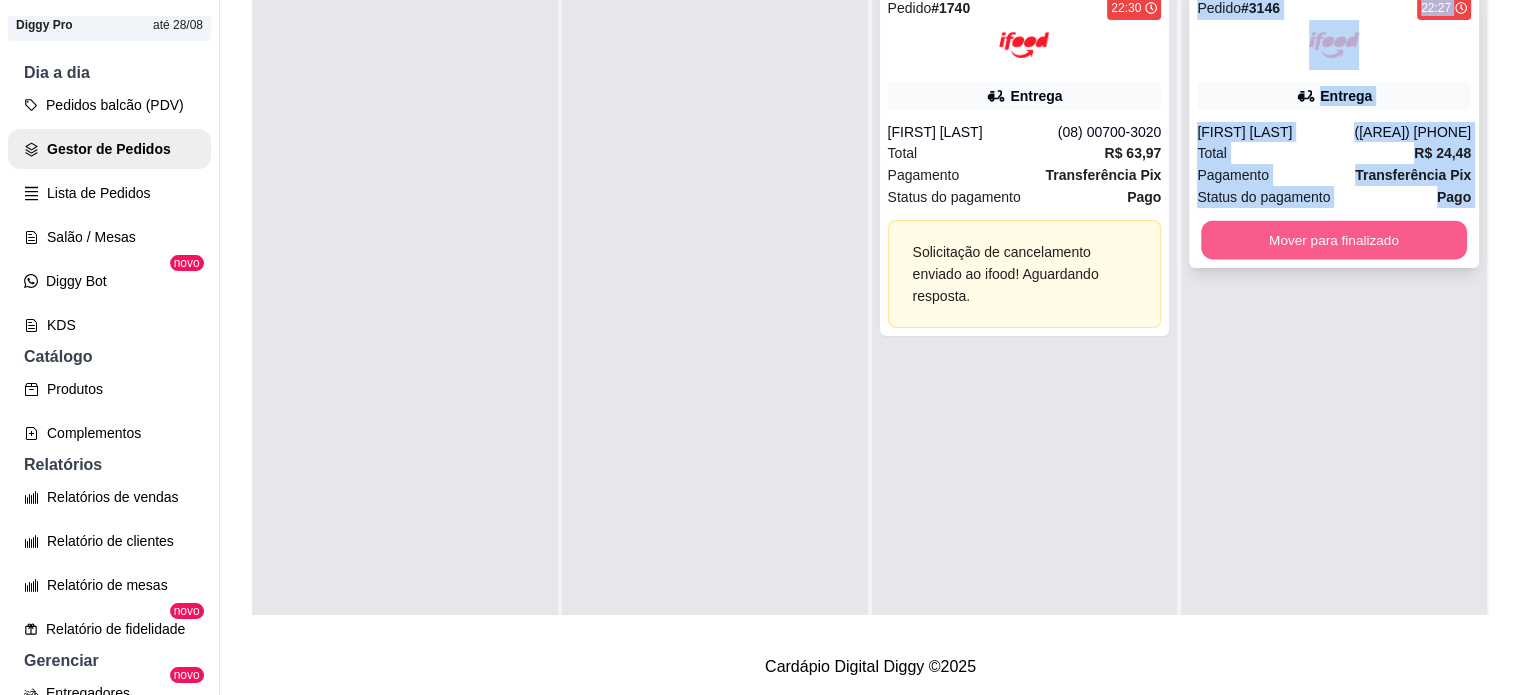 click on "Mover para finalizado" at bounding box center (1334, 240) 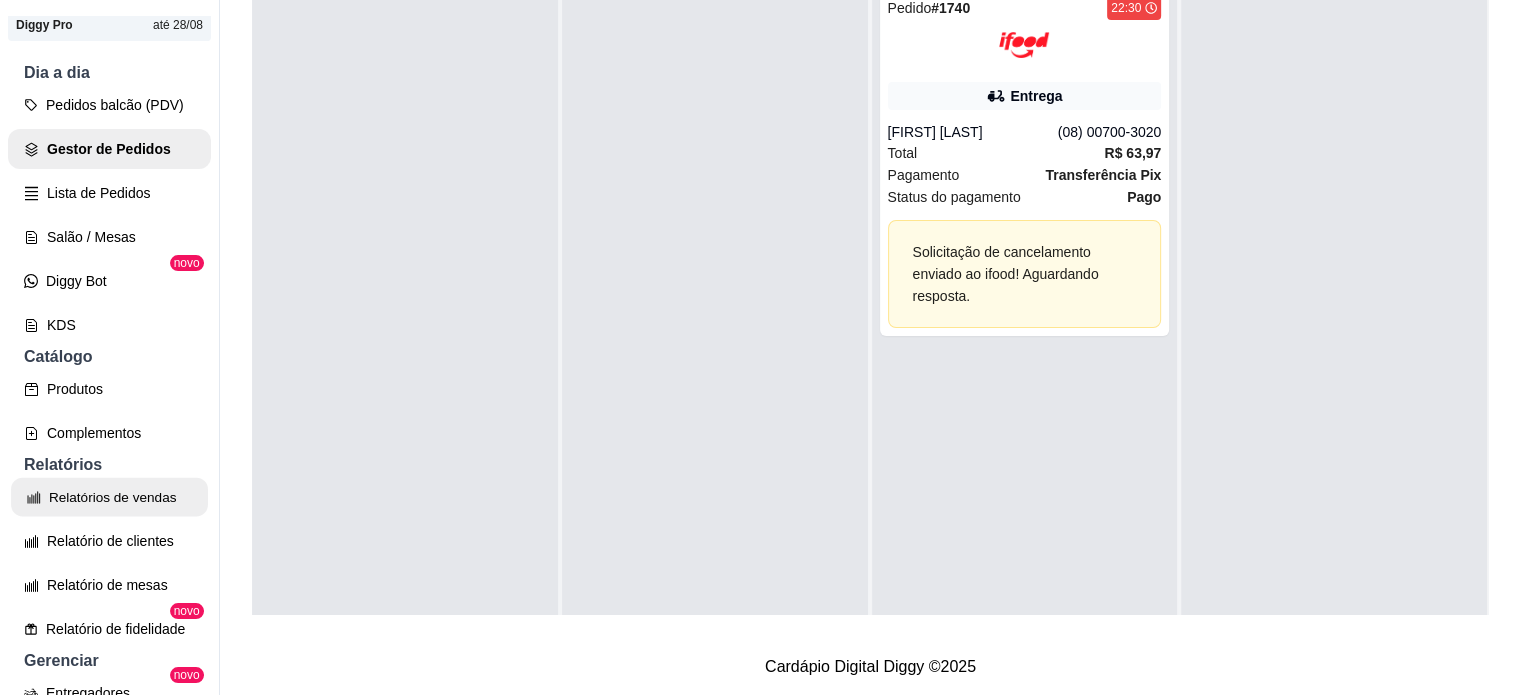click on "Relatórios de vendas" at bounding box center (109, 497) 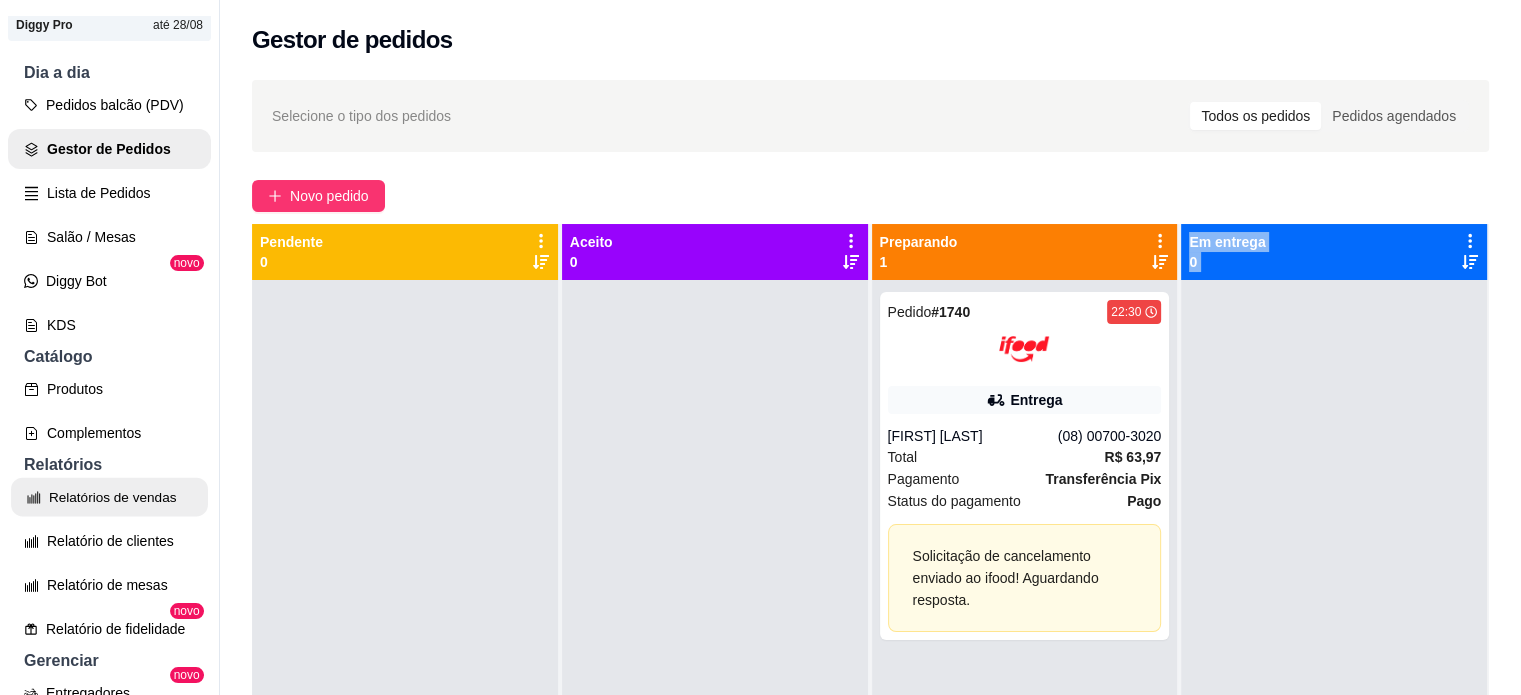 select on "ALL" 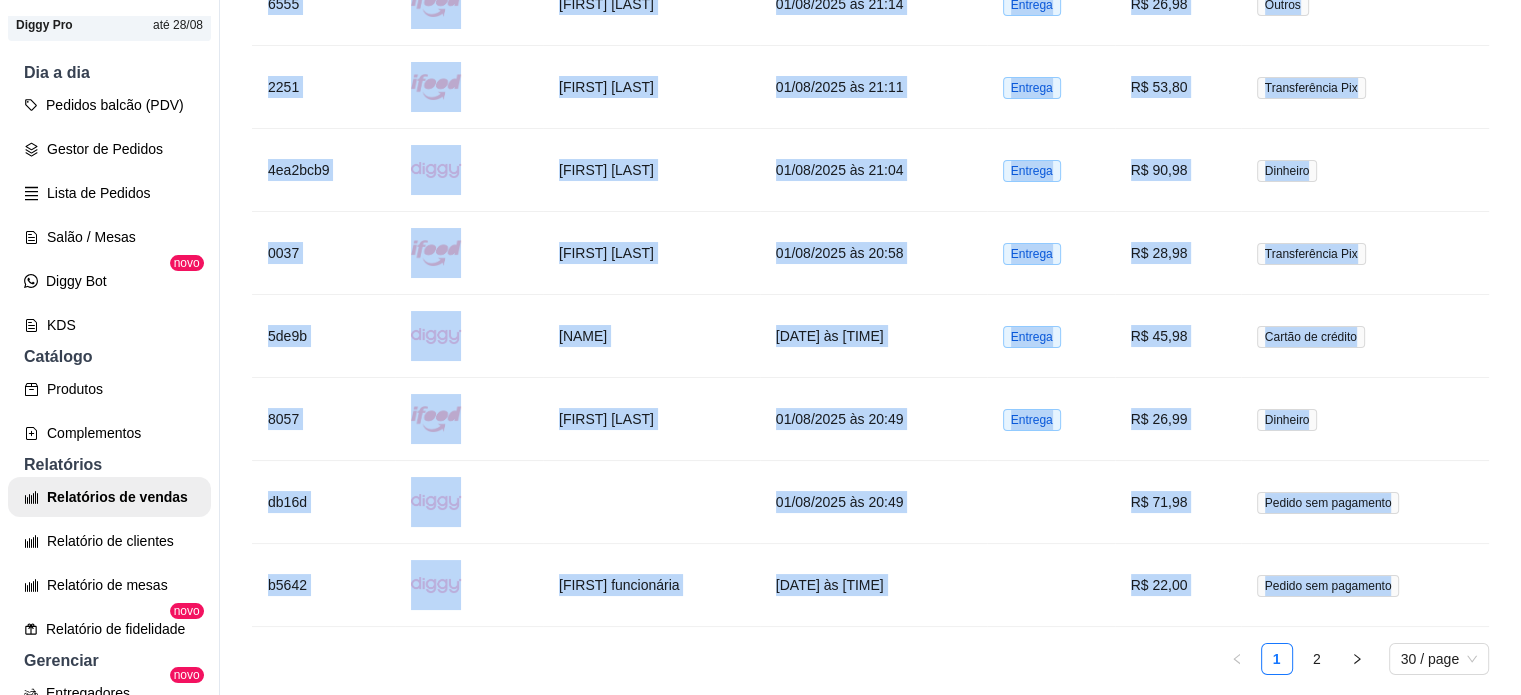 scroll, scrollTop: 4632, scrollLeft: 0, axis: vertical 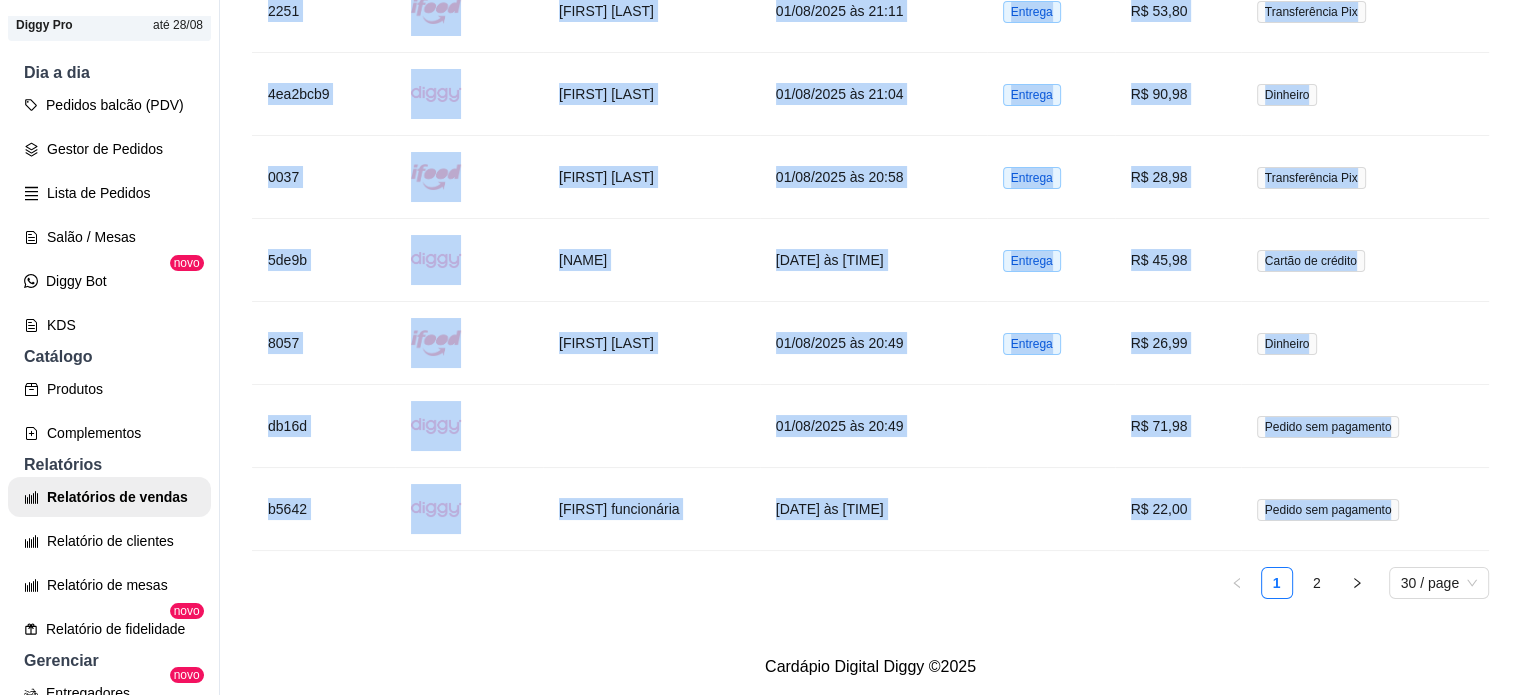 click on "Filtros ALL Tipo do pedido Todos Entrega Retirada Mesa Consumo local Tipo do pedido Todos ALL Origem do pedido Todas plataformas (Diggy, iFood) Diggy iFood Origem do pedido Todas plataformas (Diggy, iFood) 0 Escolher período de visualização Hoje Ontem  7 dias 15 dias 30 dias 45 dias Customizado Escolher período de visualização Hoje Exportar relatório Total vendido R$ 2.220,46 Média de valor por transação R$ 43,53 Quantidade de pedidos 51 Taxas de entrega R$ 116,00 Taxas de serviço R$ 0,00 Vendas por produto Cheddar das Gerais (Somente para comer no local) Total:   R$ 334,91 Quantidade:   9 Combo Casal Total:   R$ 208,00 Quantidade:   4 Smash Ouro Preto Total:   R$ 131,94 Quantidade:   6 Barão de Cocais Total:   R$ 123,96 Quantidade:   4 Mariana Total:   R$ 115,96 Quantidade:   4 Congonhas Total:   R$ 113,96 Quantidade:   4 Trem bão é parmegiana de frango! (tamanho único) Total:   R$ 88,00 Quantidade:   4 Congonhas Total:   R$ 77,97 Quantidade:   3 Parmegiana (tamanho único) Total:" at bounding box center (870, -1959) 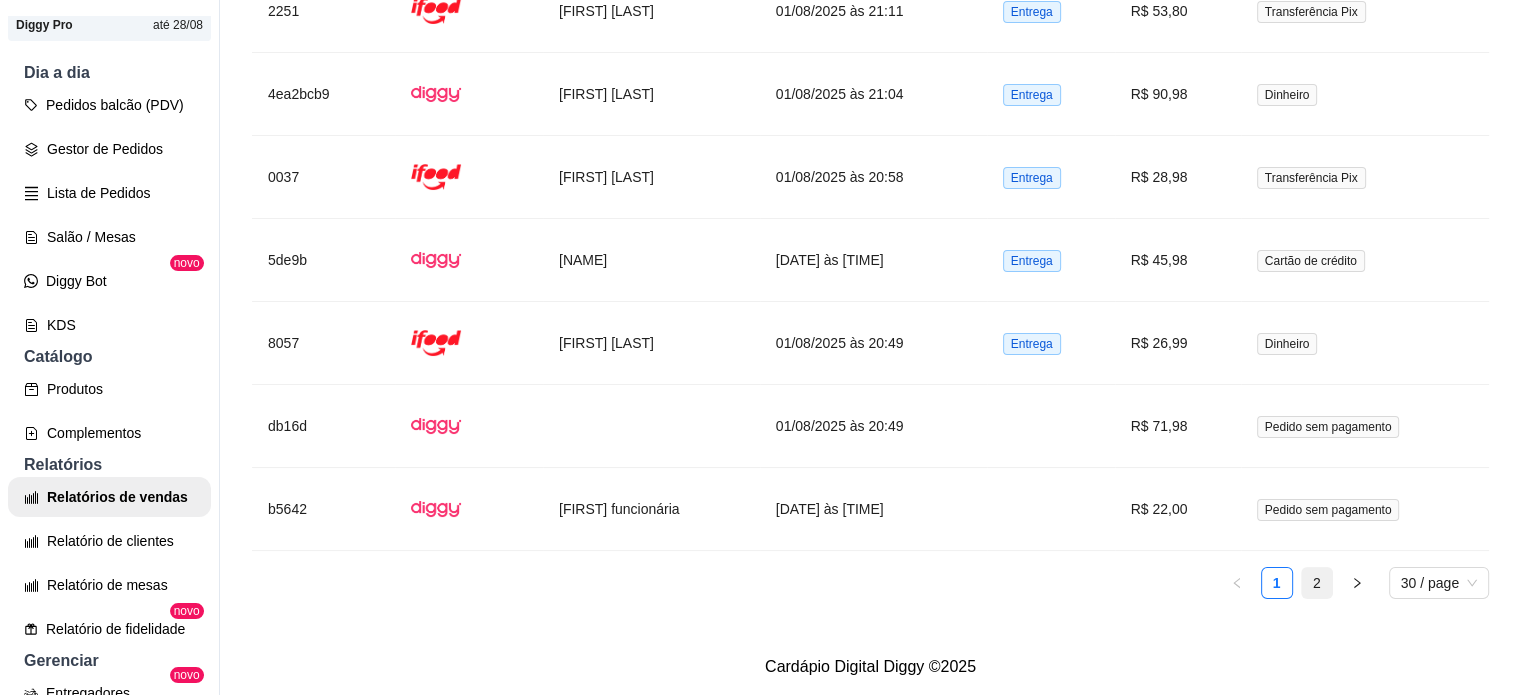 click on "2" at bounding box center (1317, 583) 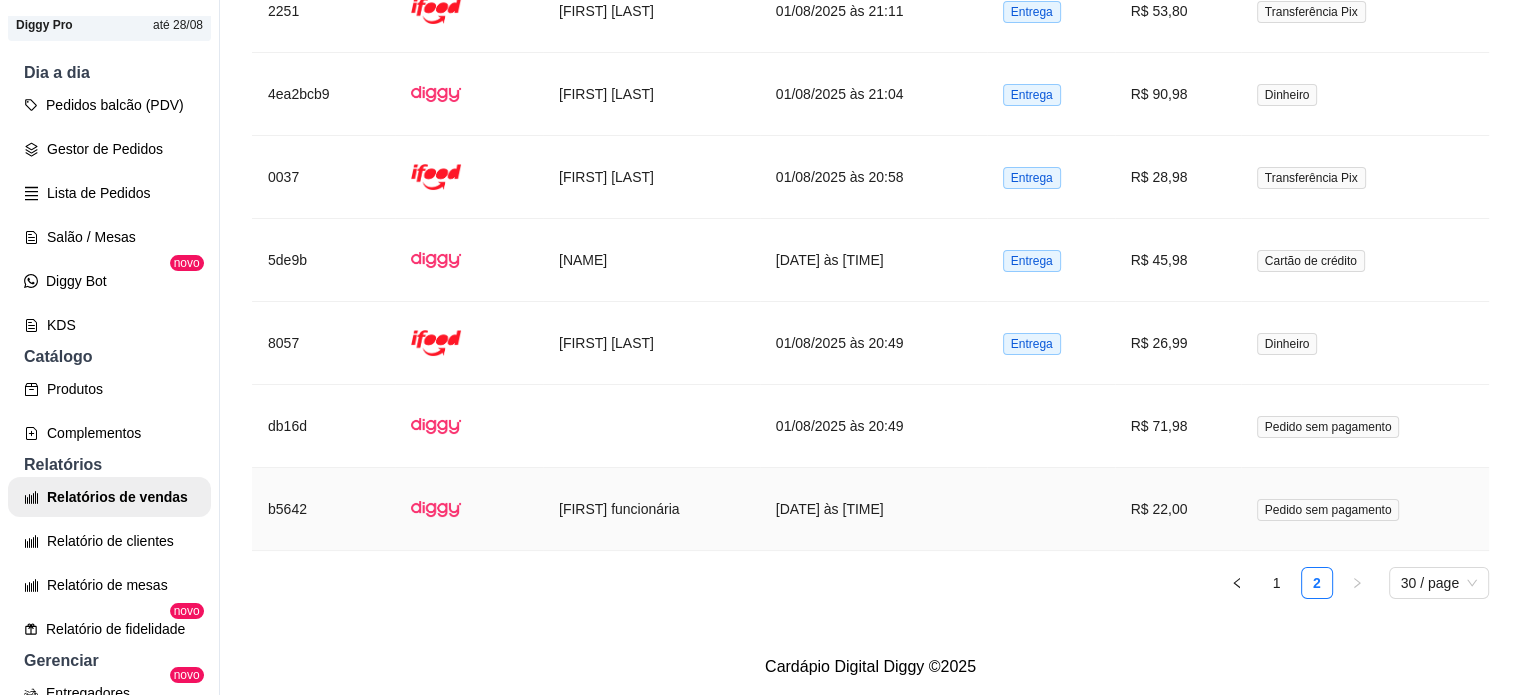 scroll, scrollTop: 3887, scrollLeft: 0, axis: vertical 